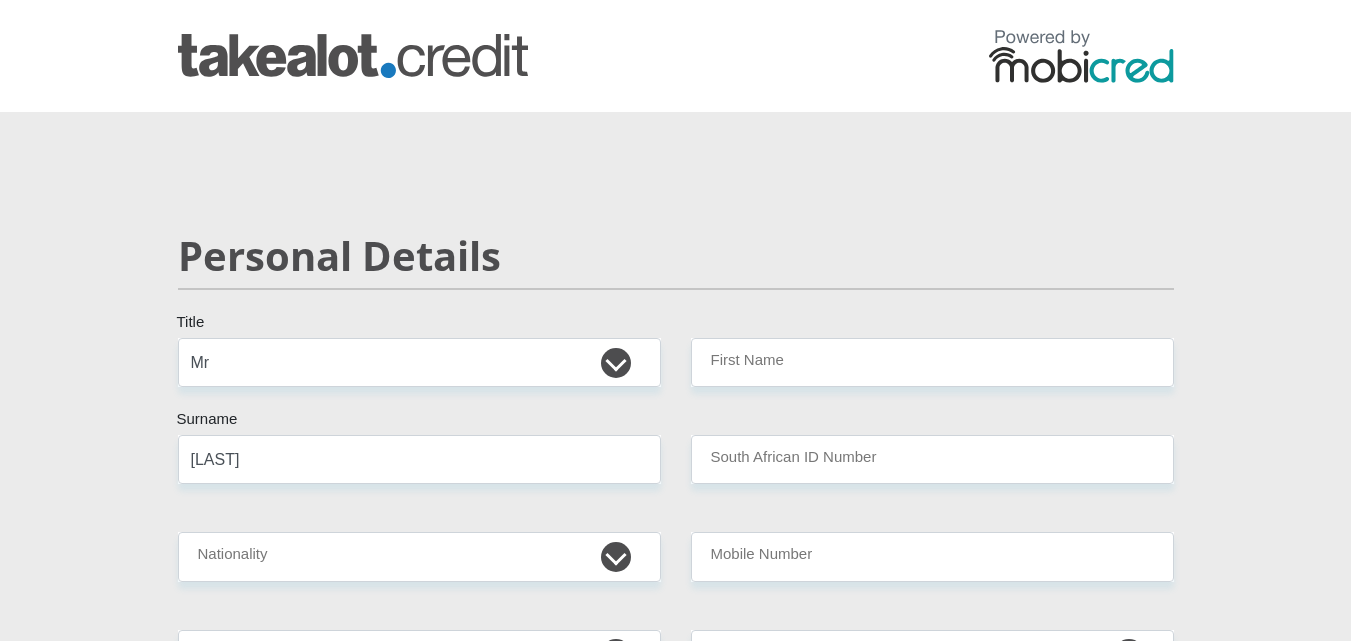 select on "Mr" 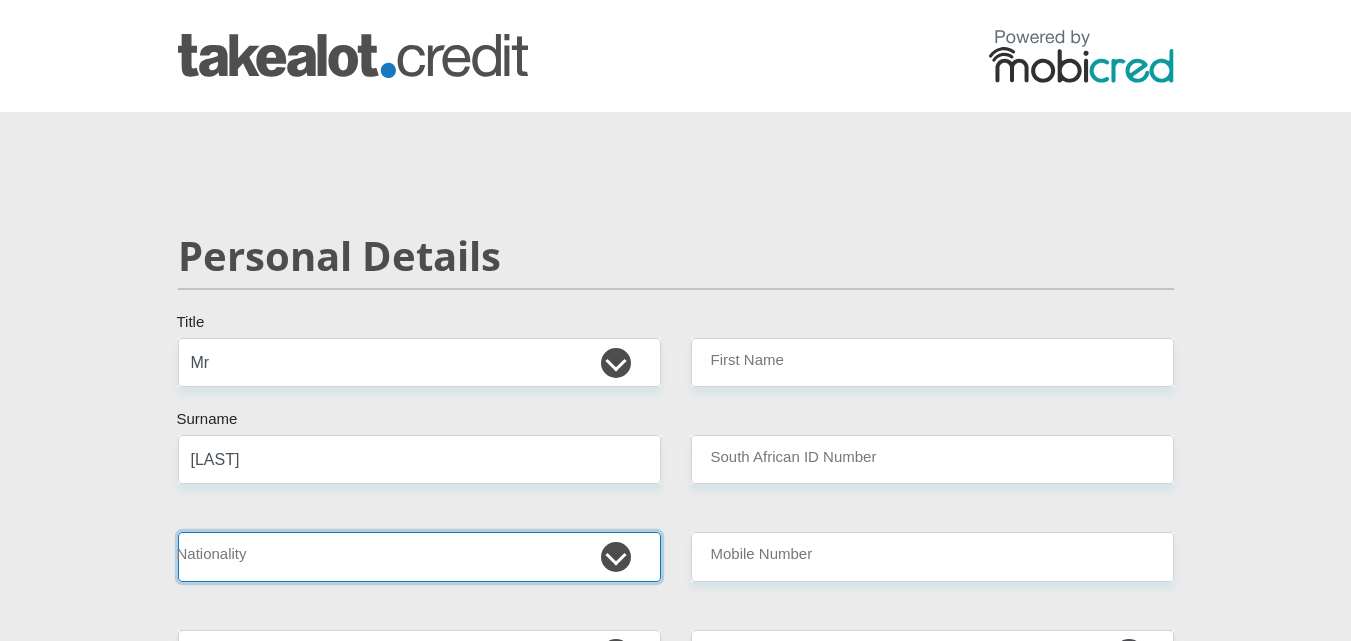 click on "South Africa
Afghanistan
Aland Islands
Albania
Algeria
America Samoa
American Virgin Islands
Andorra
Angola
Anguilla
Antarctica
Antigua and Barbuda
Argentina
Armenia
Aruba
Ascension Island
Australia
Austria
Azerbaijan
Bahamas
Bahrain
Bangladesh
Barbados
Chad" at bounding box center (419, 556) 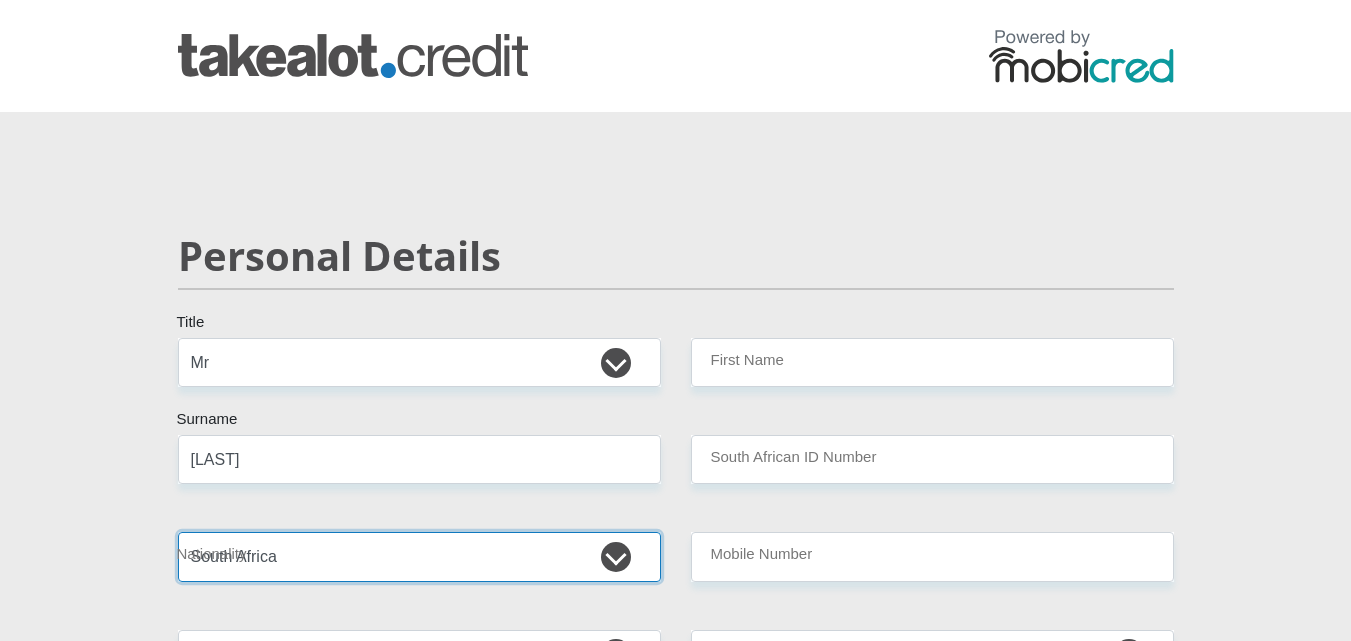 click on "South Africa
Afghanistan
Aland Islands
Albania
Algeria
America Samoa
American Virgin Islands
Andorra
Angola
Anguilla
Antarctica
Antigua and Barbuda
Argentina
Armenia
Aruba
Ascension Island
Australia
Austria
Azerbaijan
Bahamas
Bahrain
Bangladesh
Barbados
Chad" at bounding box center (419, 556) 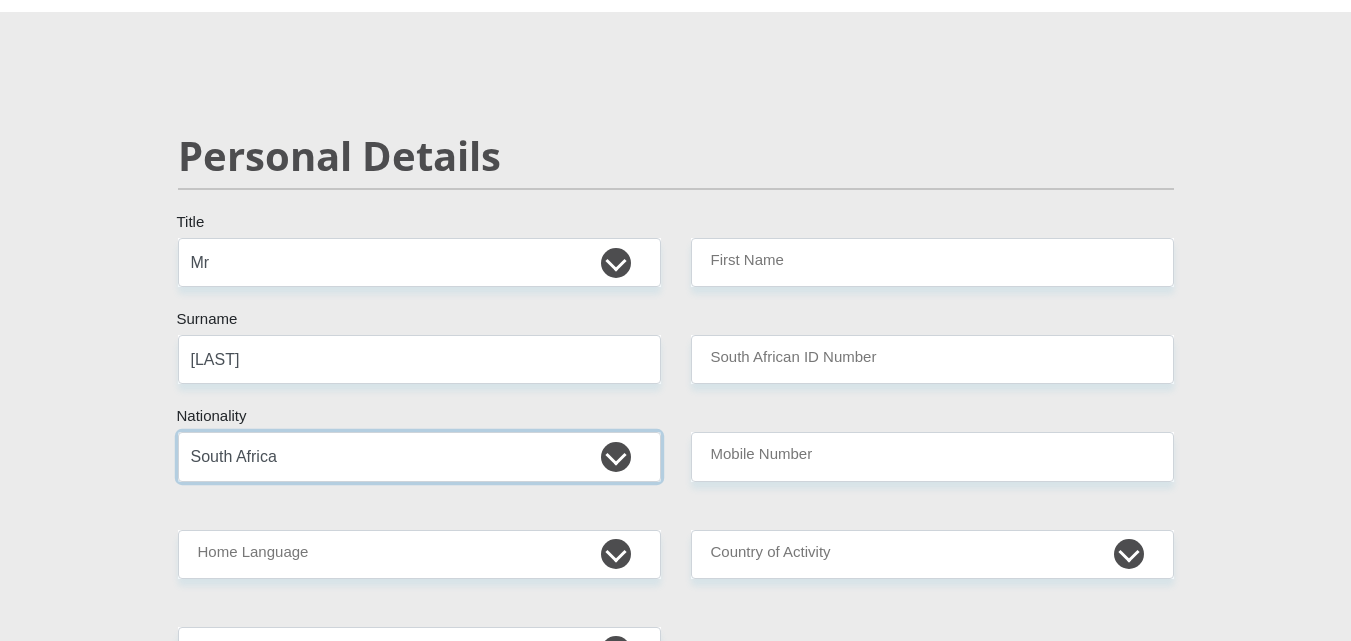scroll, scrollTop: 200, scrollLeft: 0, axis: vertical 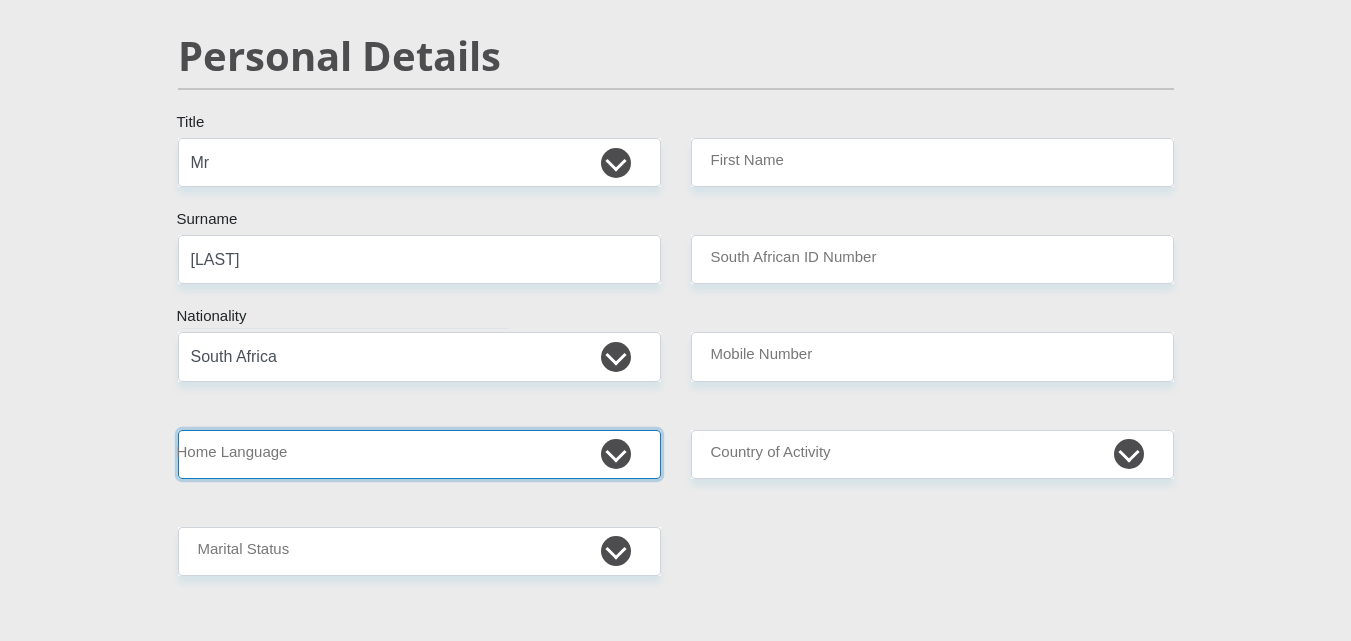 click on "Afrikaans
English
Sepedi
South Ndebele
Southern Sotho
Swati
Tsonga
Tswana
Venda
Xhosa
Zulu
Other" at bounding box center (419, 454) 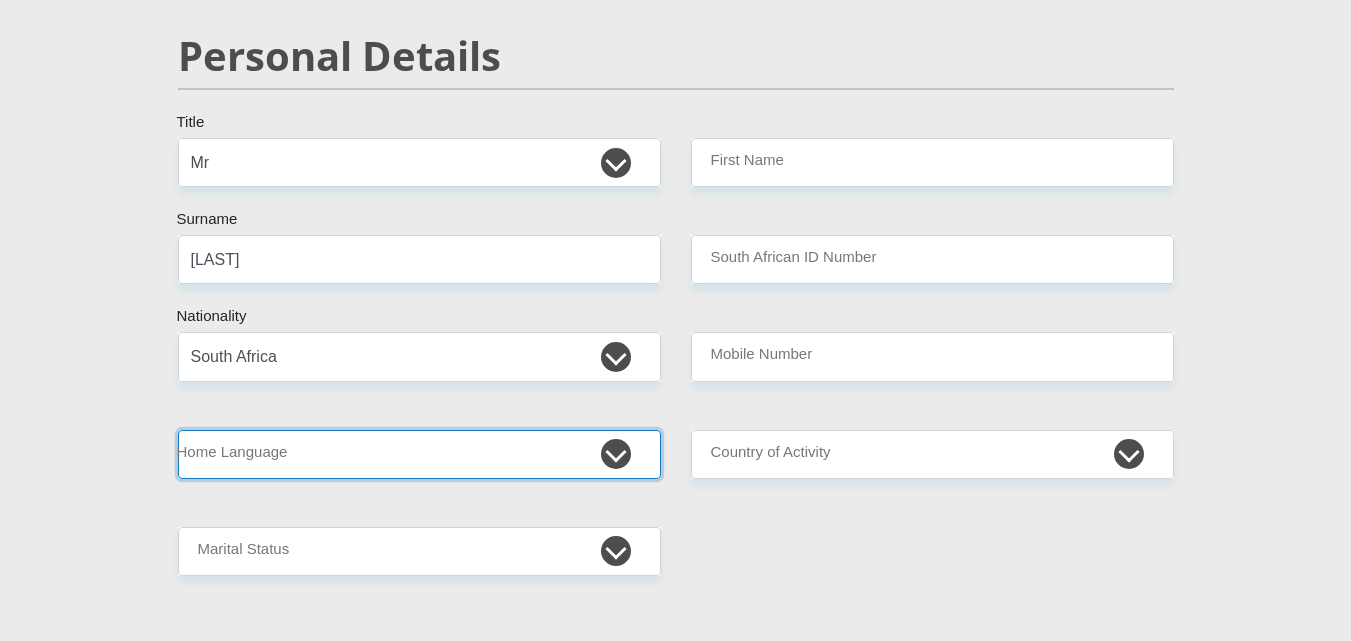 select on "tsn" 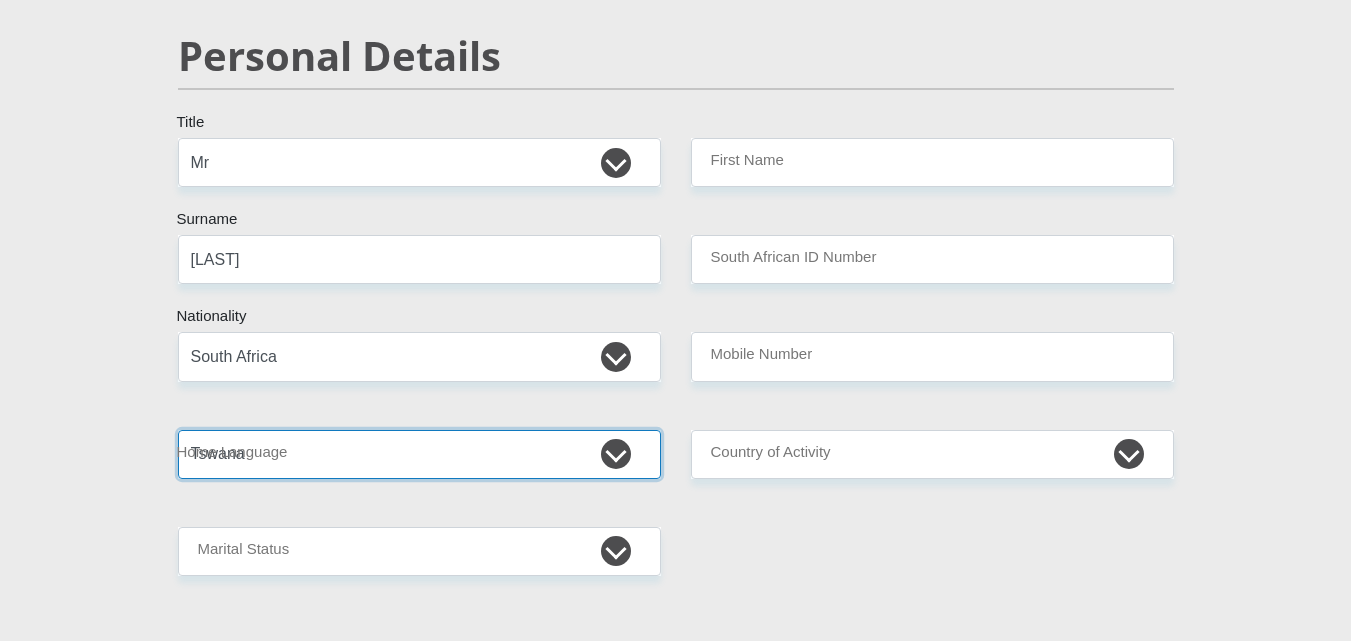 click on "Afrikaans
English
Sepedi
South Ndebele
Southern Sotho
Swati
Tsonga
Tswana
Venda
Xhosa
Zulu
Other" at bounding box center (419, 454) 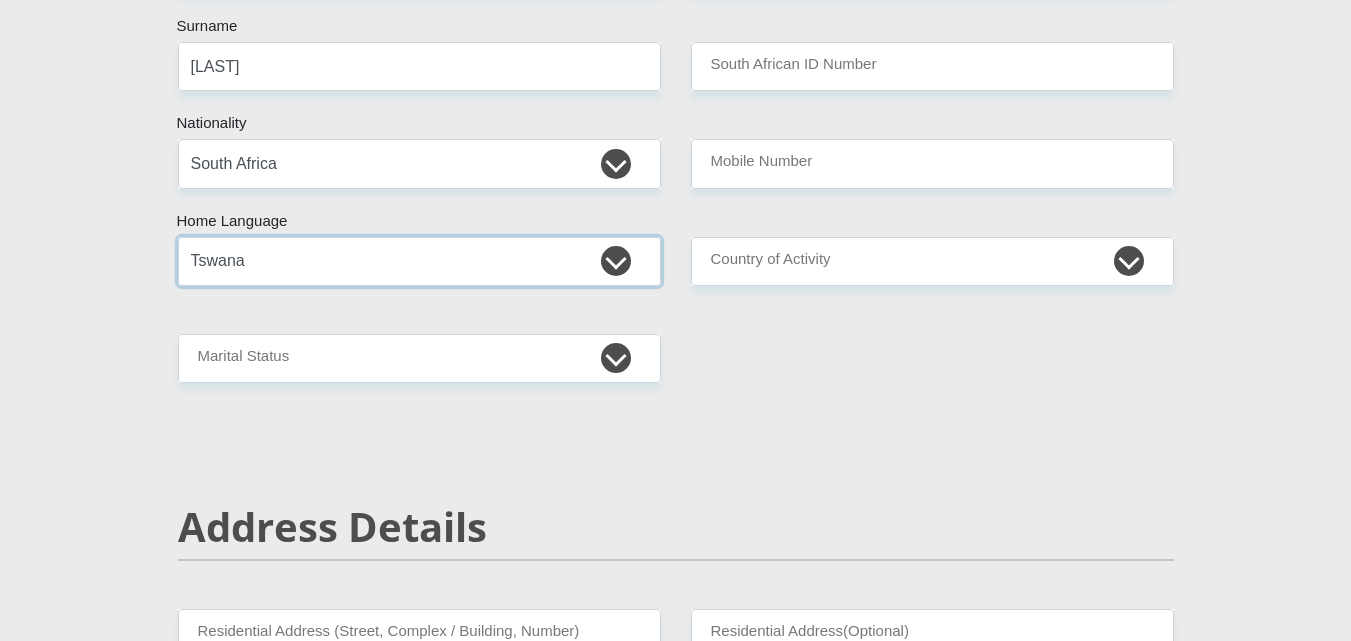 scroll, scrollTop: 400, scrollLeft: 0, axis: vertical 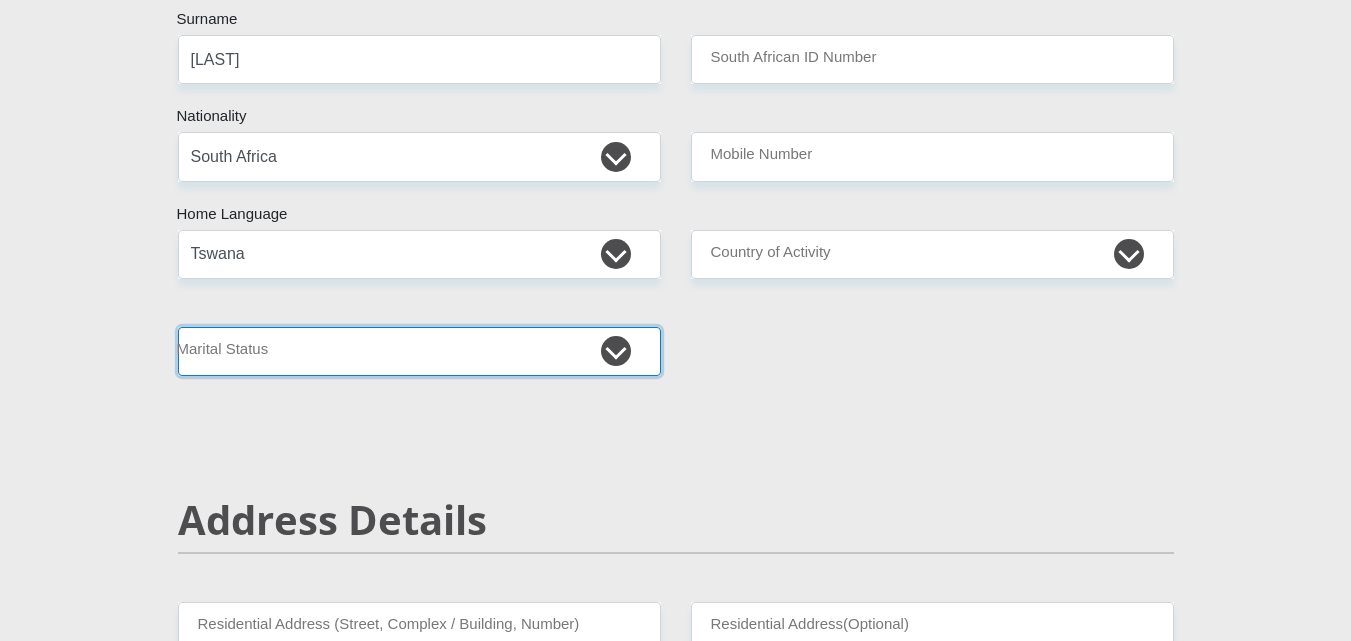 click on "Married ANC
Single
Divorced
Widowed
Married COP or Customary Law" at bounding box center [419, 351] 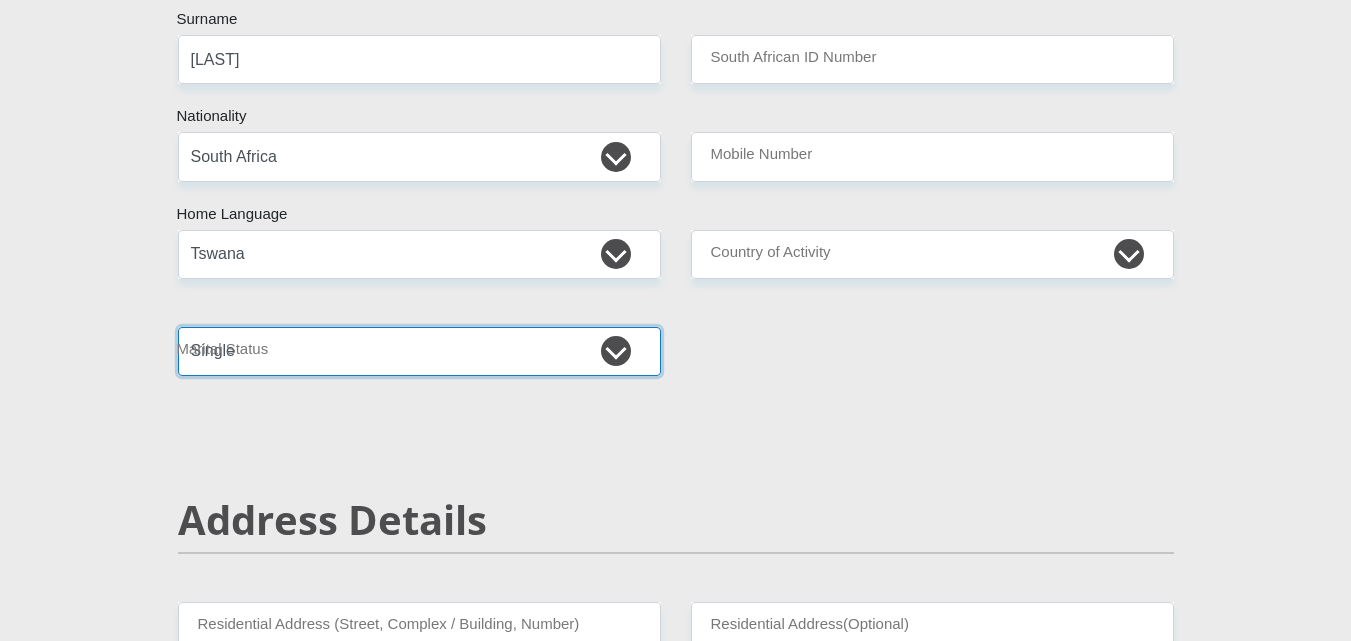 click on "Married ANC
Single
Divorced
Widowed
Married COP or Customary Law" at bounding box center (419, 351) 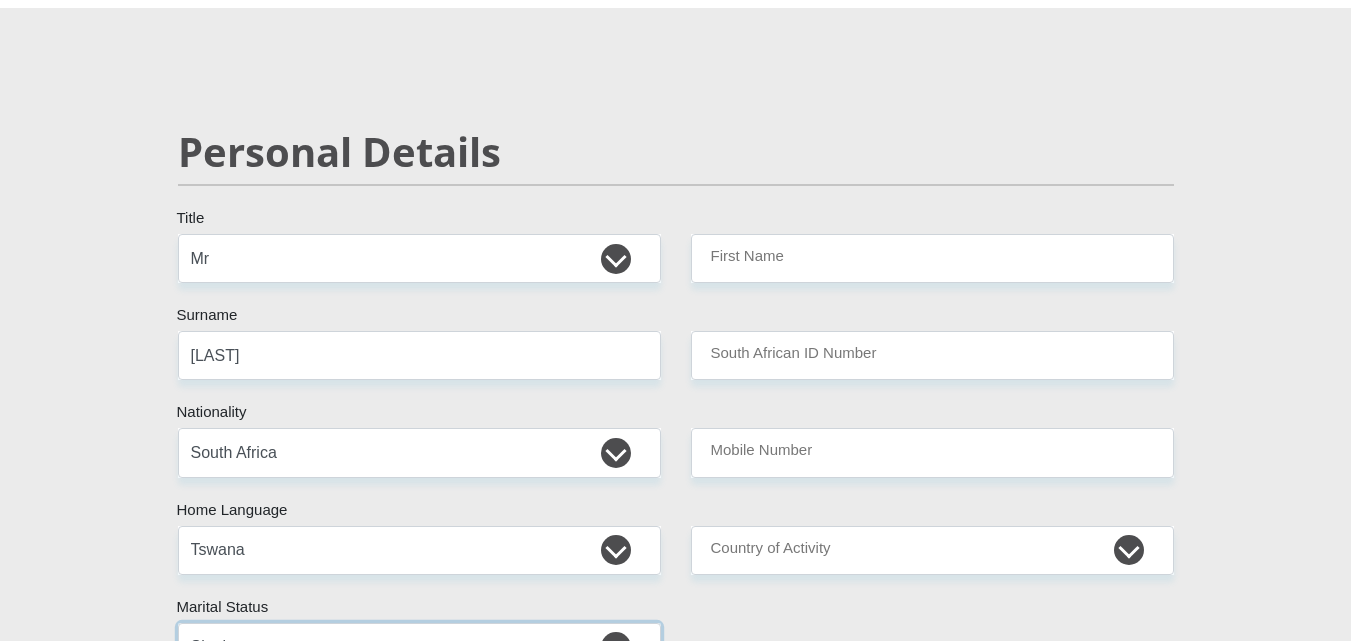 scroll, scrollTop: 100, scrollLeft: 0, axis: vertical 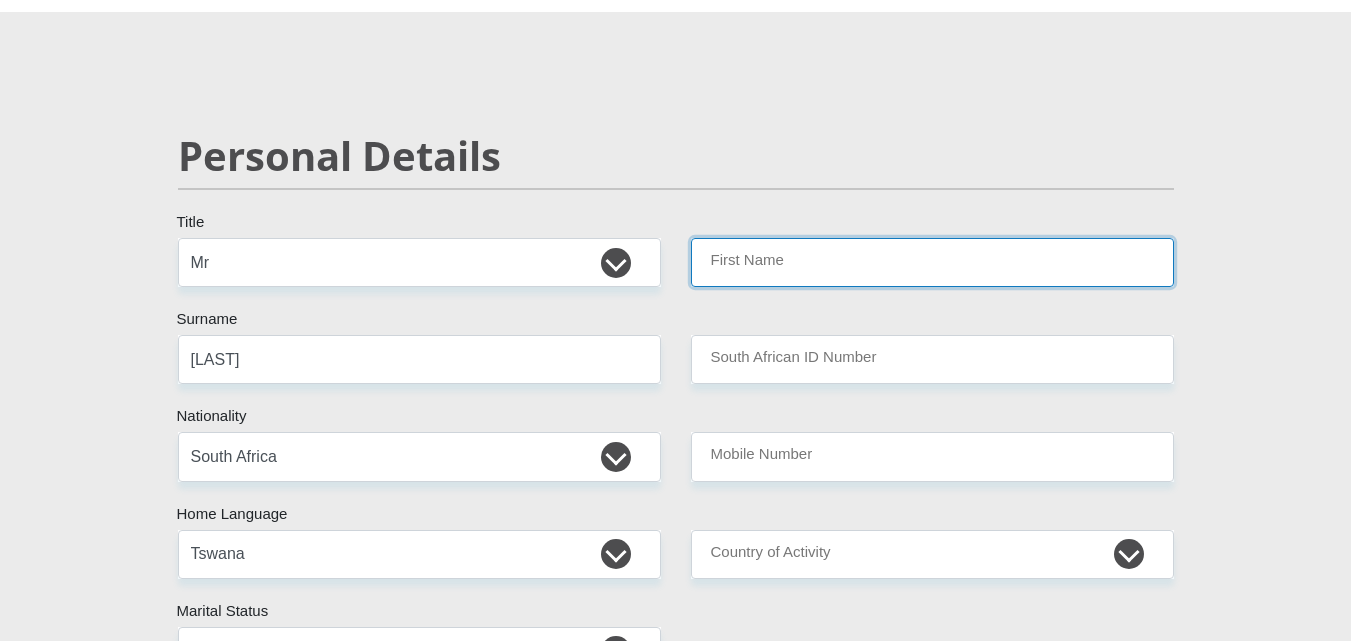 click on "First Name" at bounding box center (932, 262) 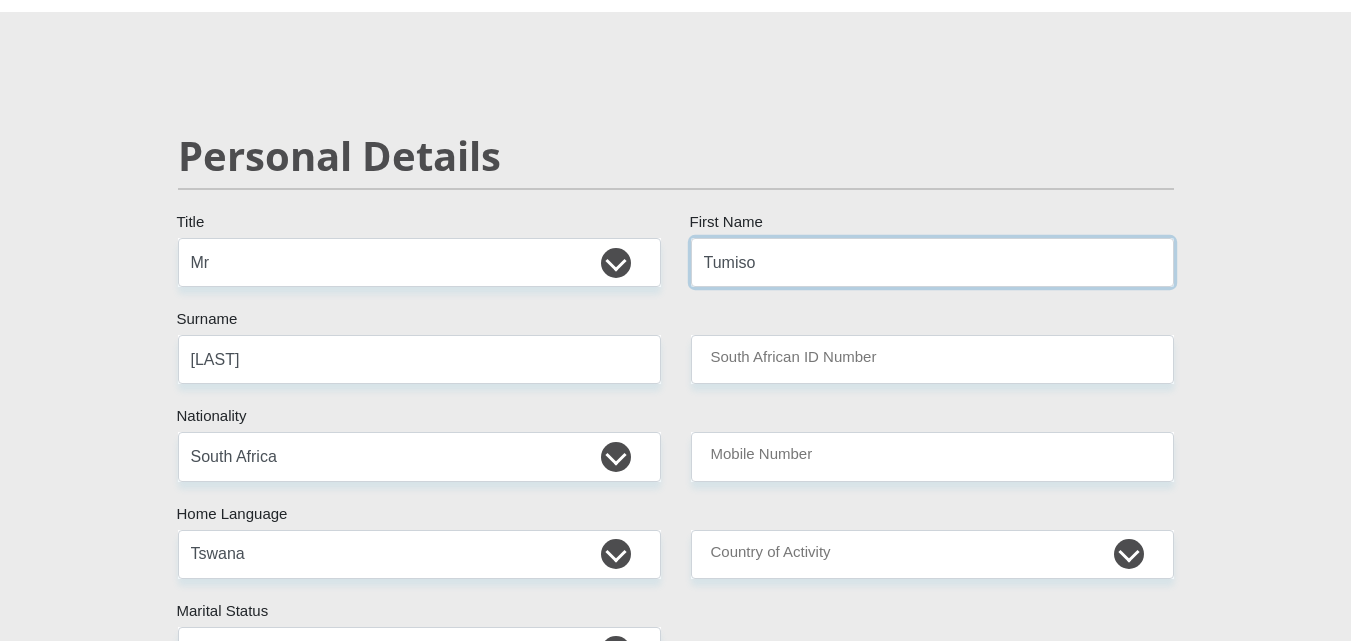 type on "Tumiso" 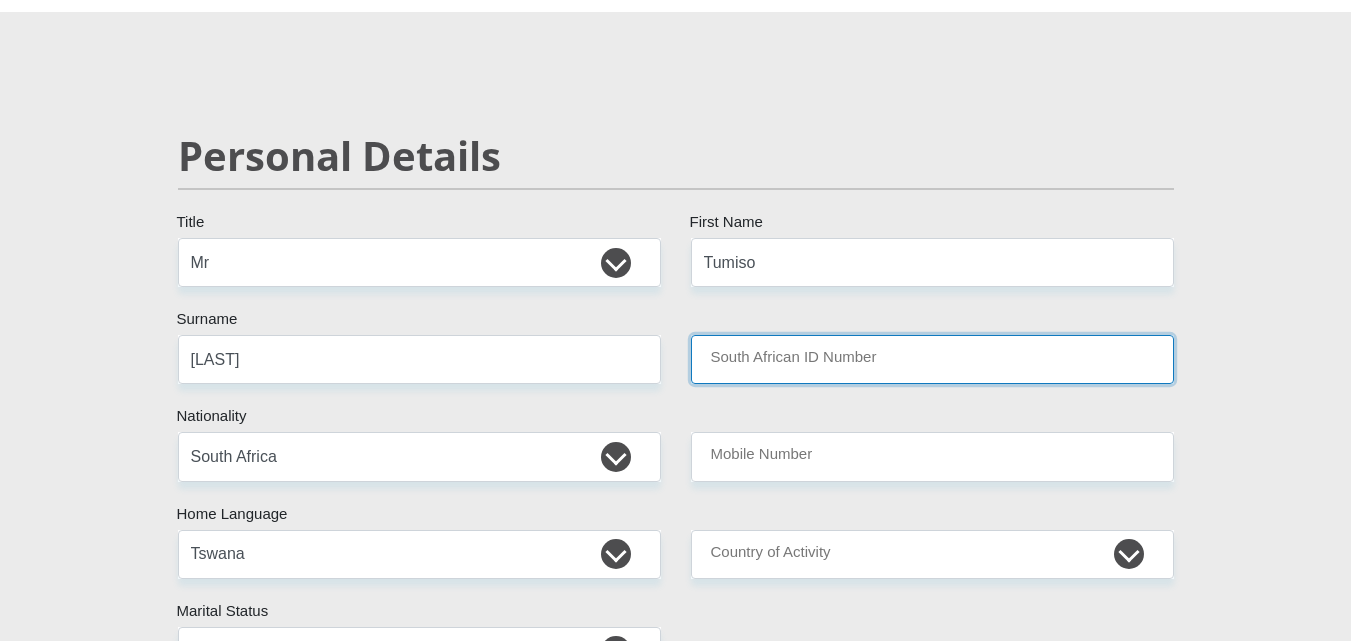 click on "South African ID Number" at bounding box center [932, 359] 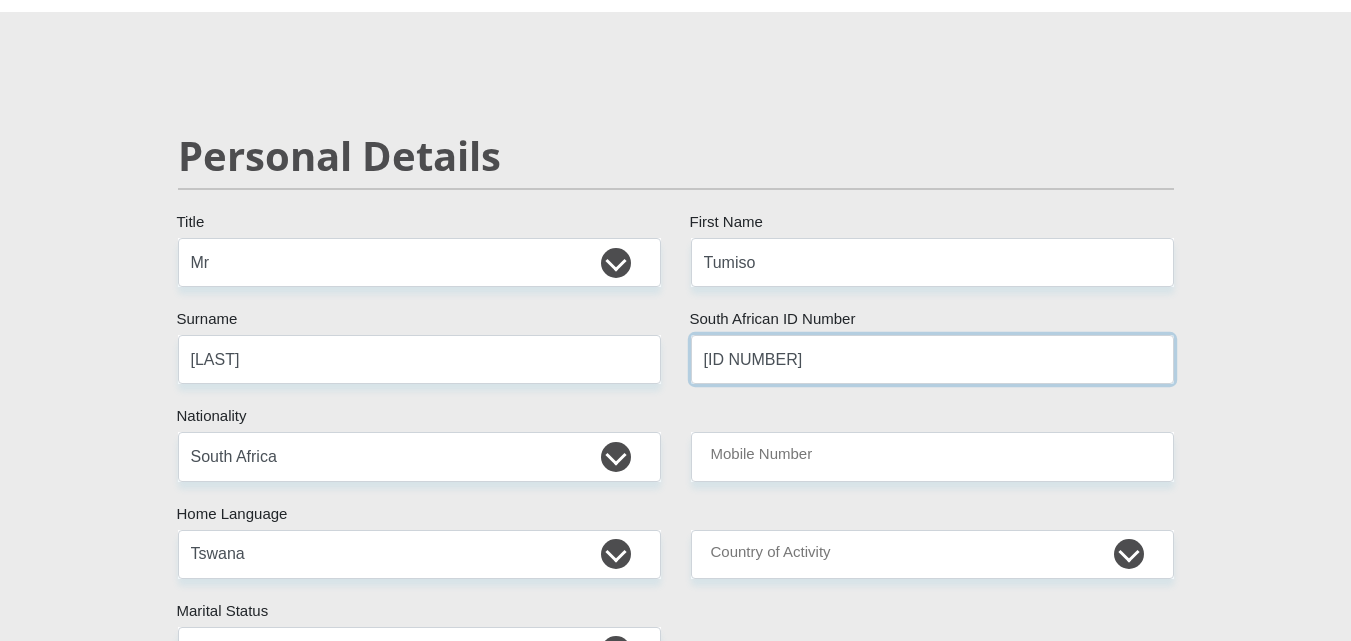 type on "[ID NUMBER]" 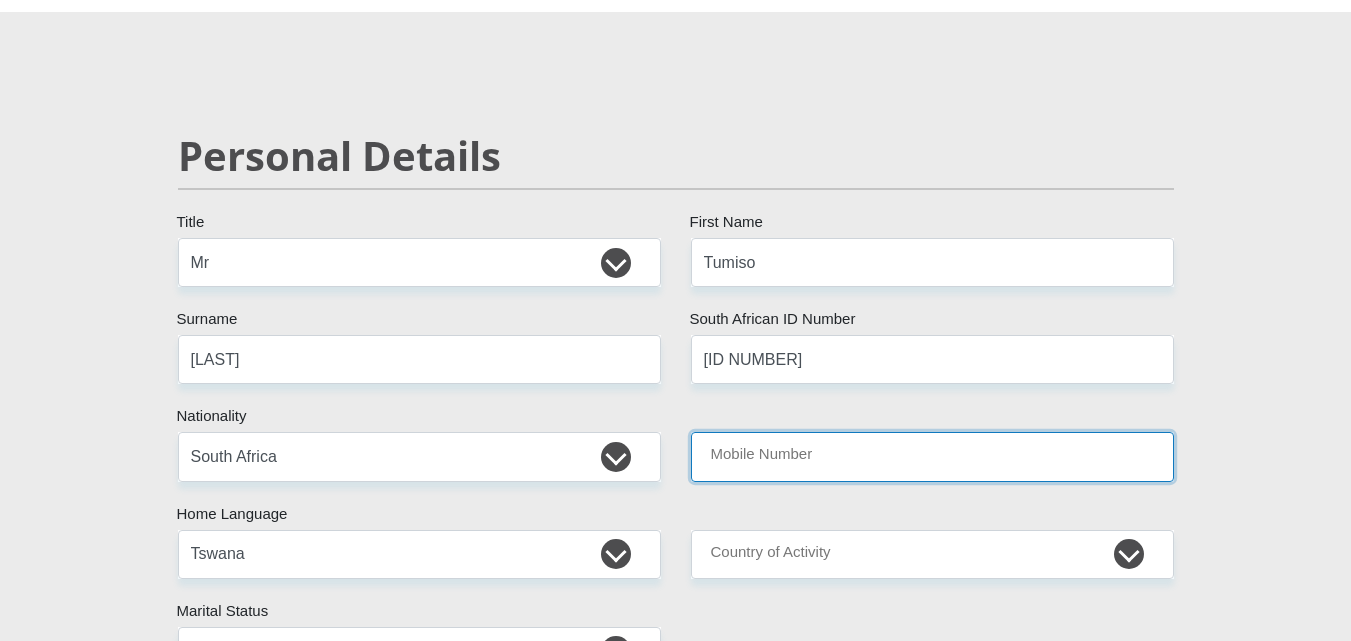 click on "Mobile Number" at bounding box center [932, 456] 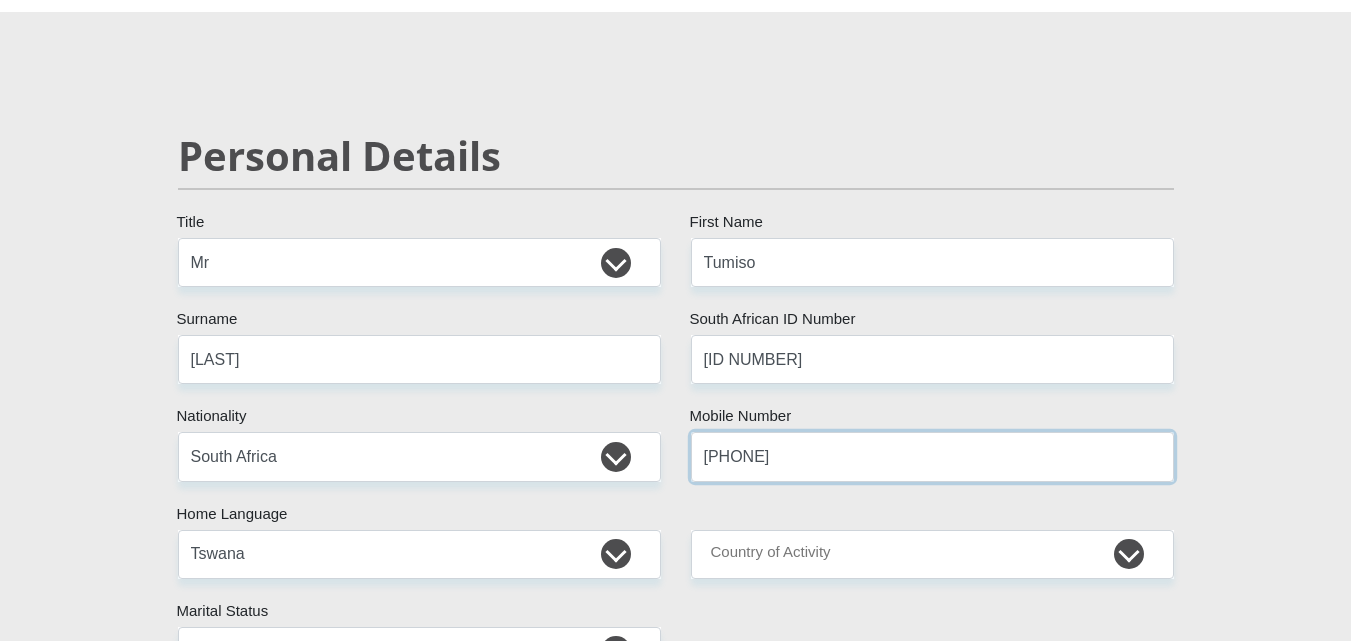 scroll, scrollTop: 200, scrollLeft: 0, axis: vertical 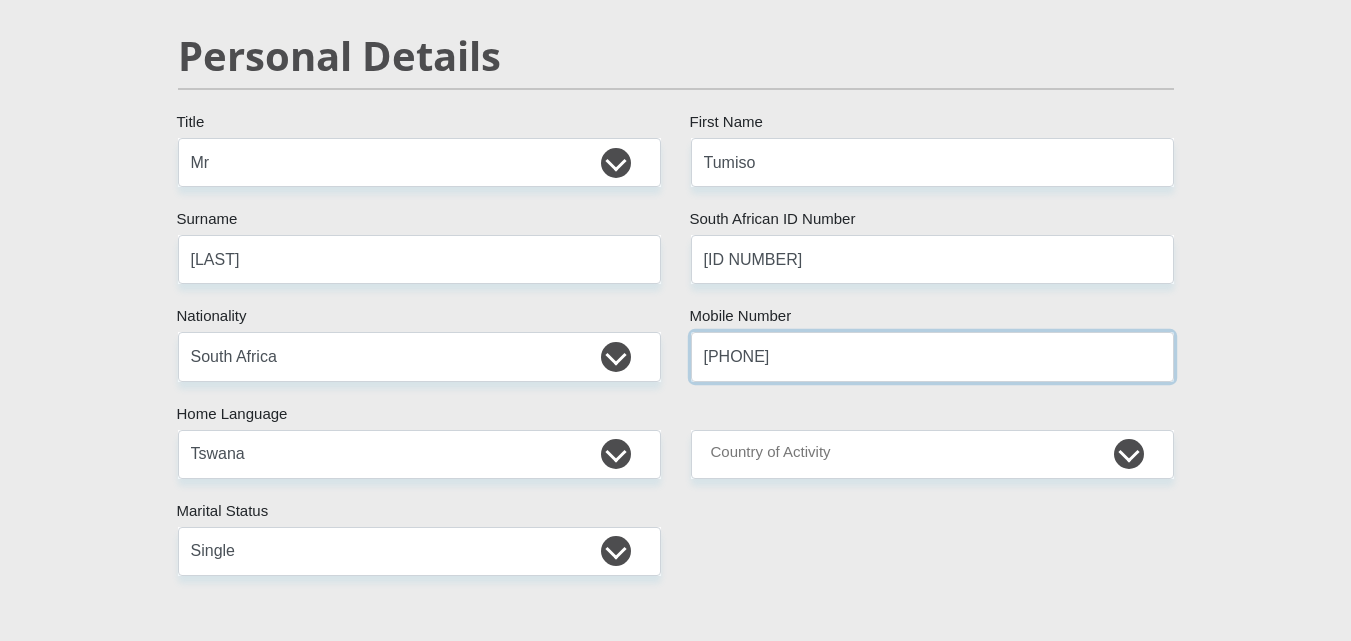 type on "[PHONE]" 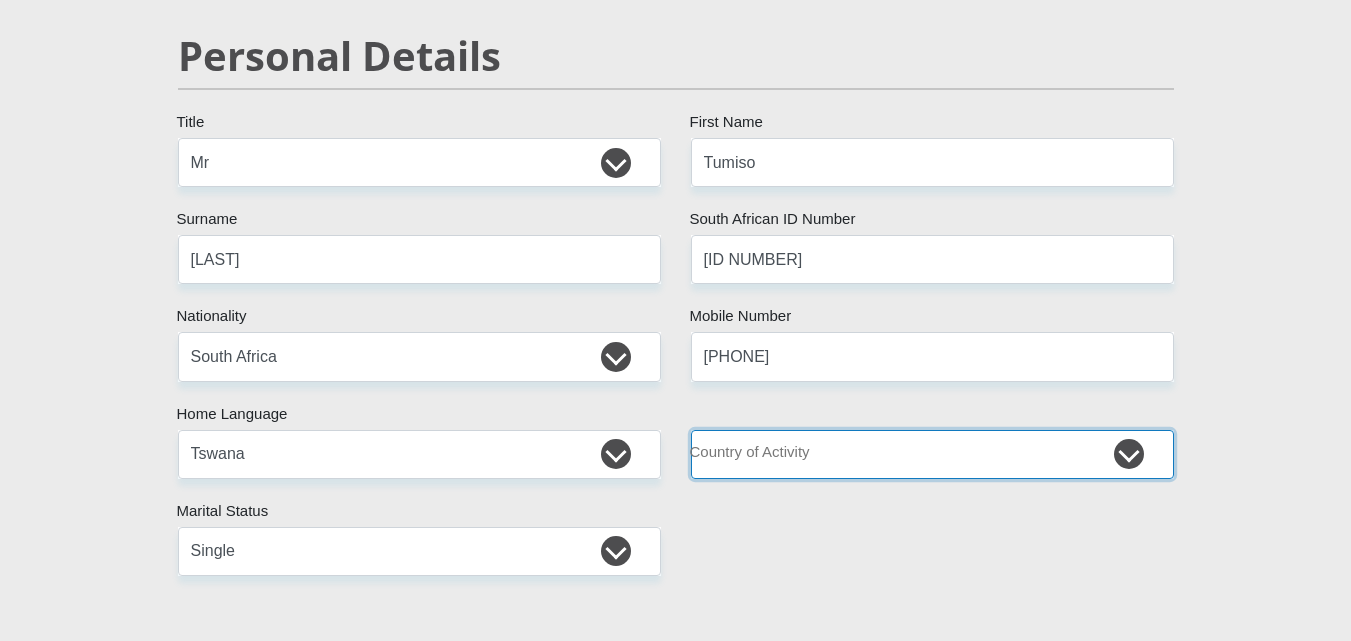 click on "South Africa
Afghanistan
Aland Islands
Albania
Algeria
America Samoa
American Virgin Islands
Andorra
Angola
Anguilla
Antarctica
Antigua and Barbuda
Argentina
Armenia
Aruba
Ascension Island
Australia
Austria
Azerbaijan
Chad" at bounding box center (932, 454) 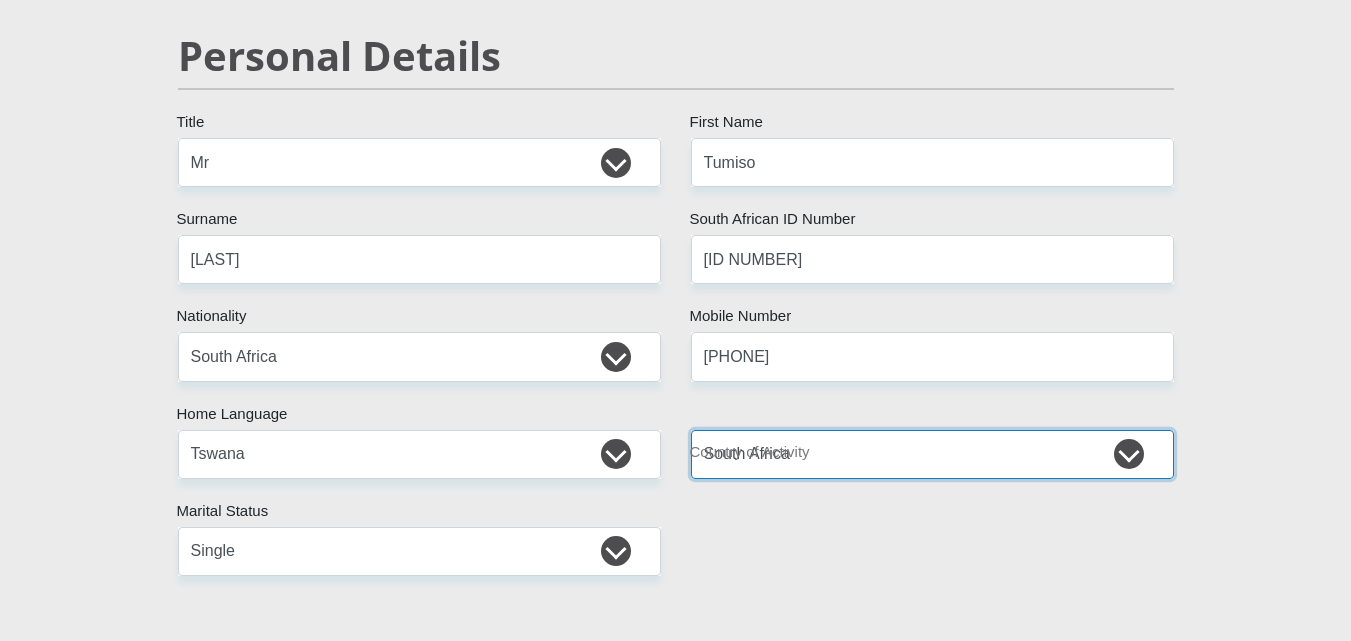 click on "South Africa
Afghanistan
Aland Islands
Albania
Algeria
America Samoa
American Virgin Islands
Andorra
Angola
Anguilla
Antarctica
Antigua and Barbuda
Argentina
Armenia
Aruba
Ascension Island
Australia
Austria
Azerbaijan
Chad" at bounding box center (932, 454) 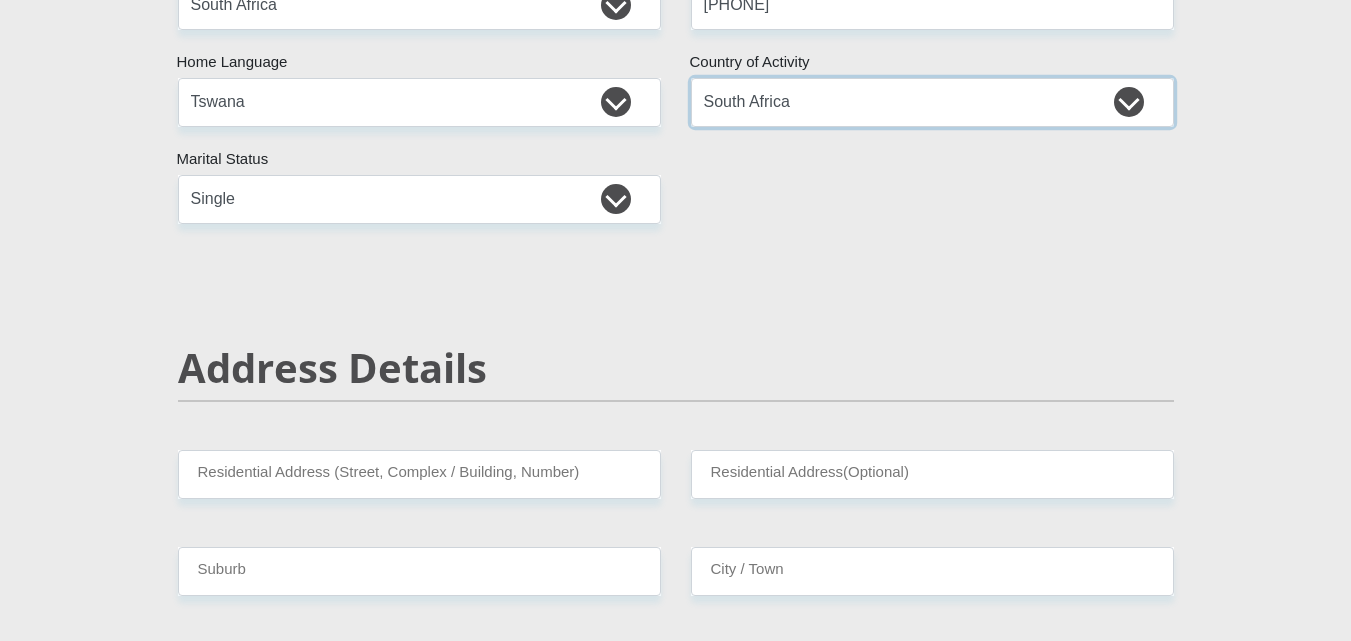 scroll, scrollTop: 600, scrollLeft: 0, axis: vertical 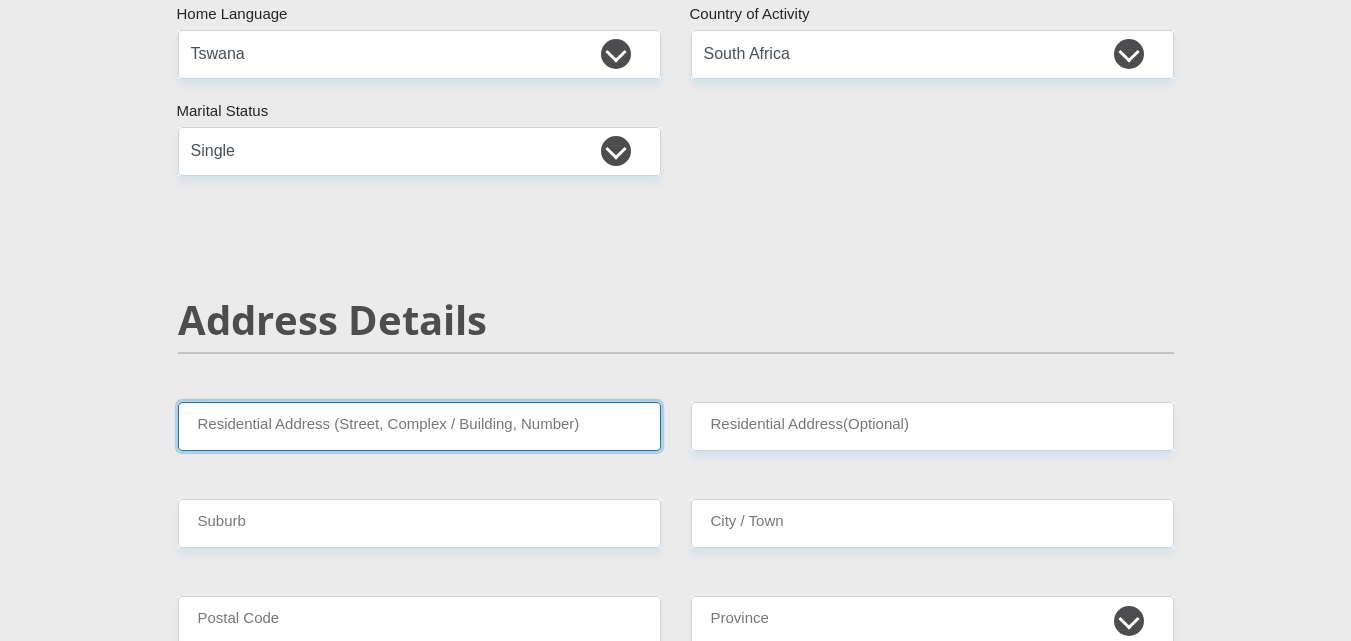 click on "Residential Address (Street, Complex / Building, Number)" at bounding box center [419, 426] 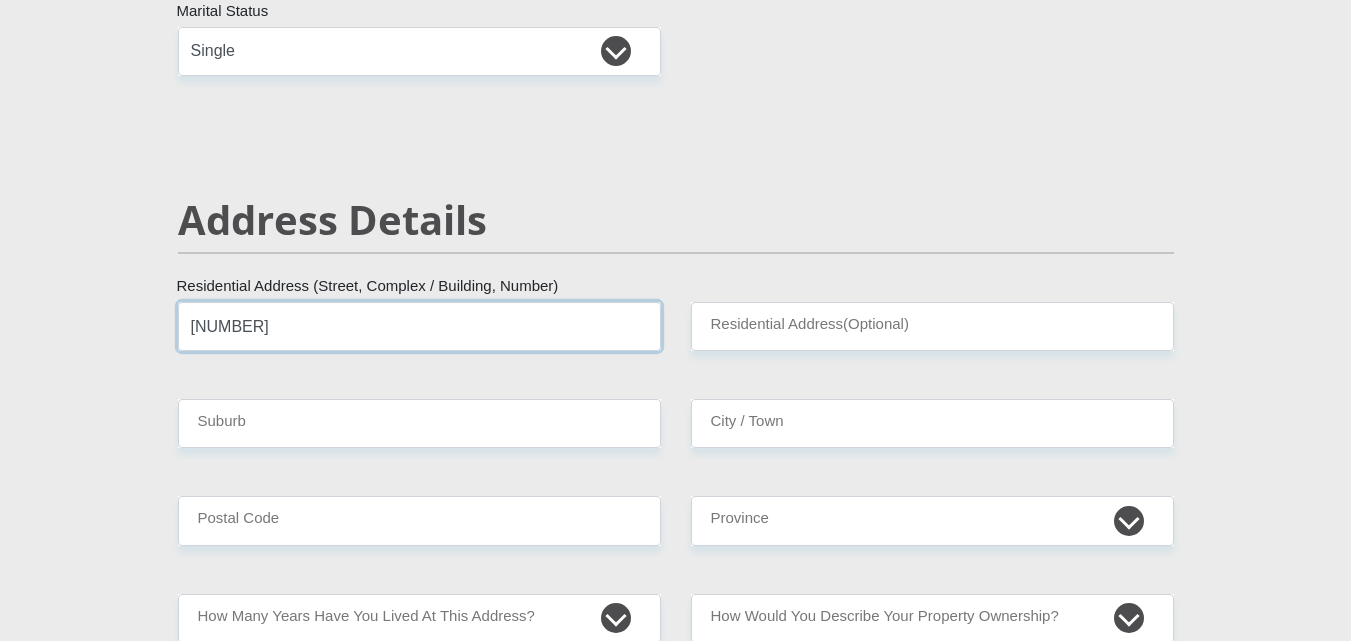 scroll, scrollTop: 800, scrollLeft: 0, axis: vertical 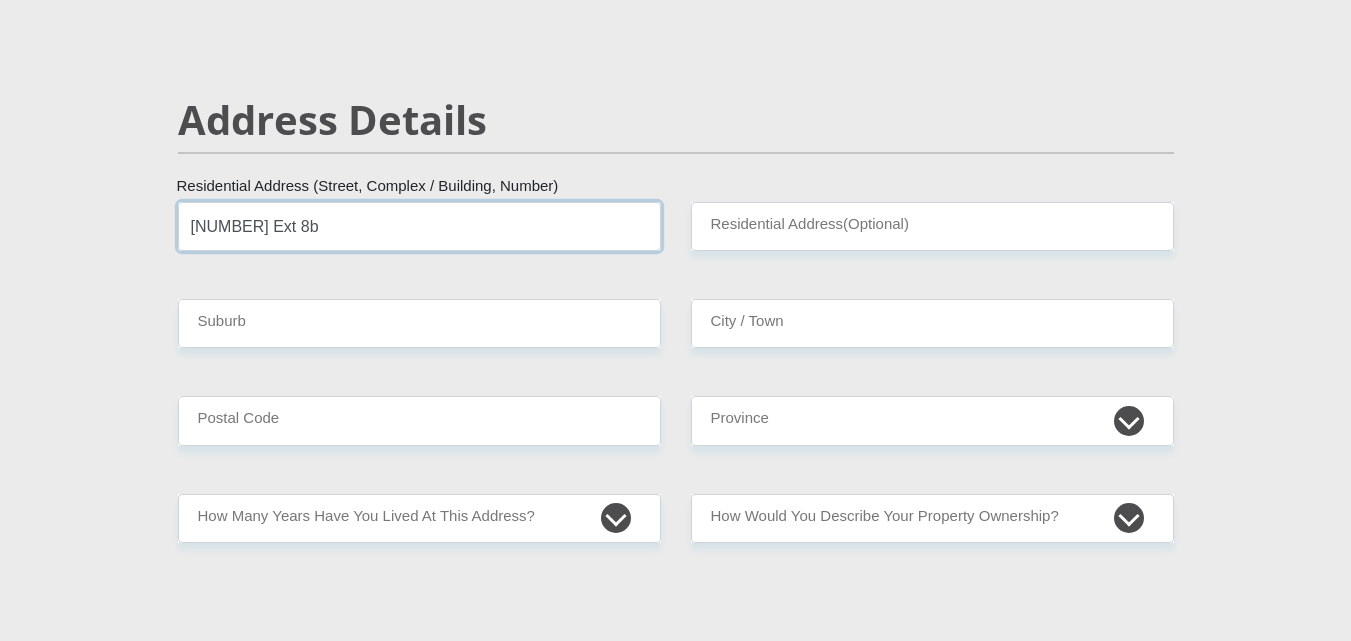 type on "[NUMBER] Ext 8b" 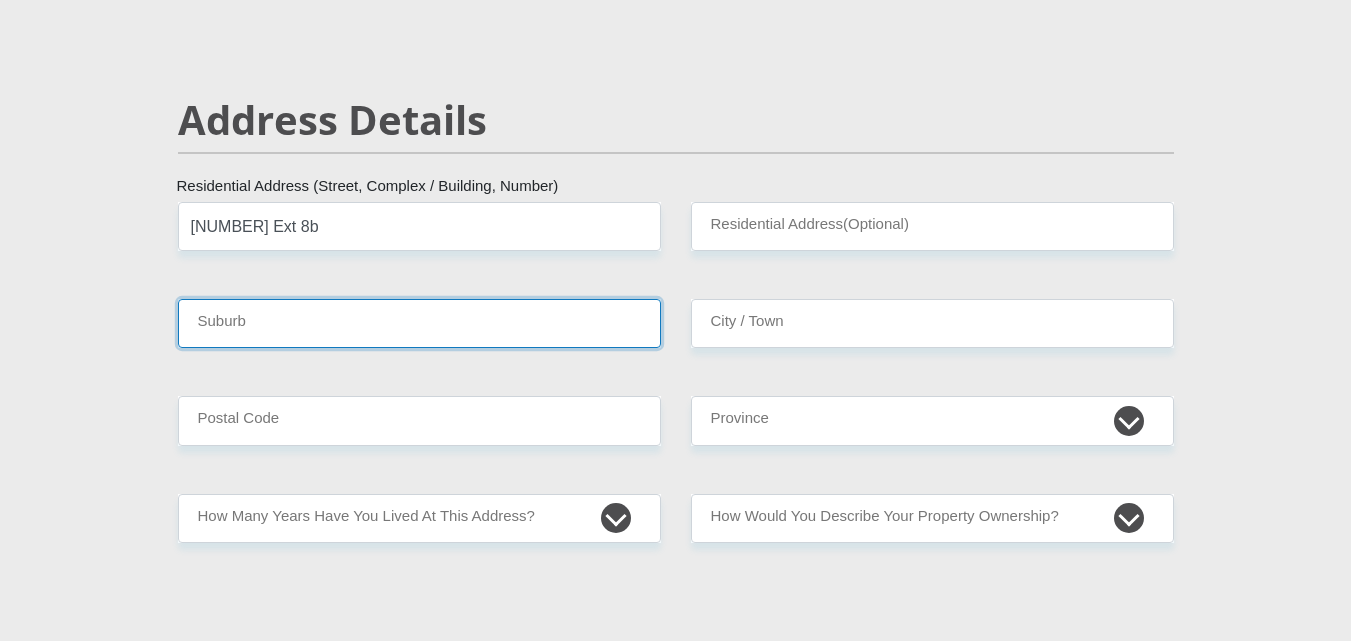 click on "Suburb" at bounding box center [419, 323] 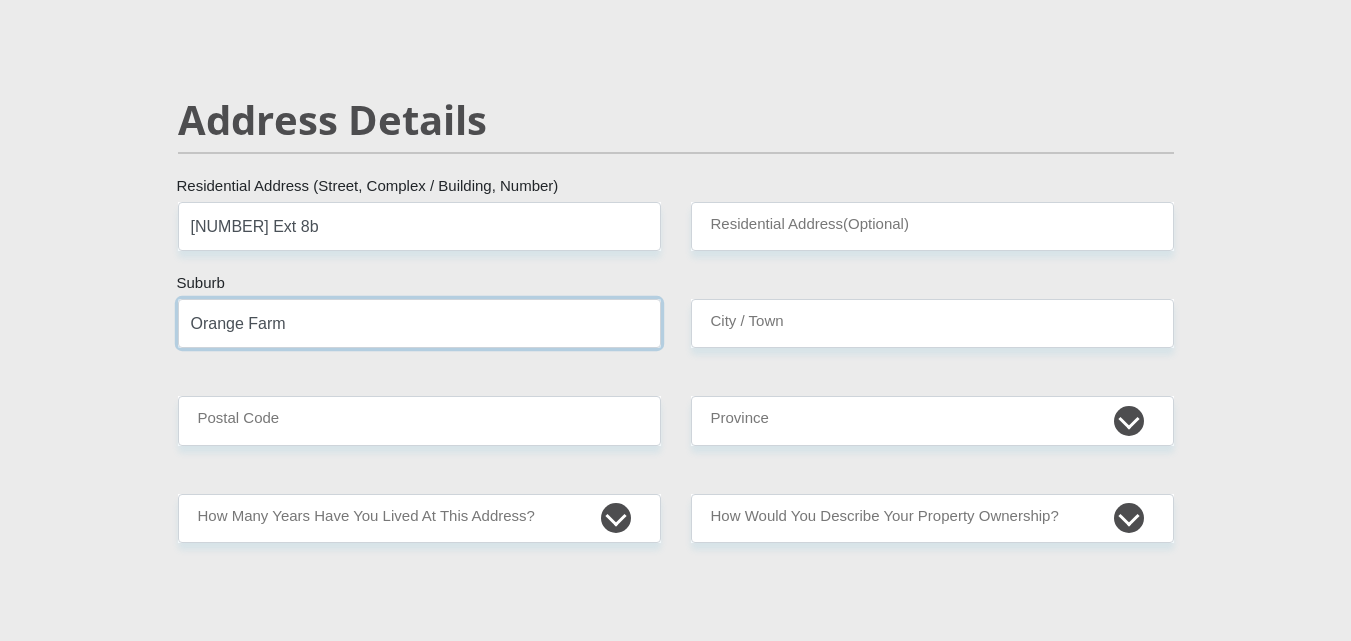 type on "Orange Farm" 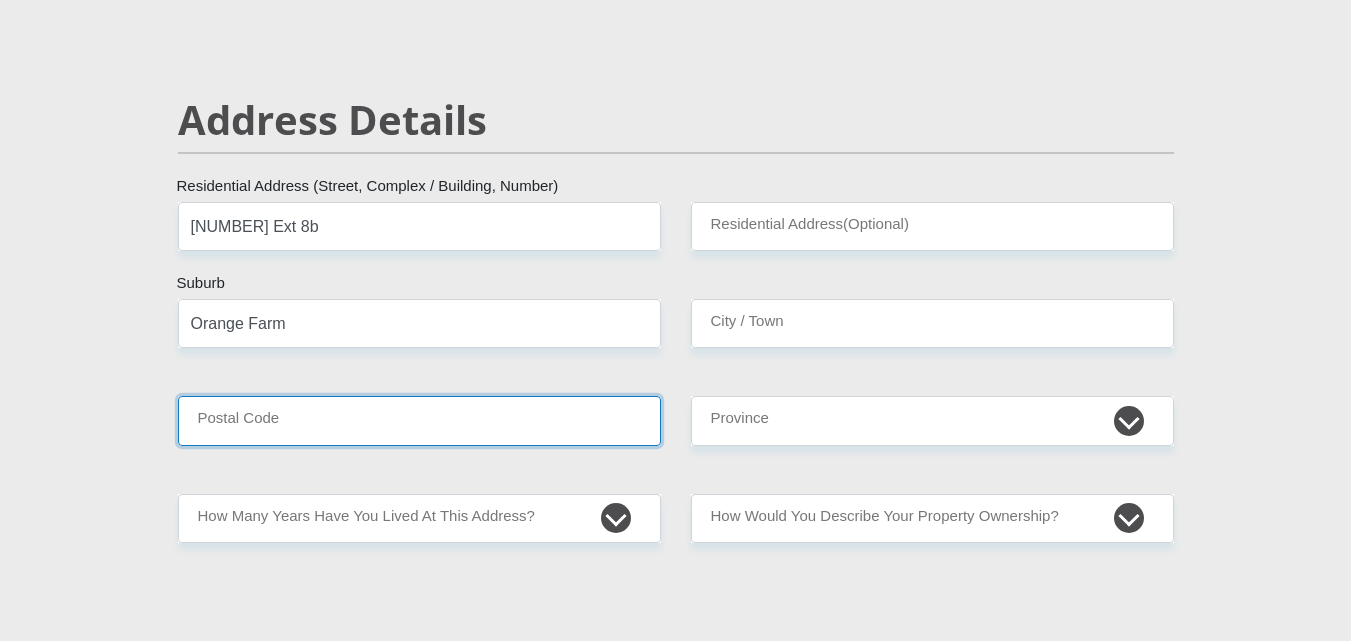 click on "Postal Code" at bounding box center (419, 420) 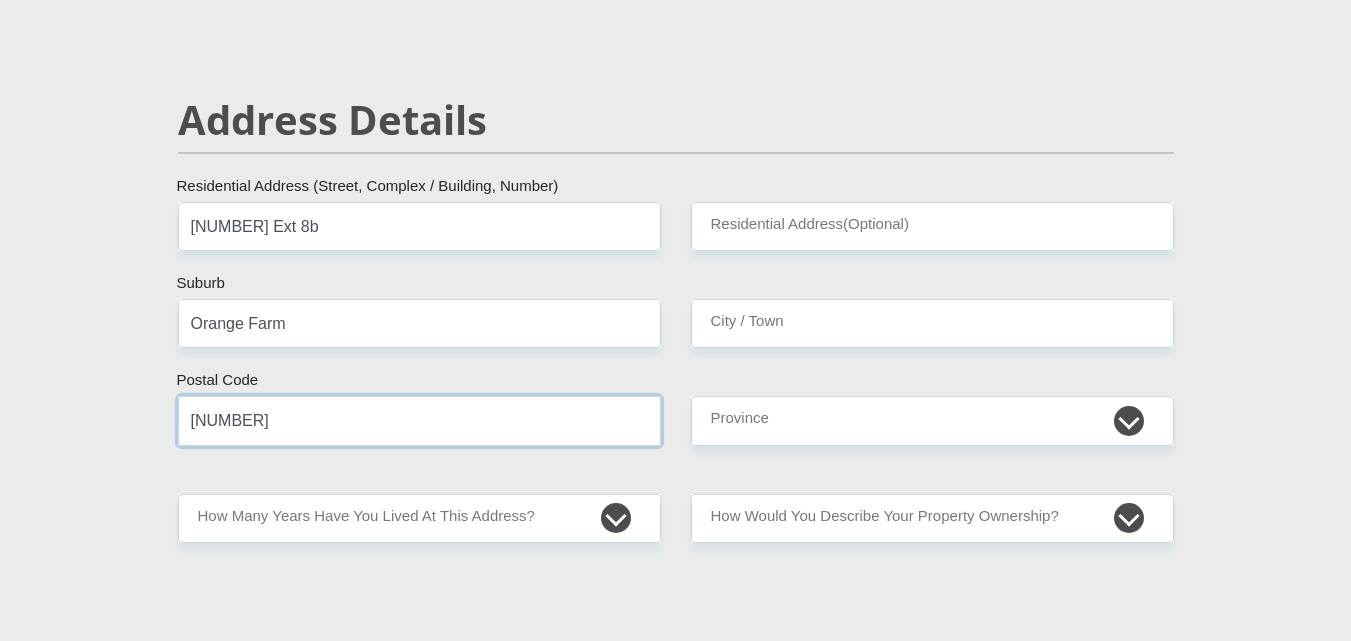 type on "[NUMBER]" 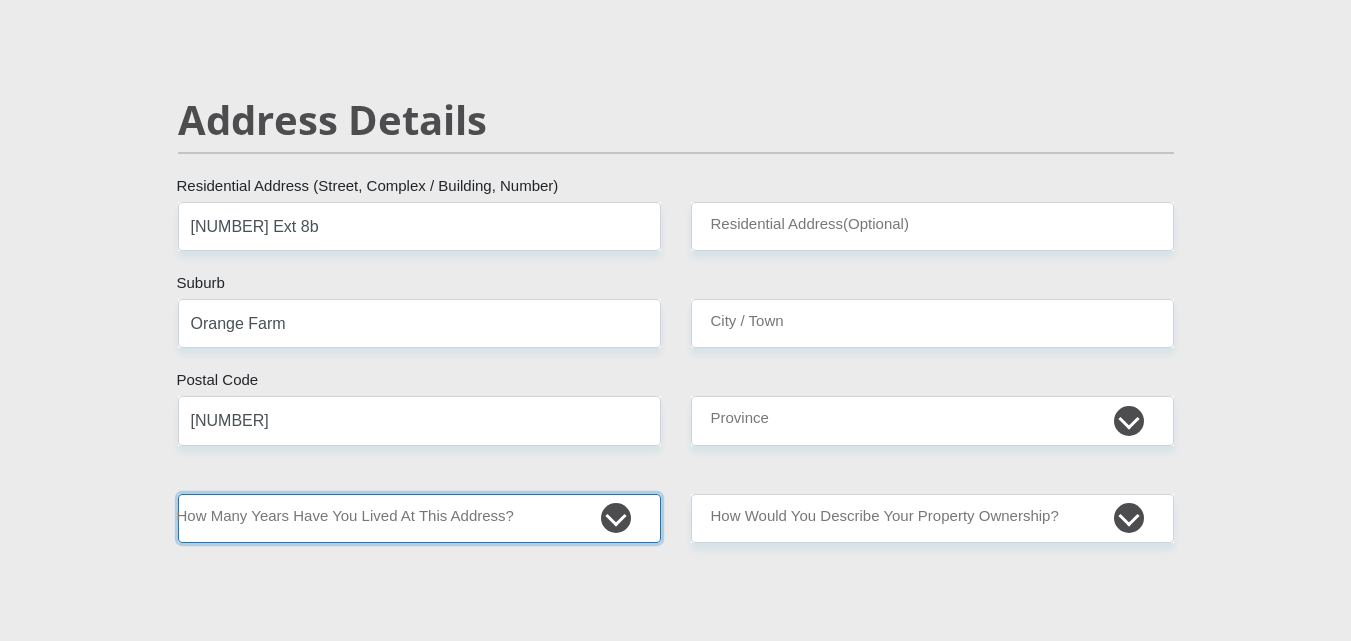 click on "less than 1 year
1-3 years
3-5 years
5+ years" at bounding box center (419, 518) 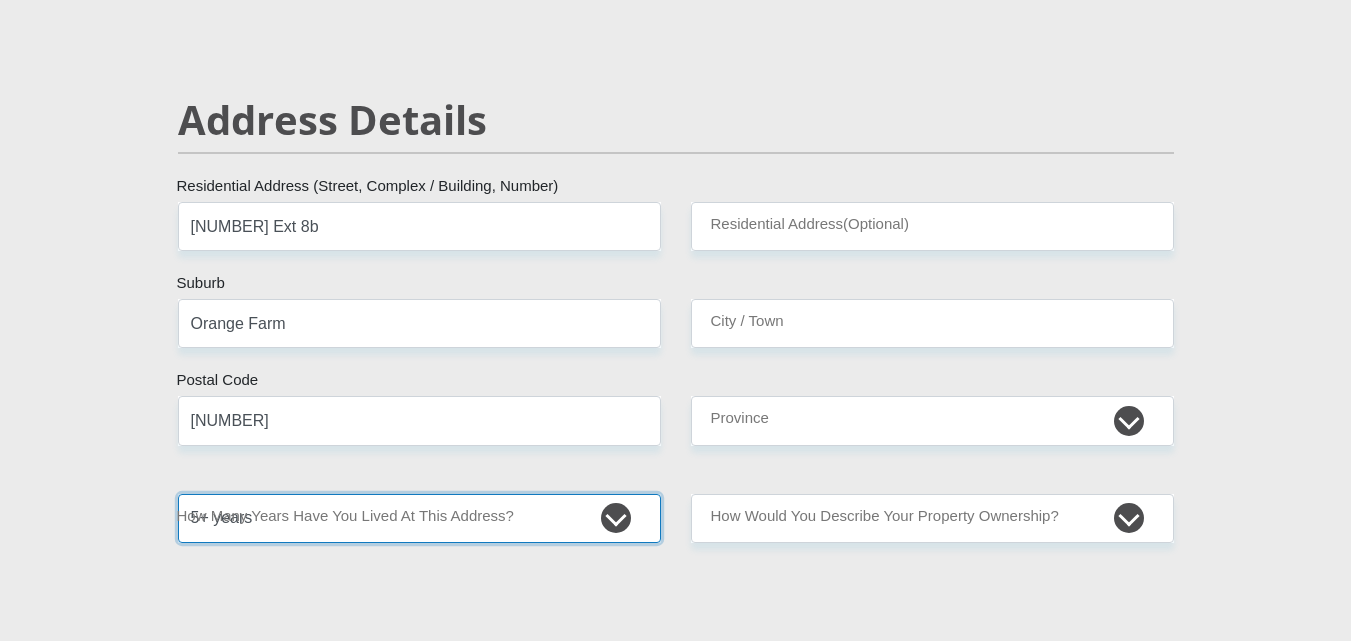 click on "less than 1 year
1-3 years
3-5 years
5+ years" at bounding box center [419, 518] 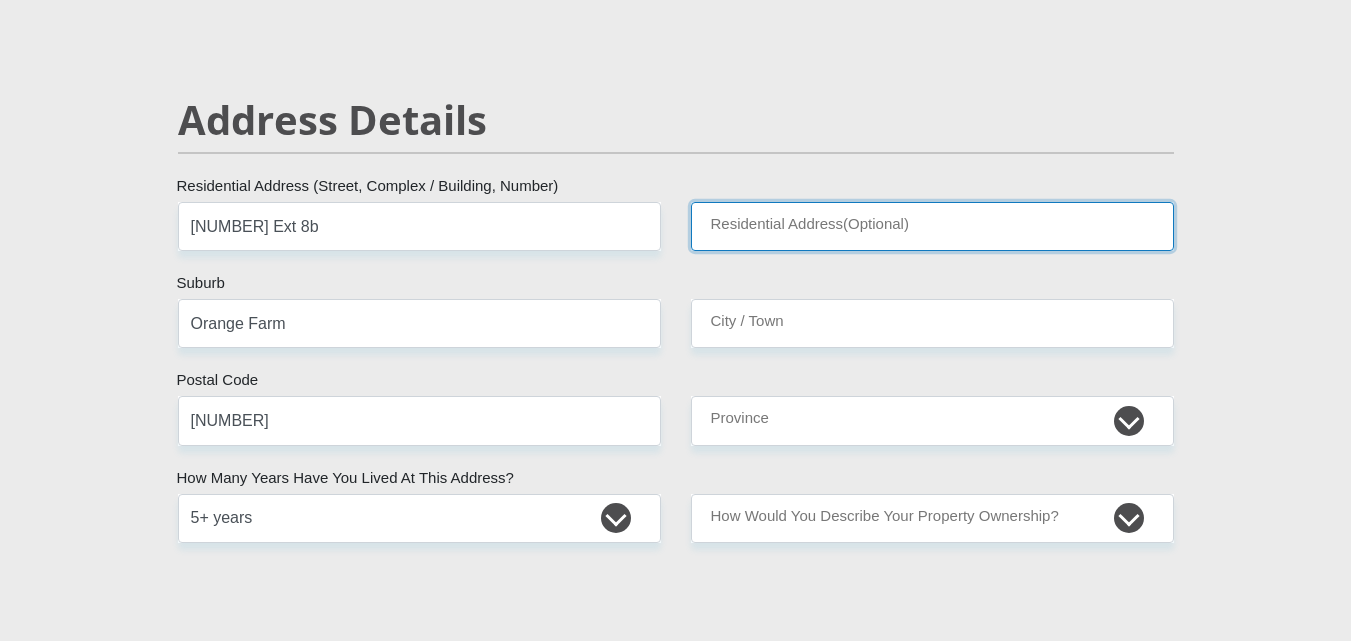 click on "Residential Address(Optional)" at bounding box center [932, 226] 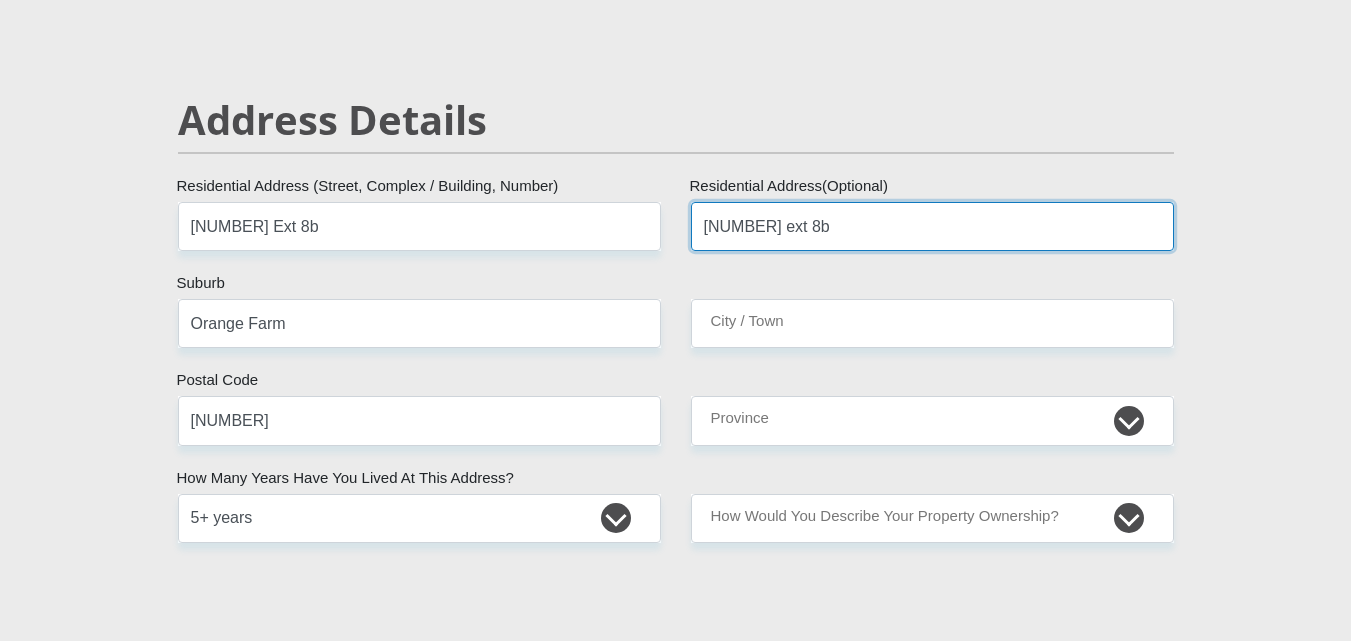 click on "[NUMBER] ext 8b" at bounding box center (932, 226) 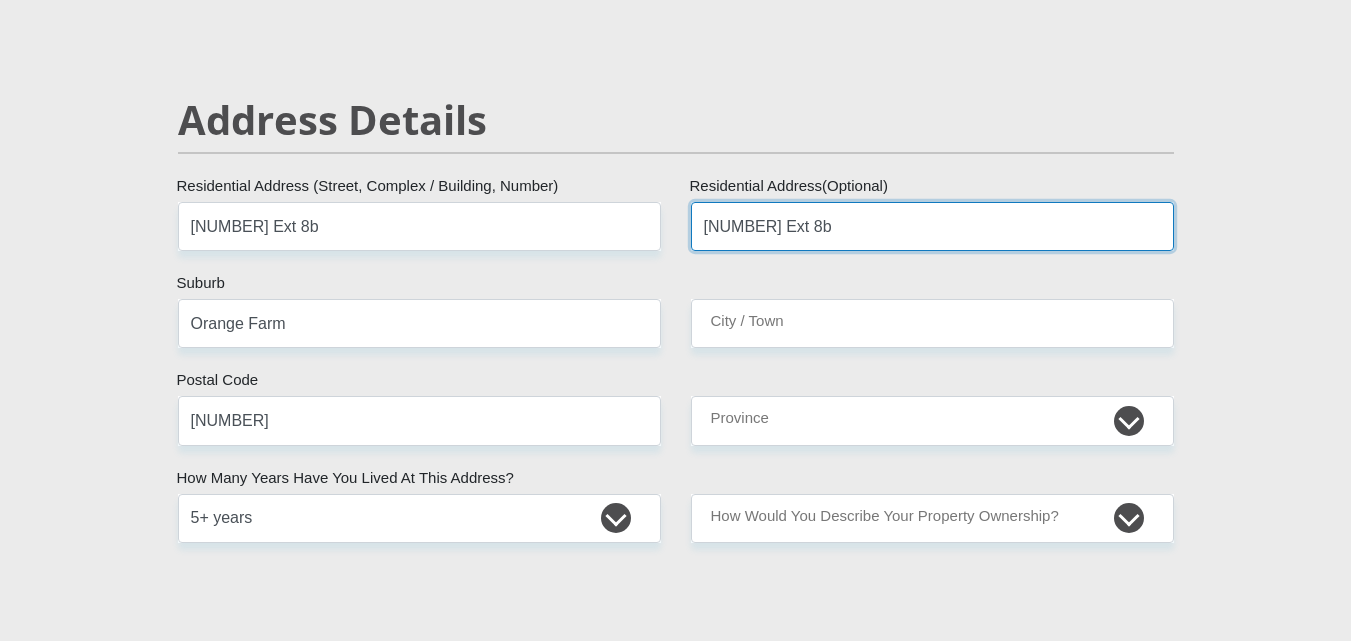 type on "[NUMBER] Ext 8b" 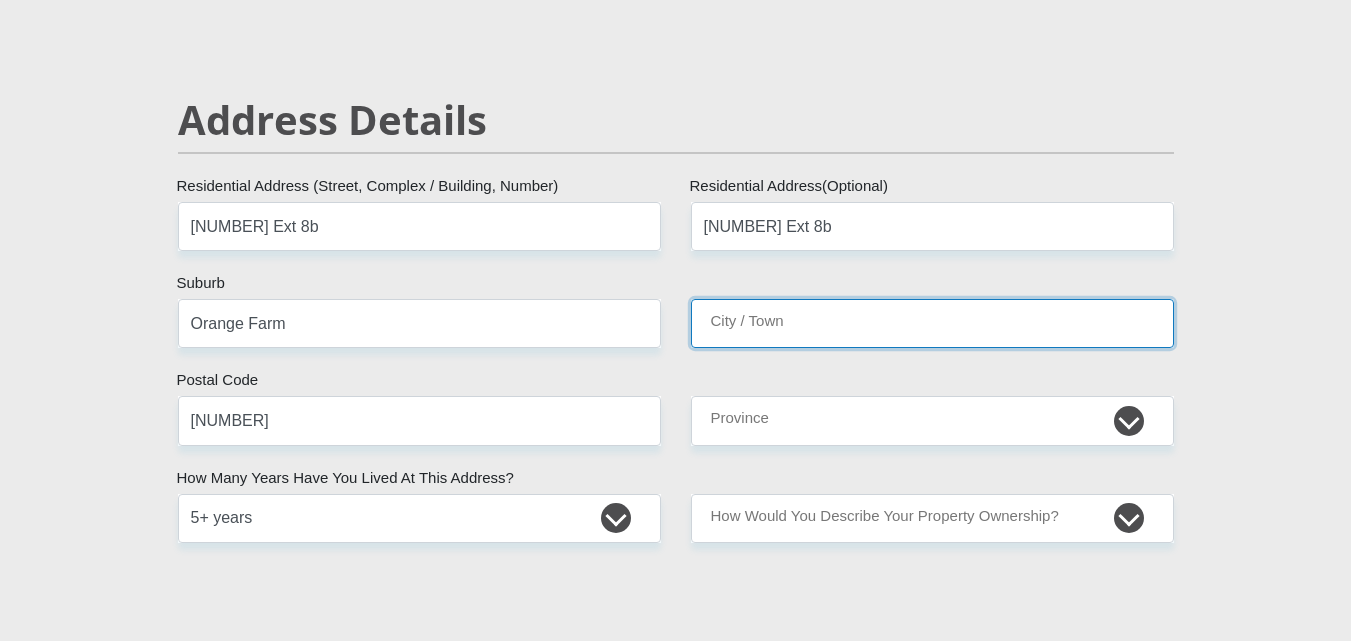 click on "City / Town" at bounding box center (932, 323) 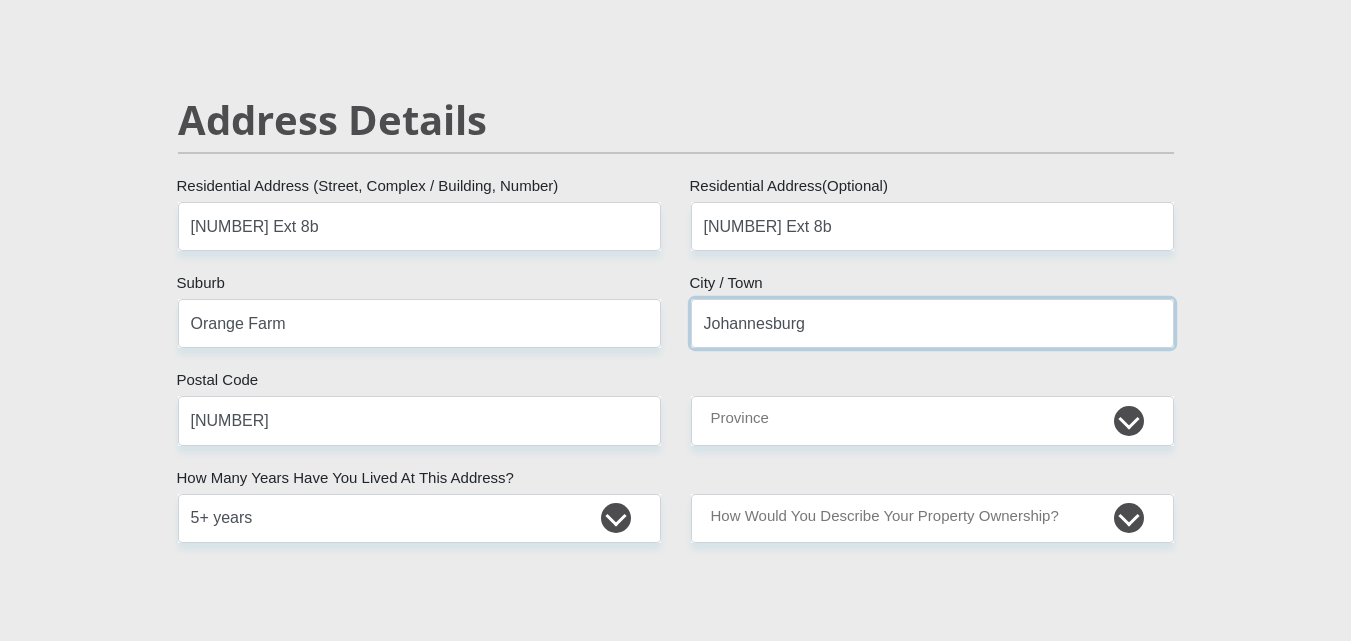 type on "Johannesburg" 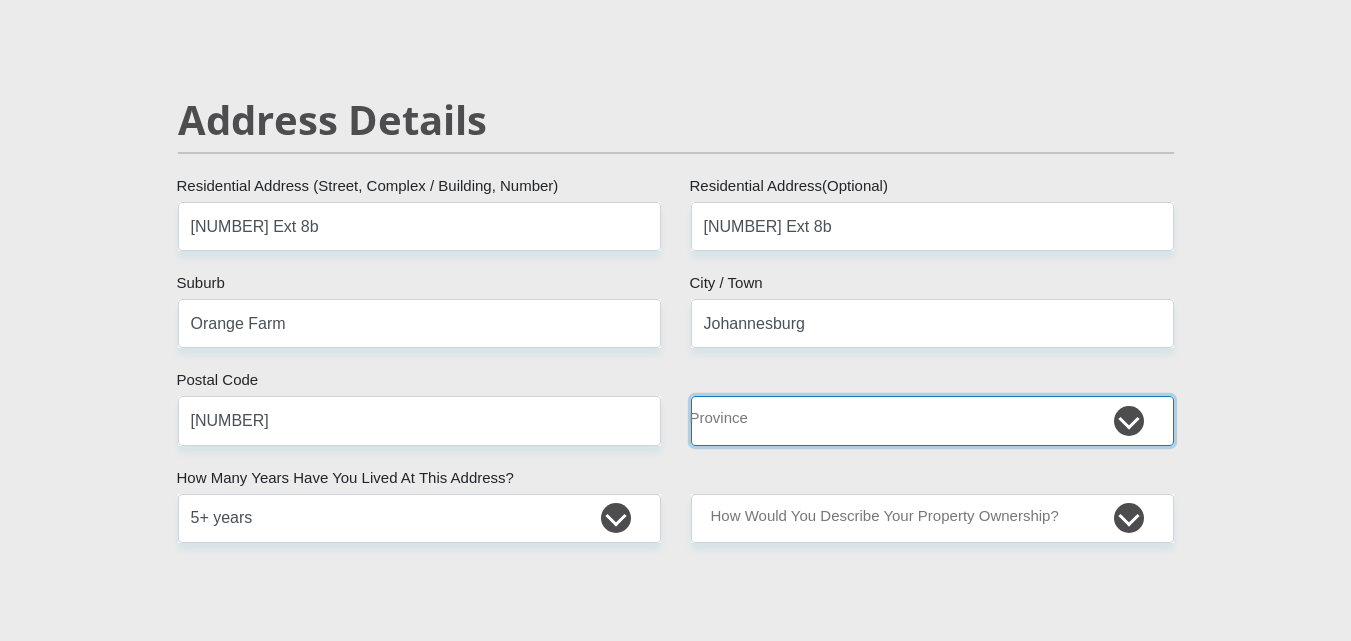 click on "Eastern Cape
Free State
Gauteng
KwaZulu-Natal
Limpopo
Mpumalanga
Northern Cape
North West
Western Cape" at bounding box center (932, 420) 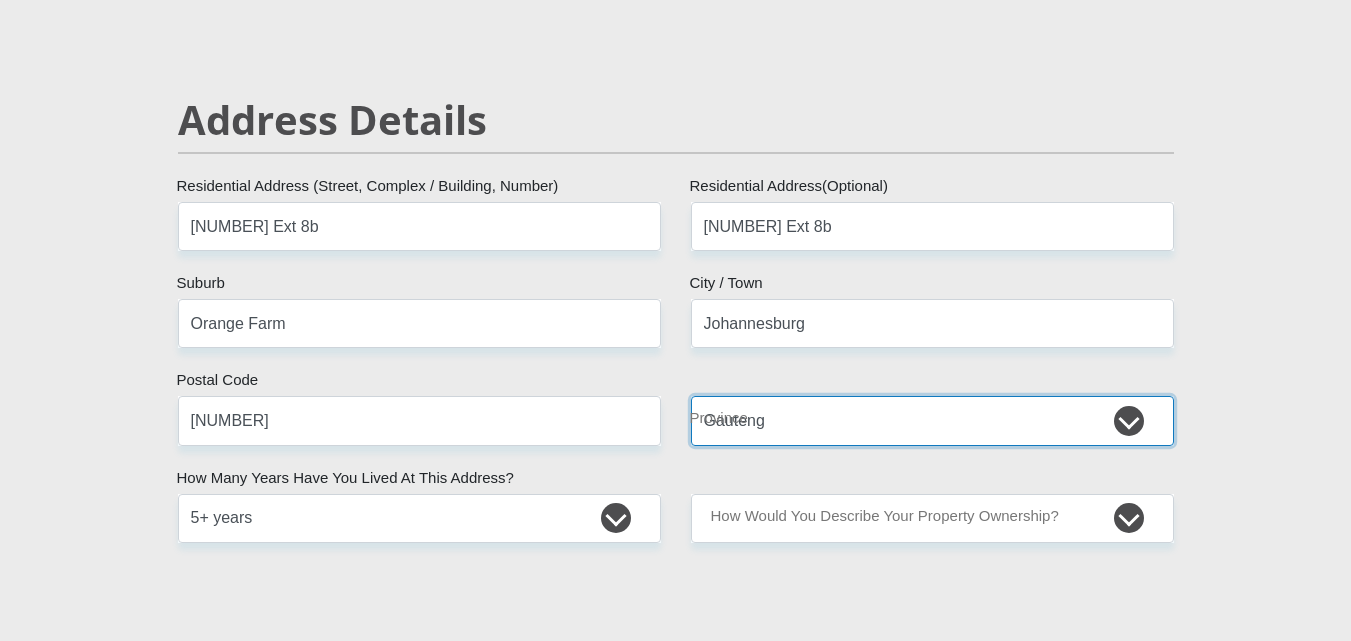 click on "Eastern Cape
Free State
Gauteng
KwaZulu-Natal
Limpopo
Mpumalanga
Northern Cape
North West
Western Cape" at bounding box center [932, 420] 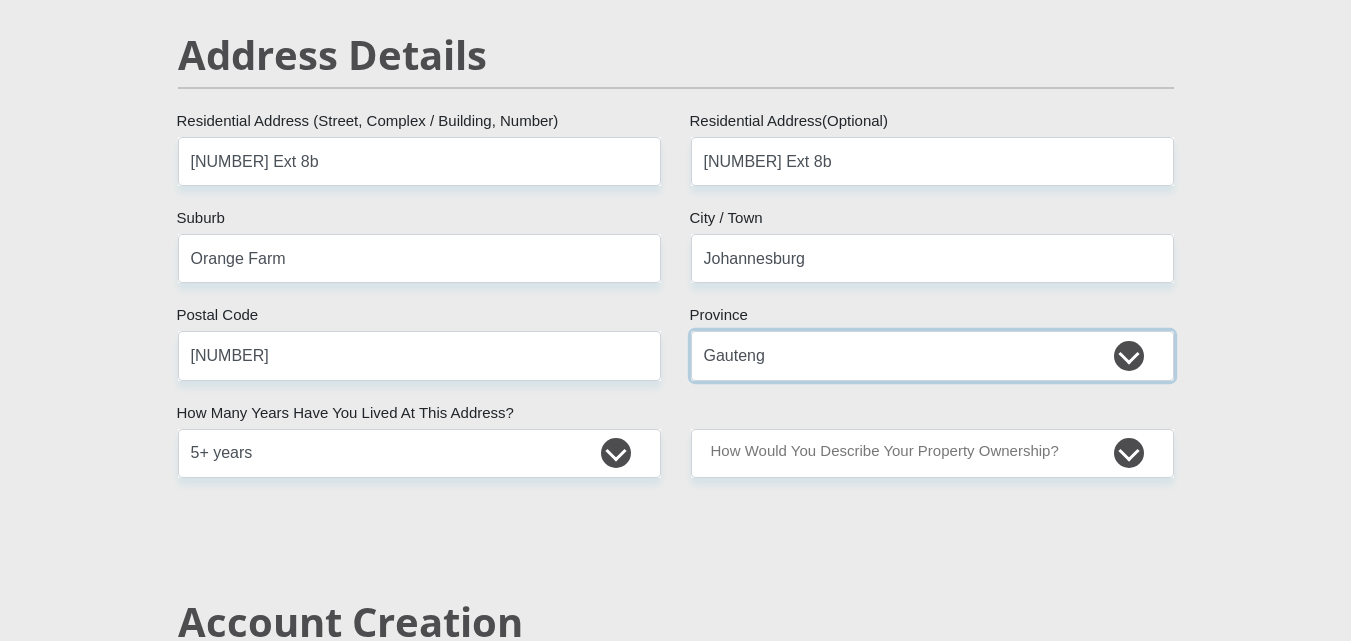 scroll, scrollTop: 900, scrollLeft: 0, axis: vertical 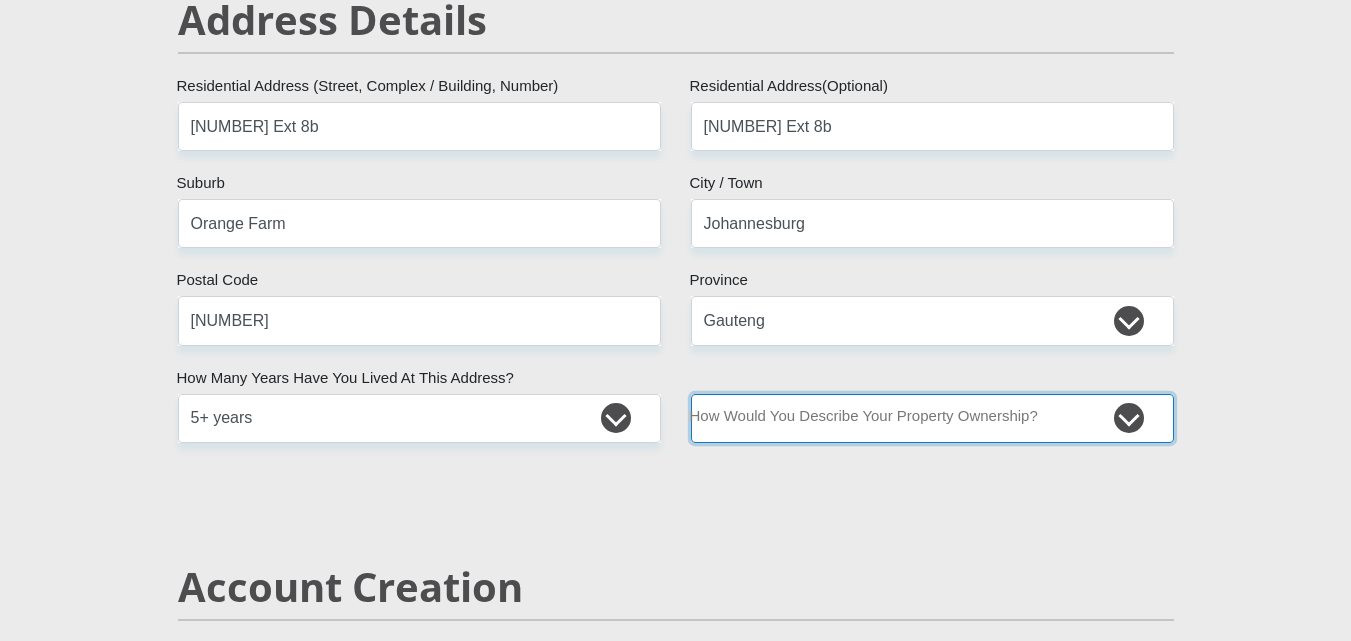 click on "Owned
Rented
Family Owned
Company Dwelling" at bounding box center (932, 418) 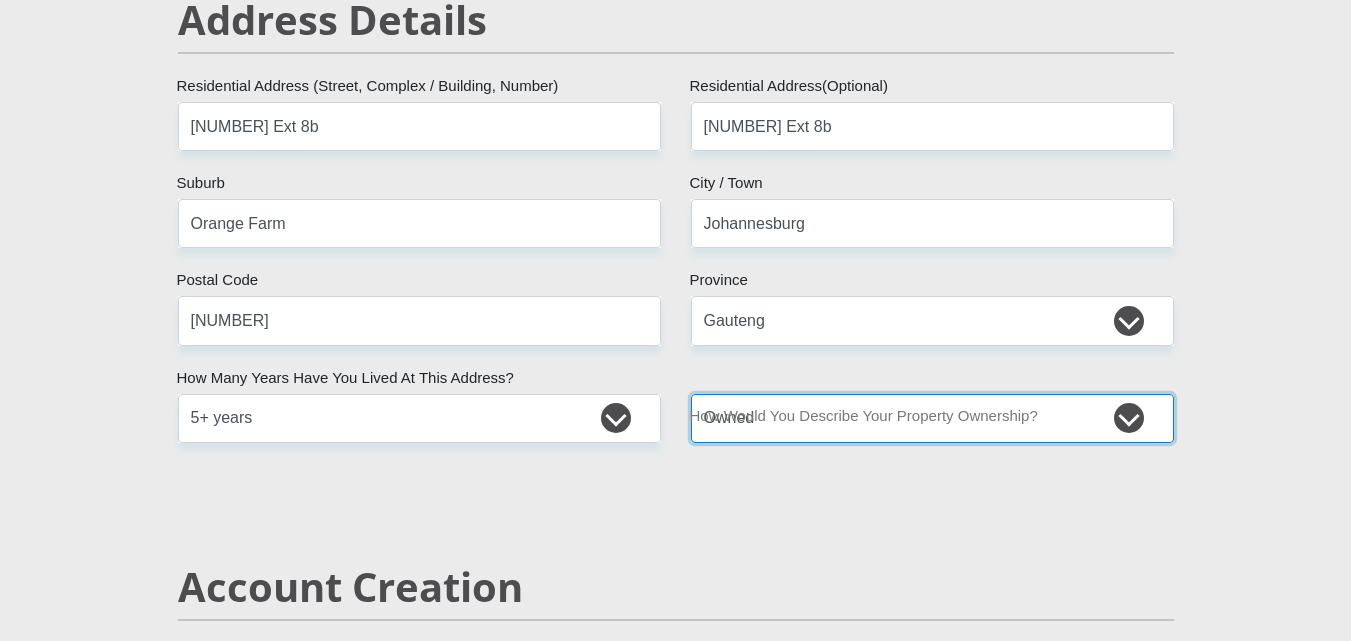 click on "Owned
Rented
Family Owned
Company Dwelling" at bounding box center (932, 418) 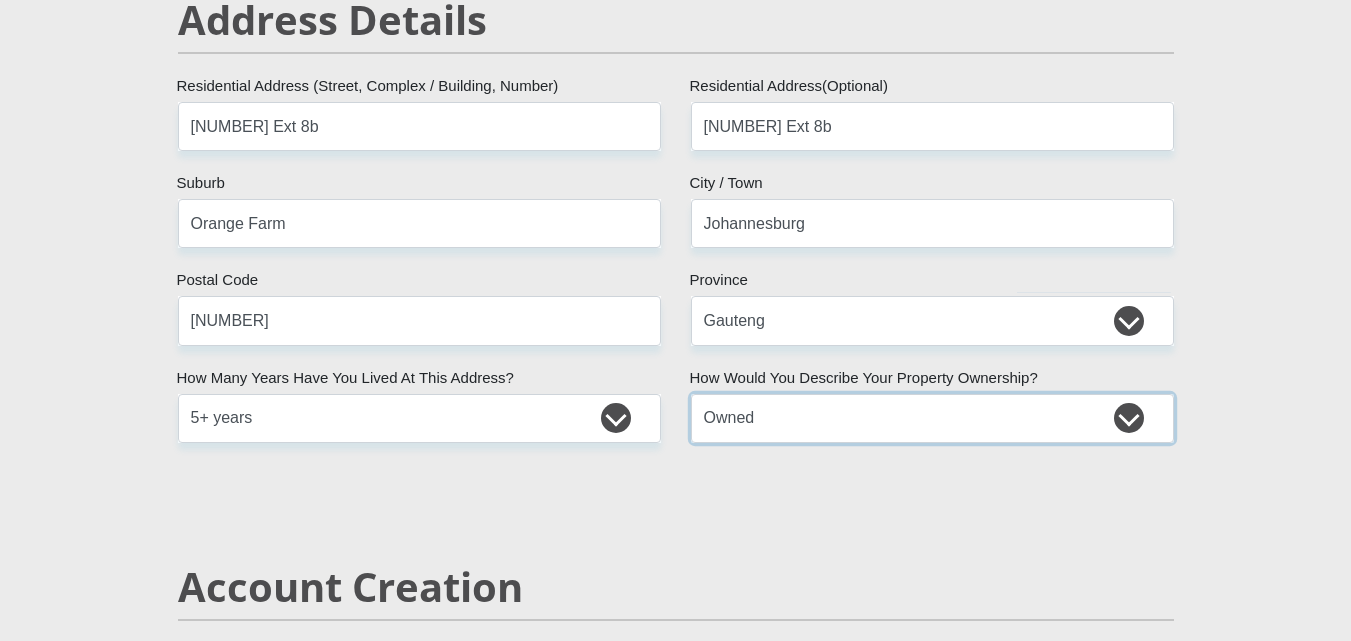 click on "Owned
Rented
Family Owned
Company Dwelling" at bounding box center (932, 418) 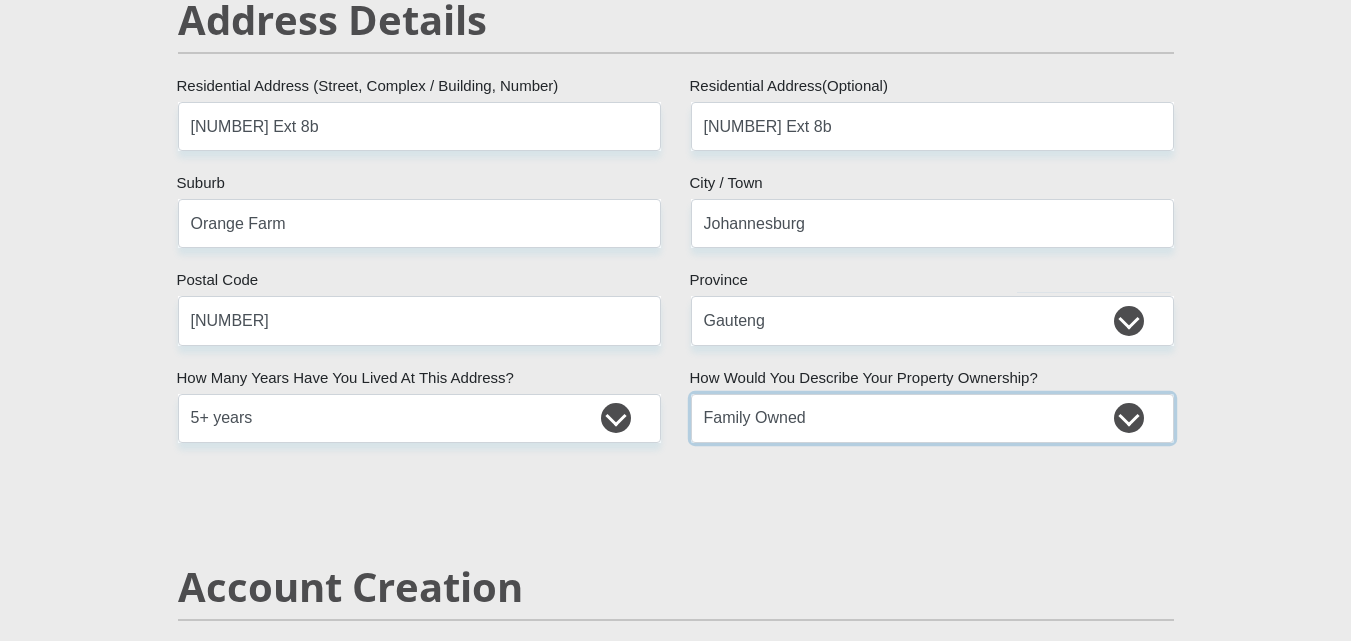 click on "Owned
Rented
Family Owned
Company Dwelling" at bounding box center [932, 418] 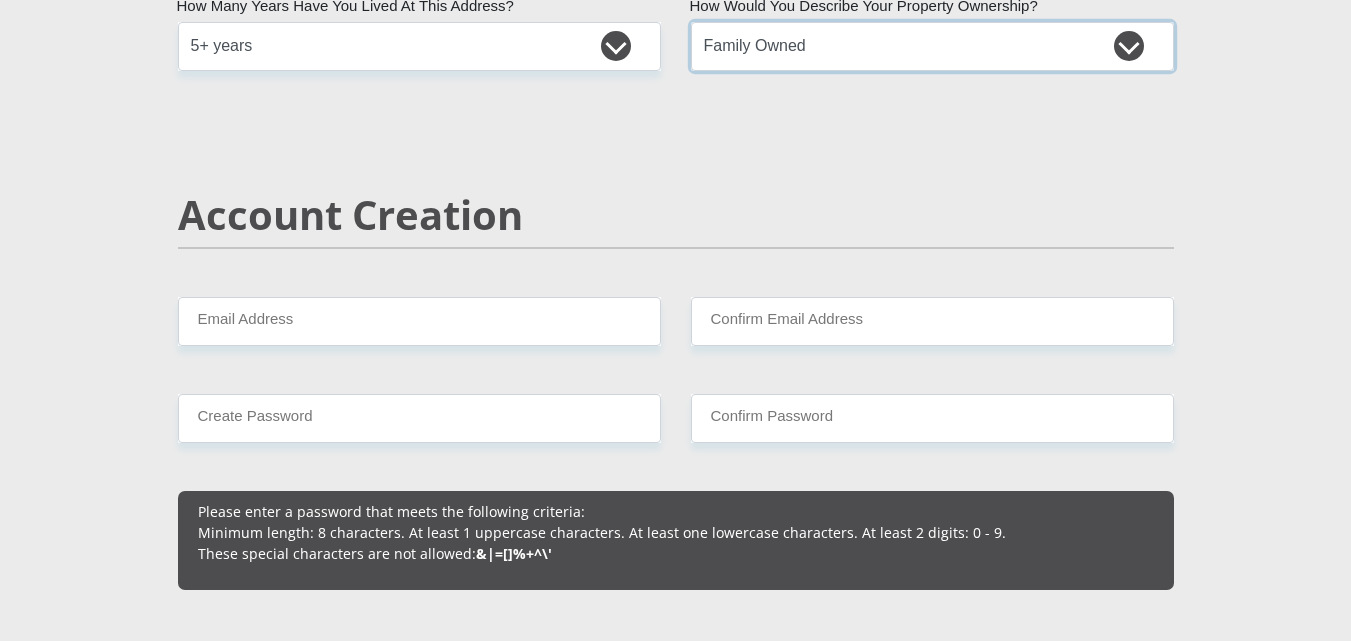 scroll, scrollTop: 1300, scrollLeft: 0, axis: vertical 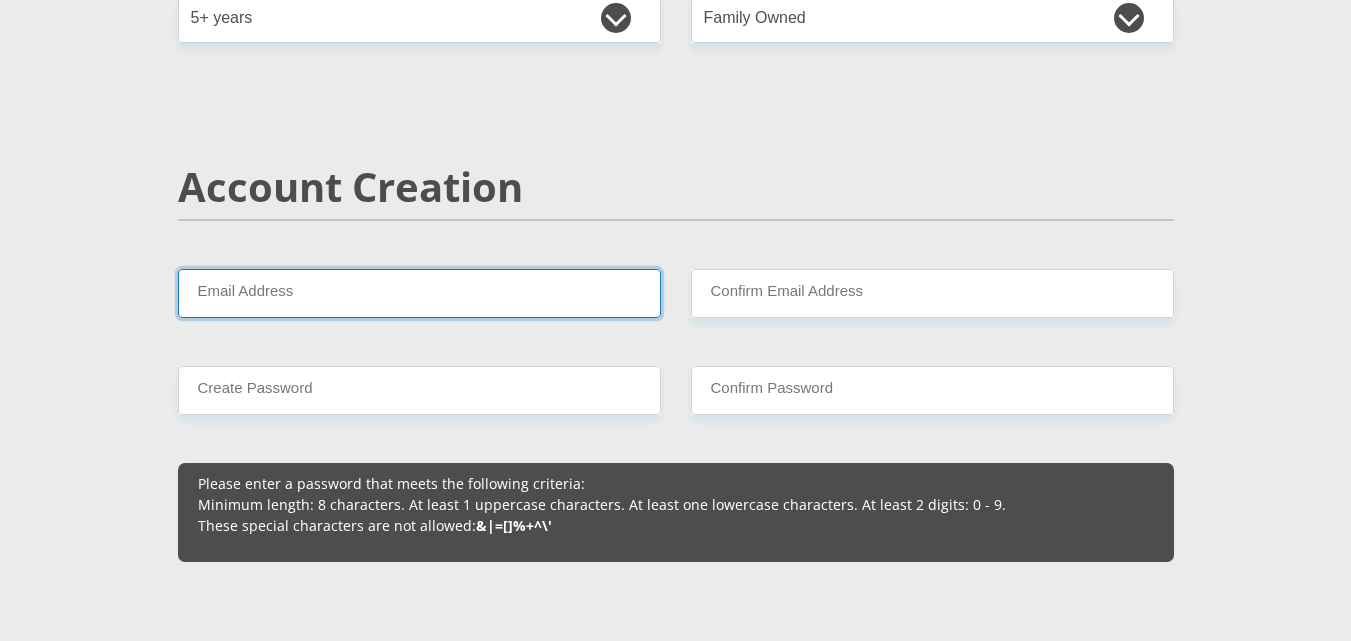 click on "Email Address" at bounding box center [419, 293] 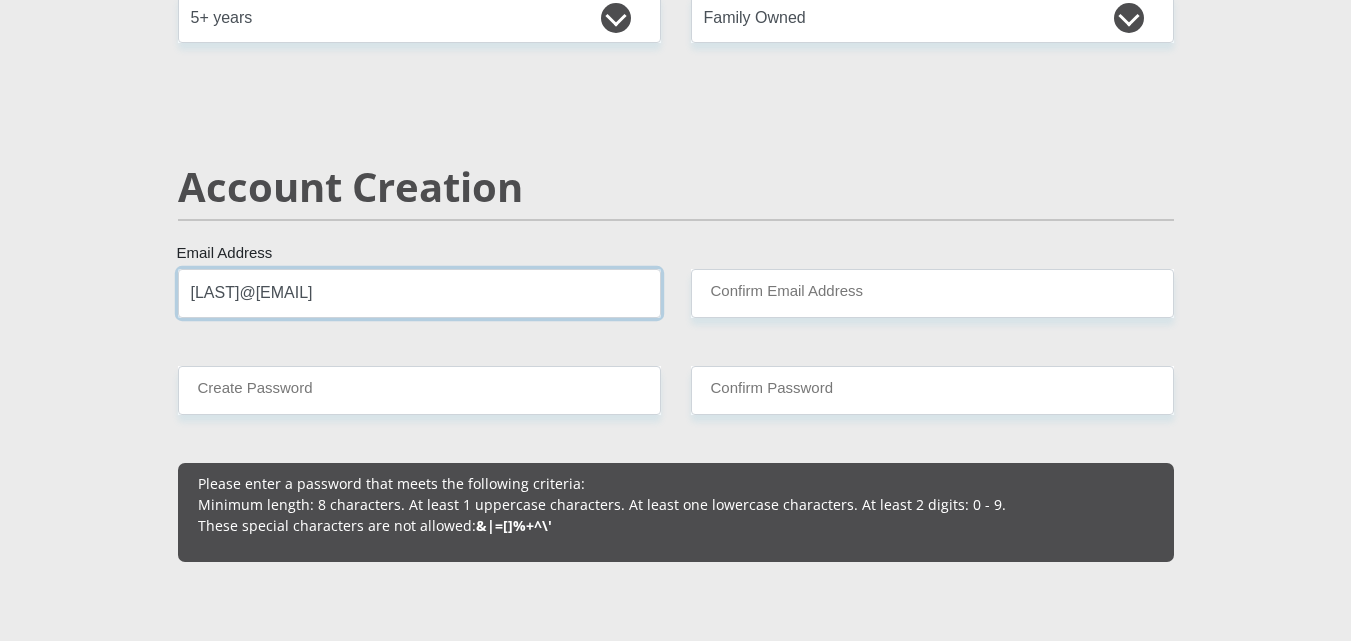 type on "[LAST]@[EMAIL]" 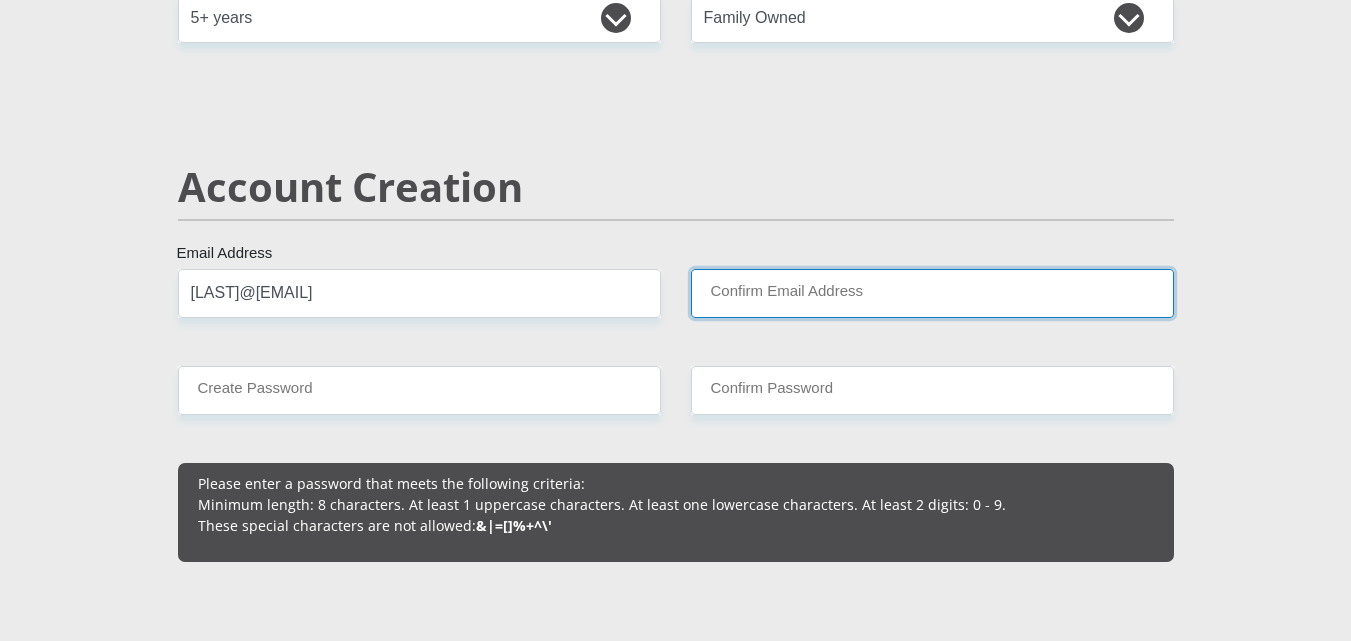click on "Confirm Email Address" at bounding box center [932, 293] 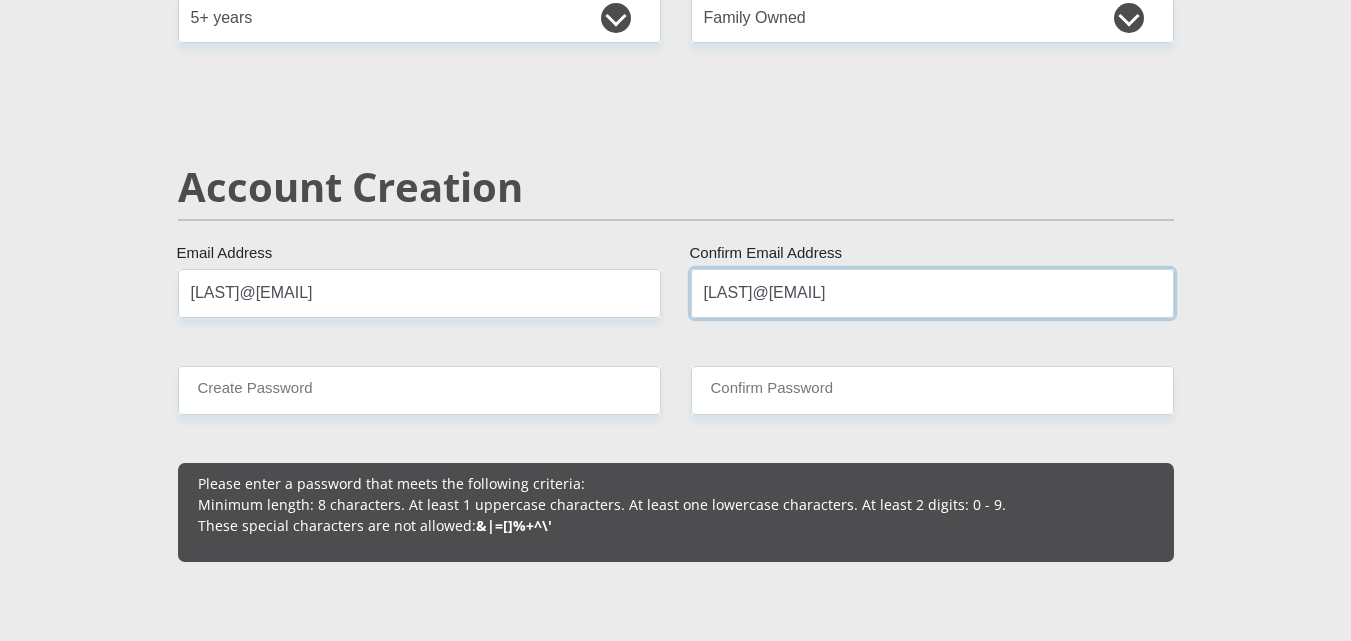 type on "[LAST]@[EMAIL]" 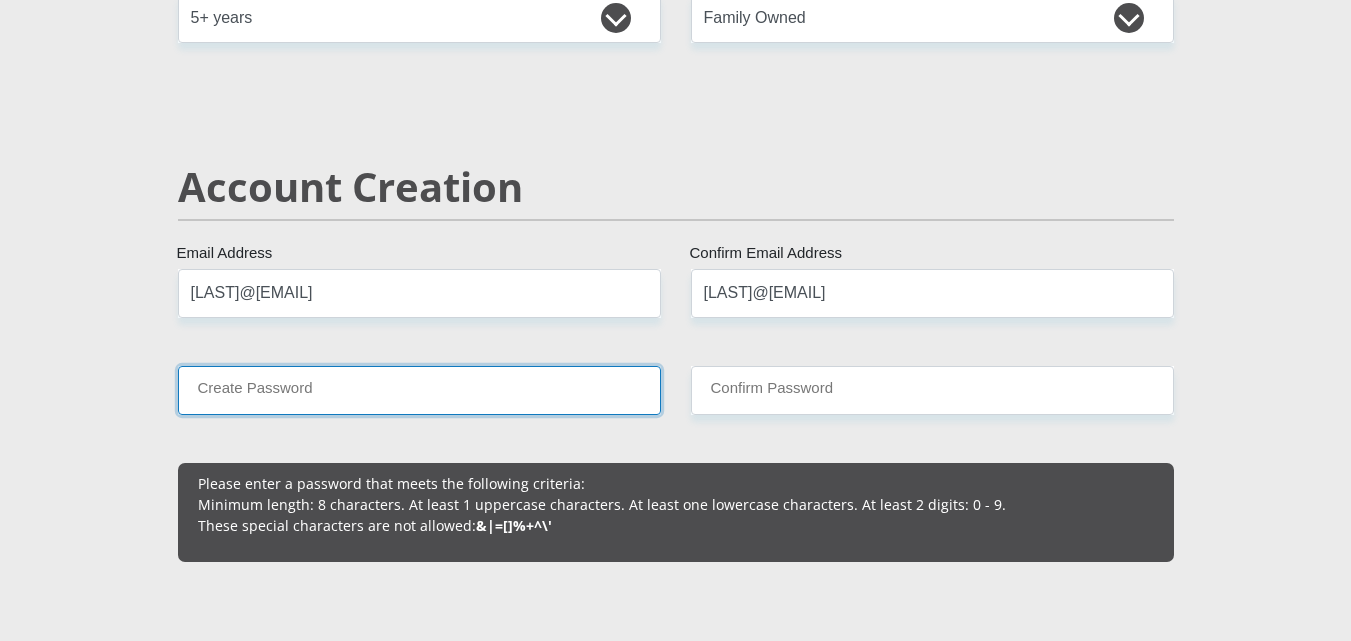 click on "Create Password" at bounding box center (419, 390) 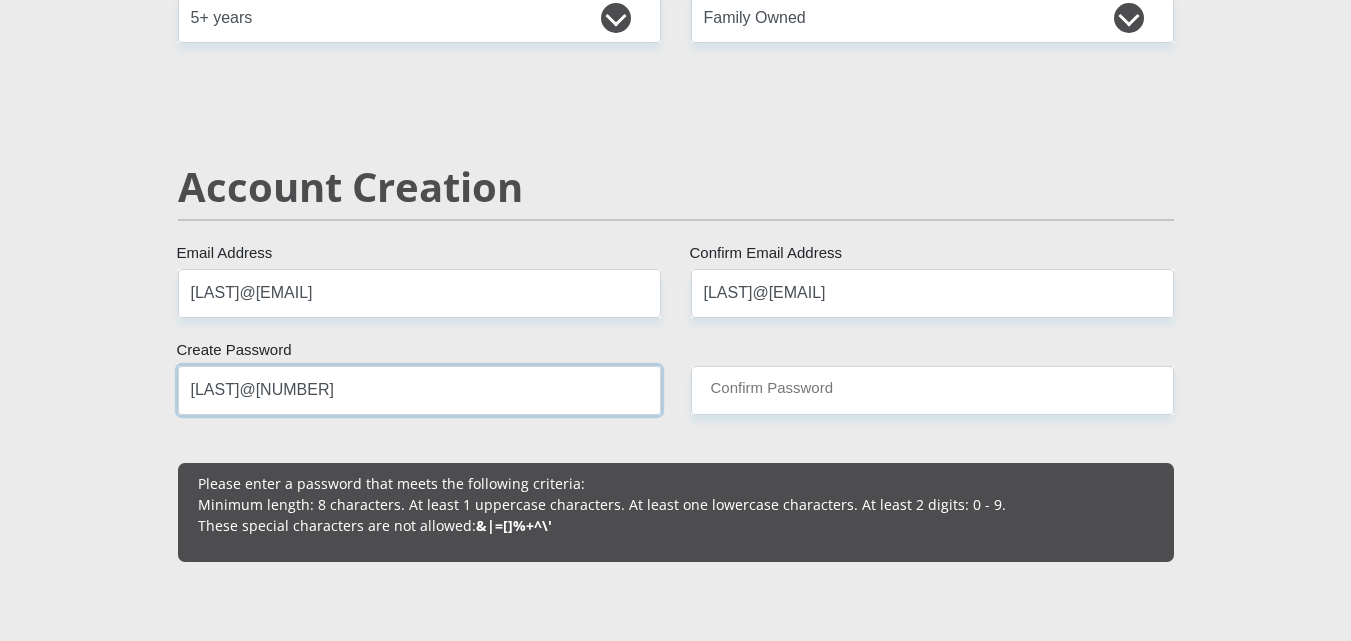 type on "[LAST]@[NUMBER]" 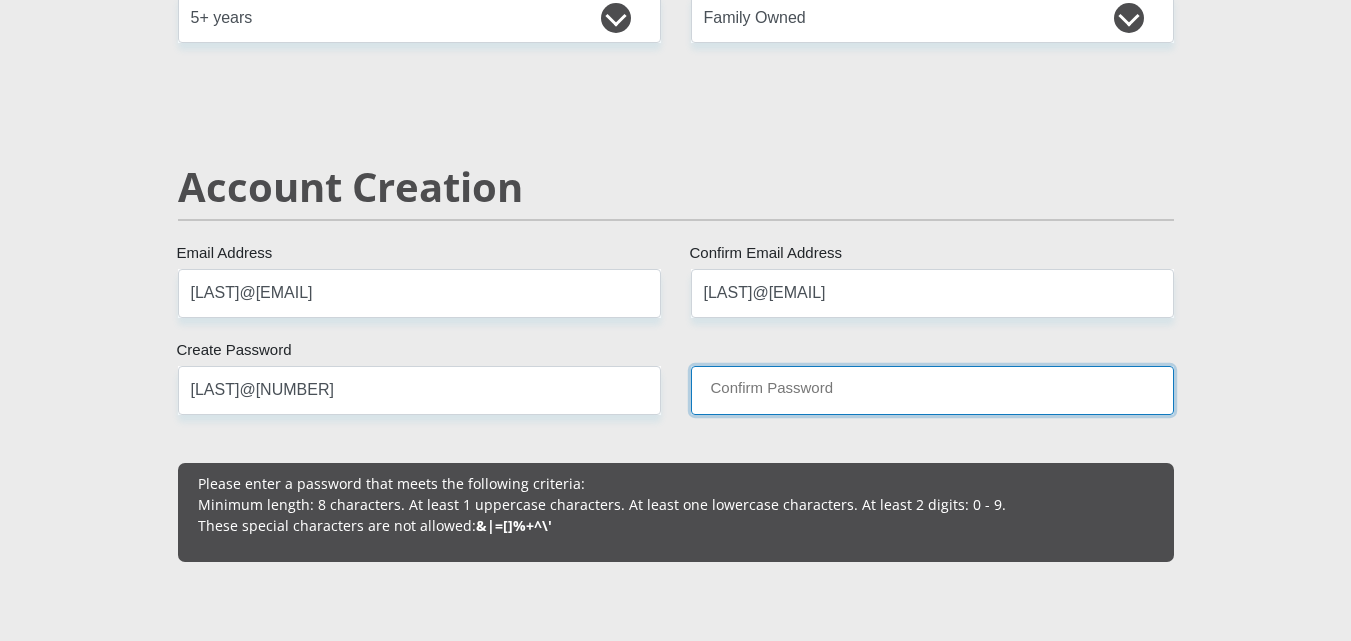 click on "Confirm Password" at bounding box center (932, 390) 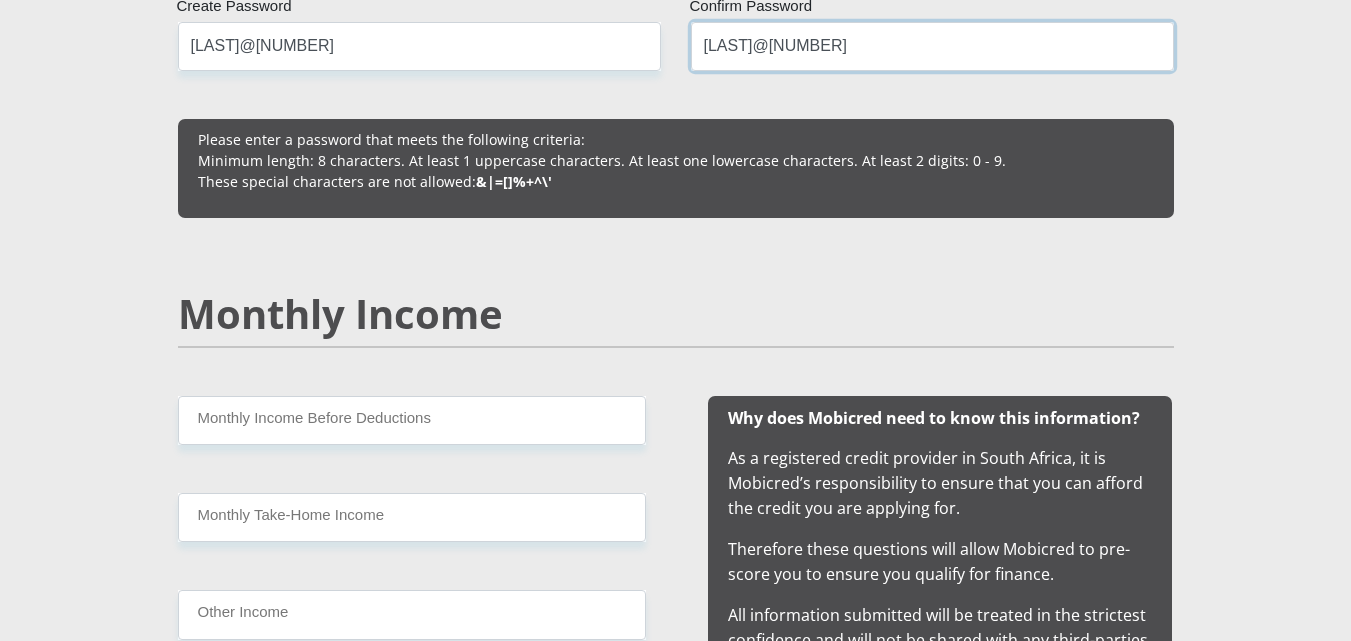 scroll, scrollTop: 1700, scrollLeft: 0, axis: vertical 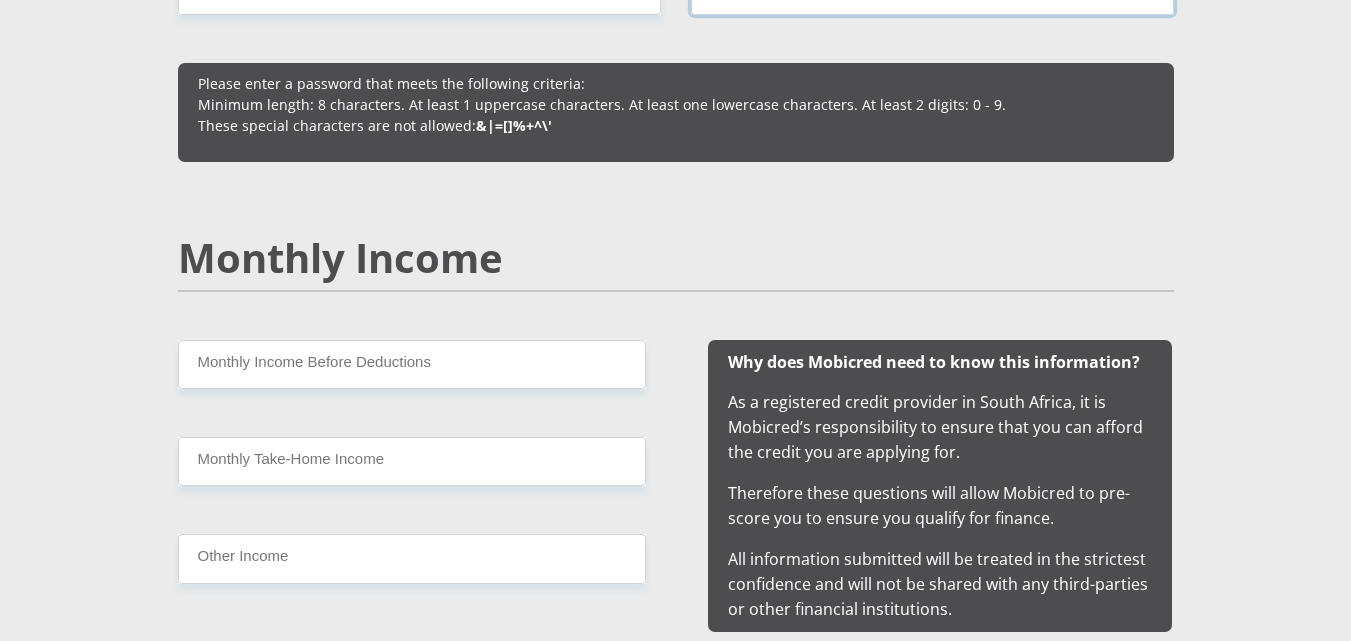 type on "[LAST]@[NUMBER]" 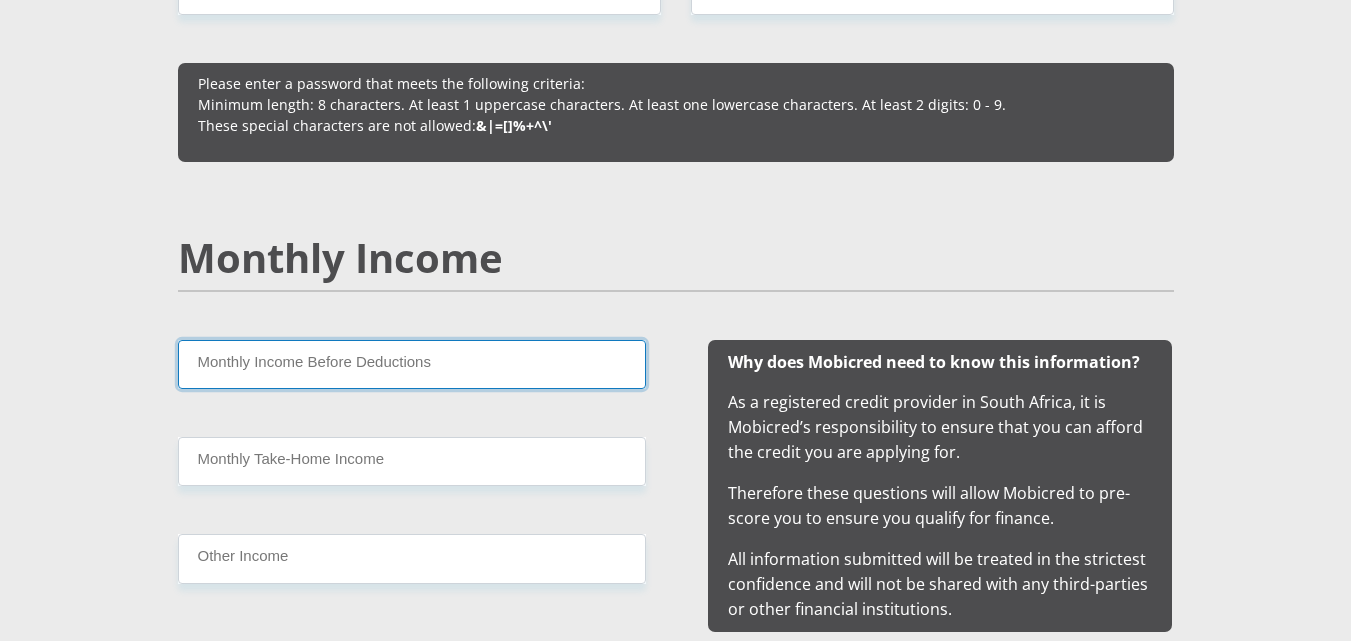 click on "Monthly Income Before Deductions" at bounding box center [412, 364] 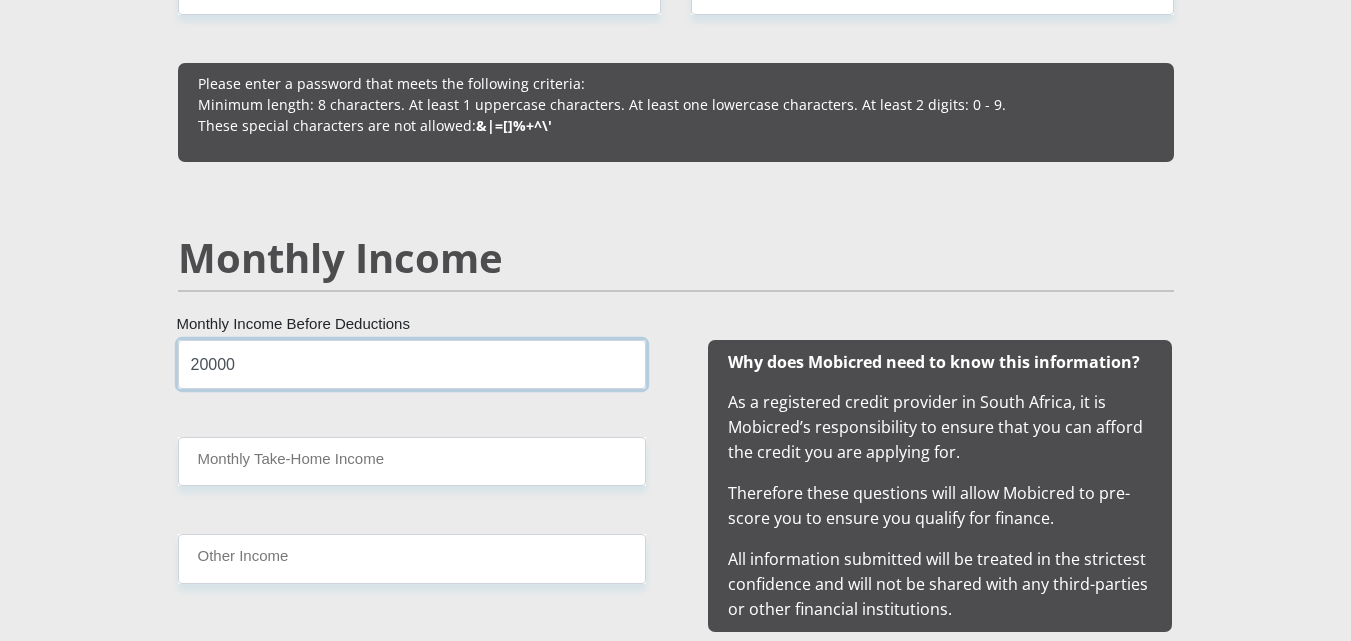 type on "20000" 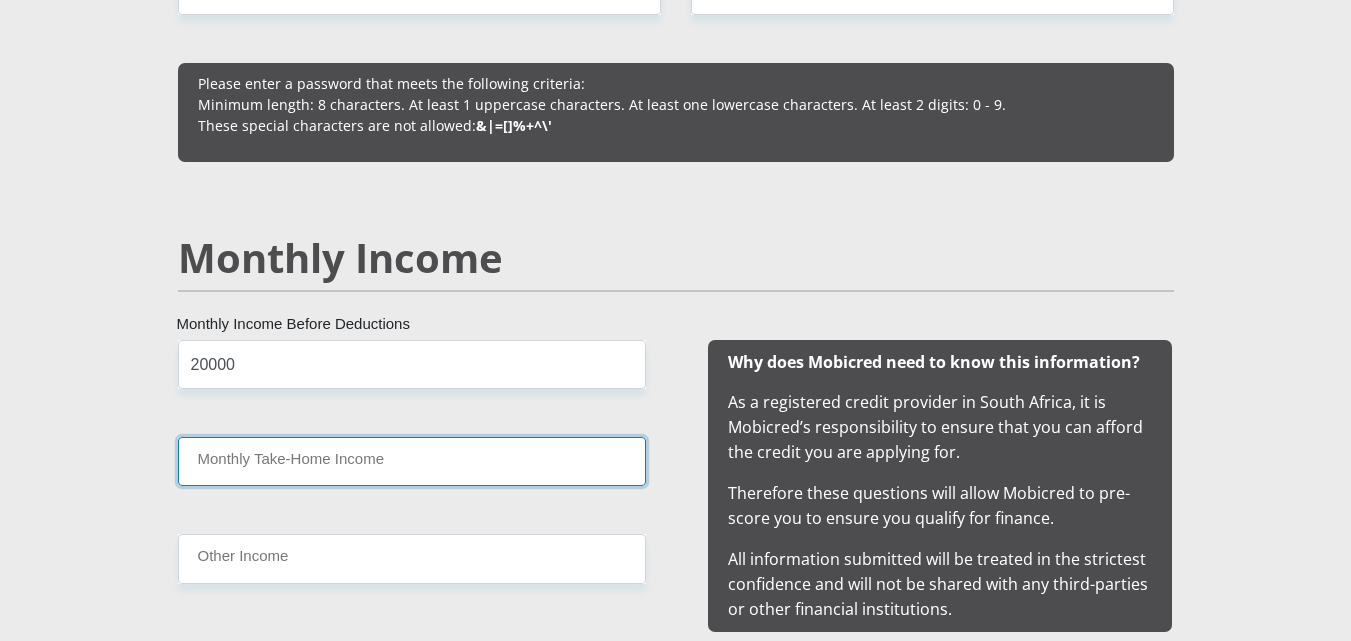 click on "Monthly Take-Home Income" at bounding box center [412, 461] 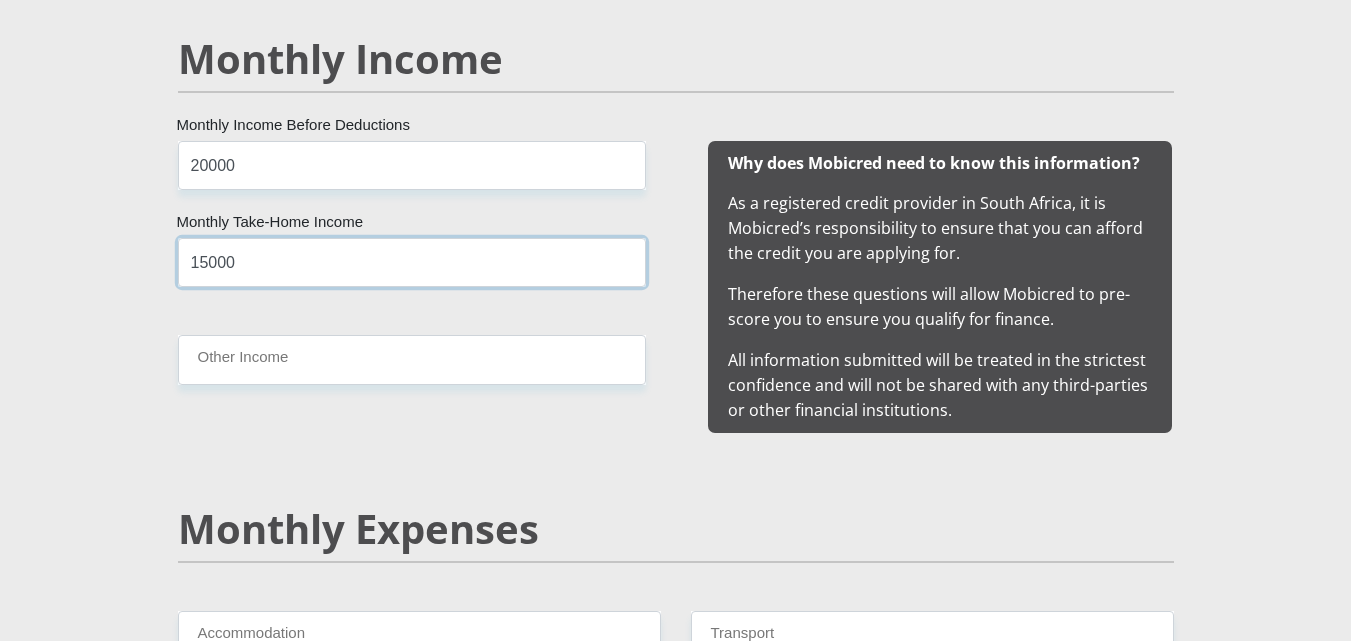 scroll, scrollTop: 1900, scrollLeft: 0, axis: vertical 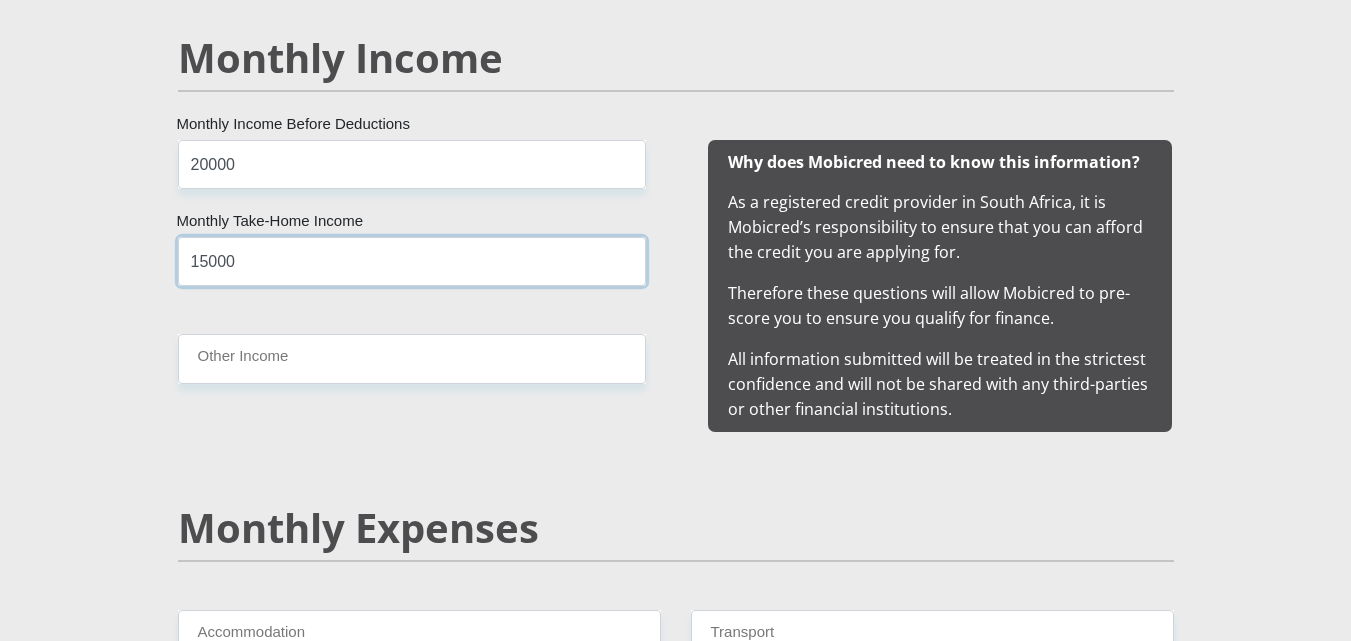 type on "15000" 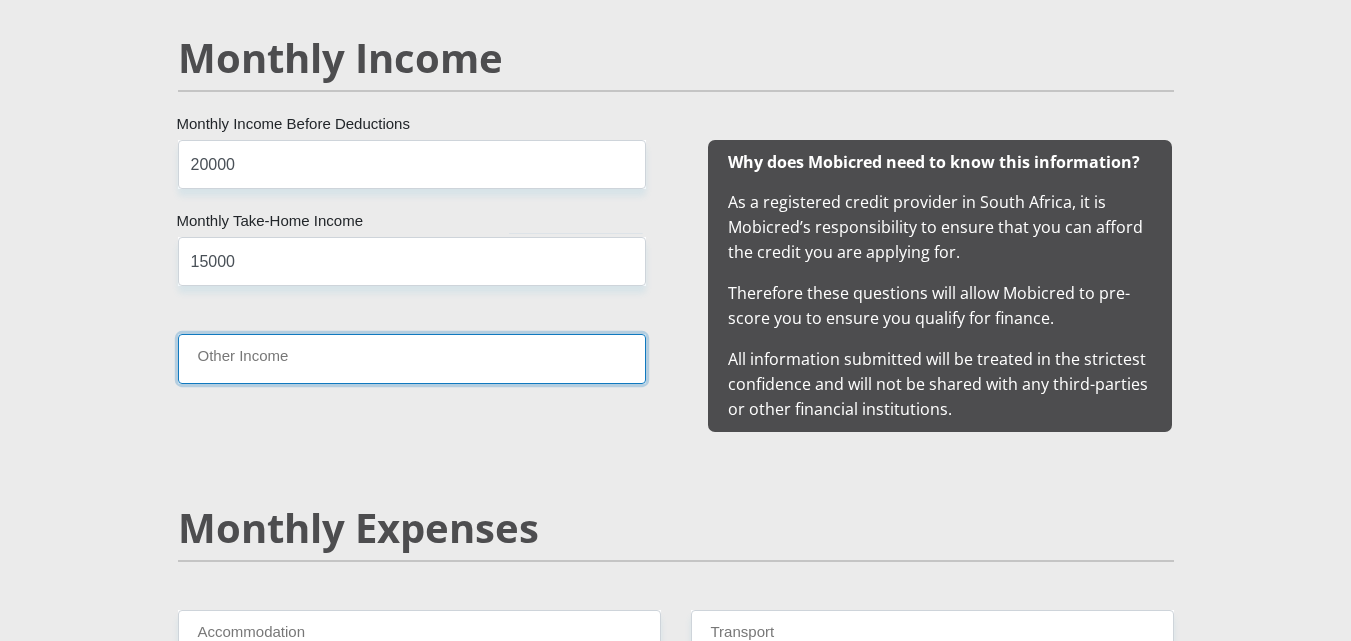 click on "Other Income" at bounding box center (412, 358) 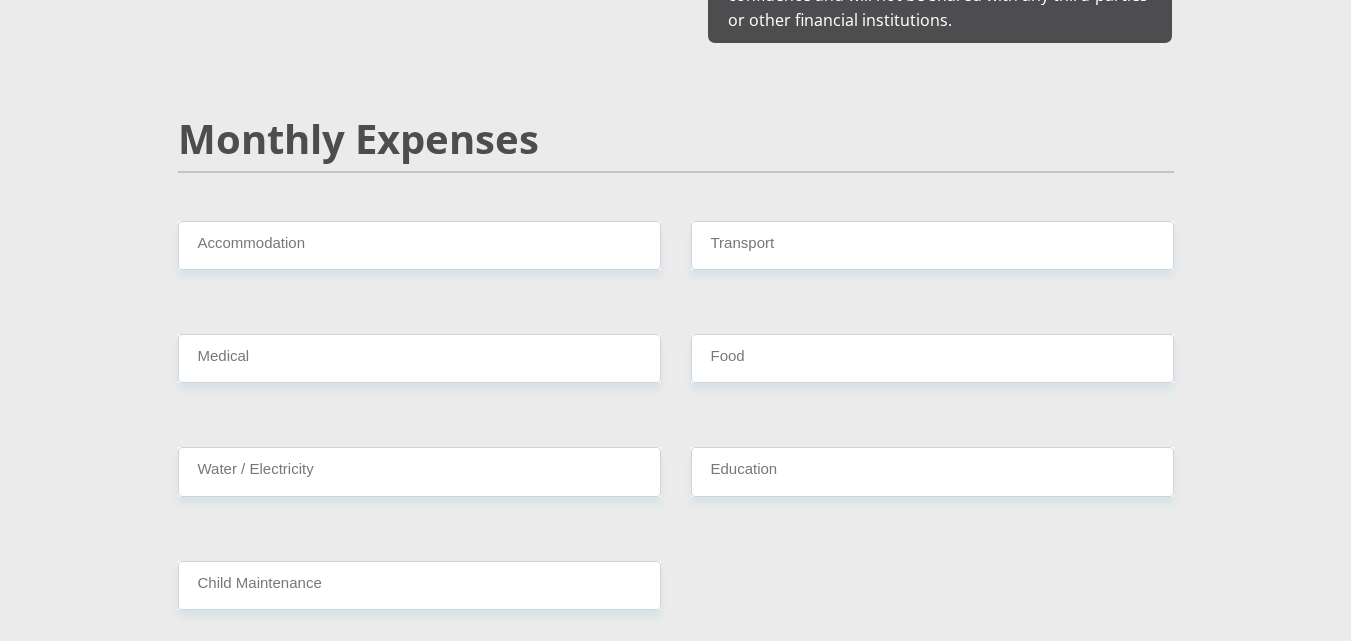 scroll, scrollTop: 2300, scrollLeft: 0, axis: vertical 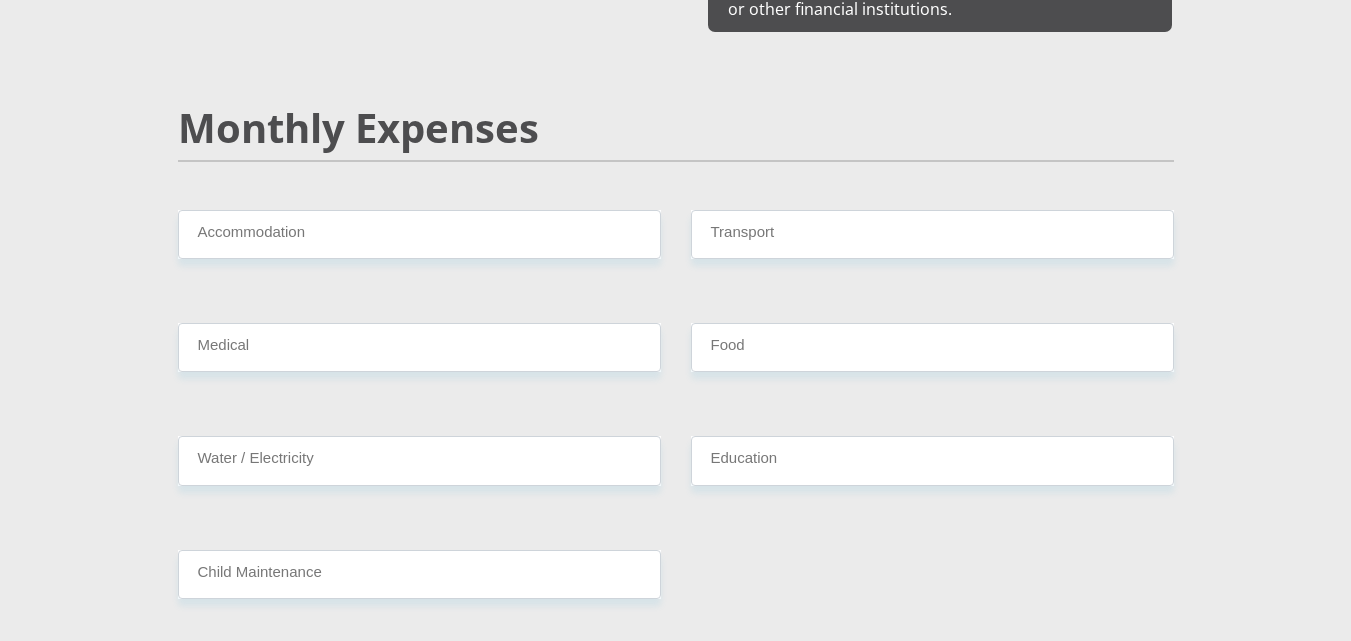 type on "00" 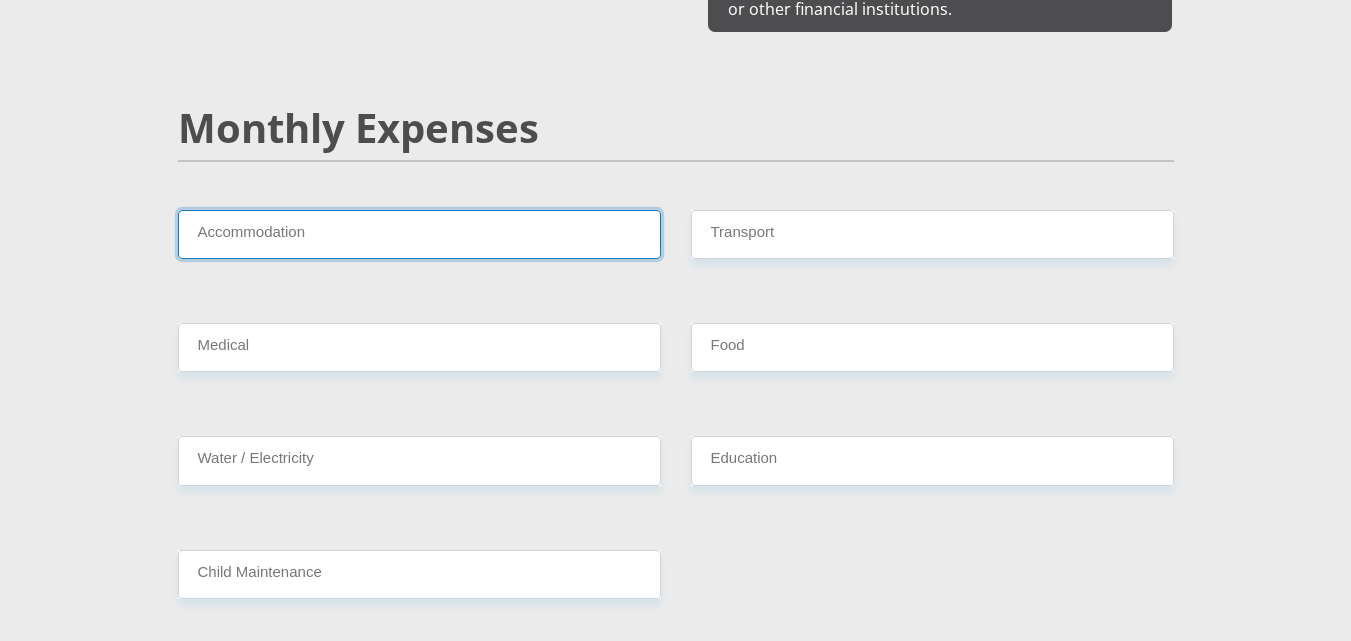 click on "Accommodation" at bounding box center (419, 234) 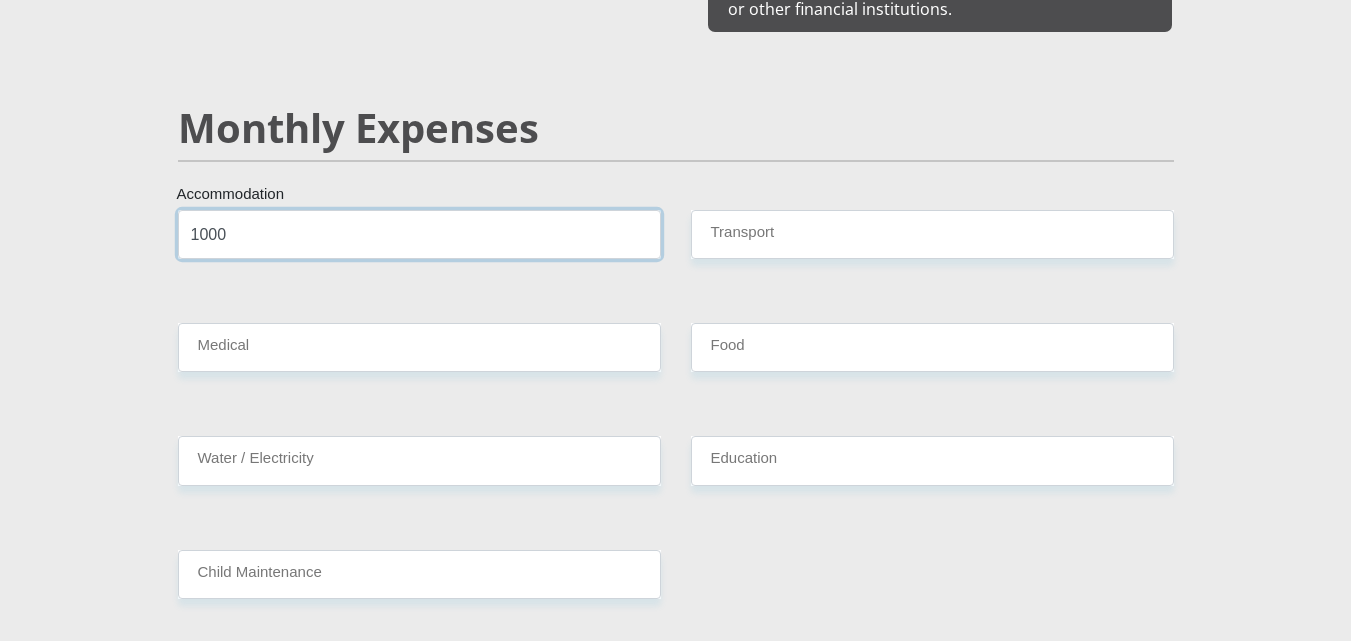 type on "1000" 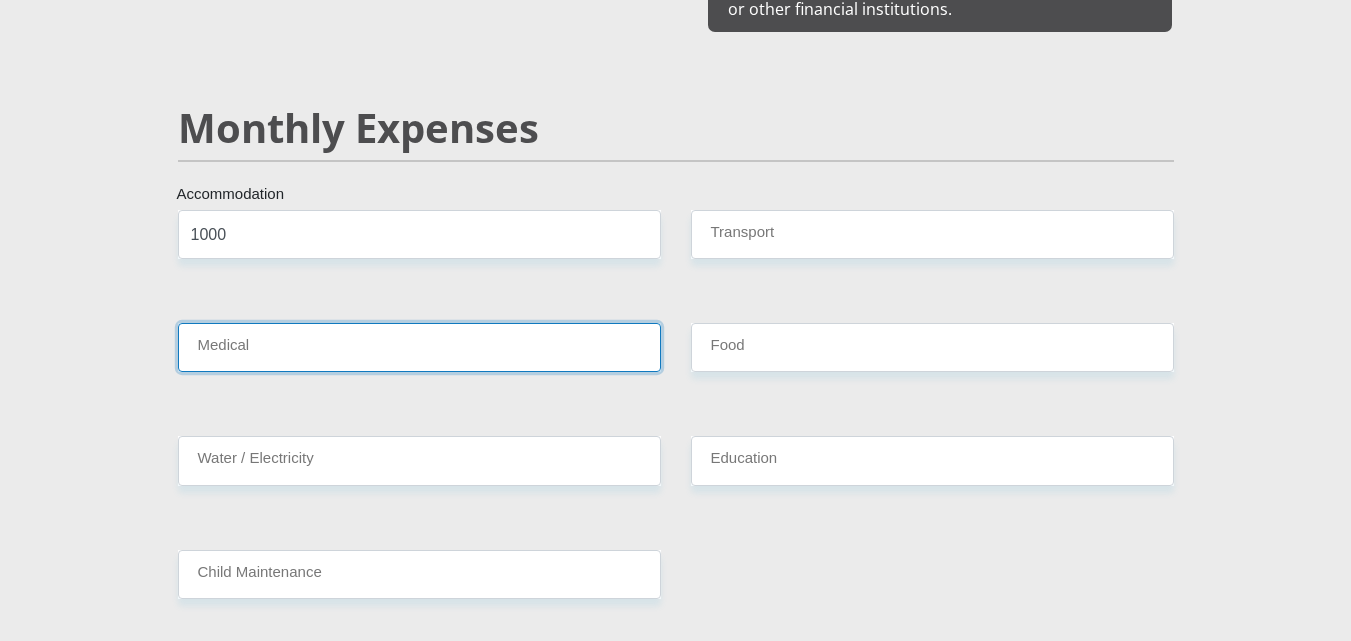 click on "Medical" at bounding box center [419, 347] 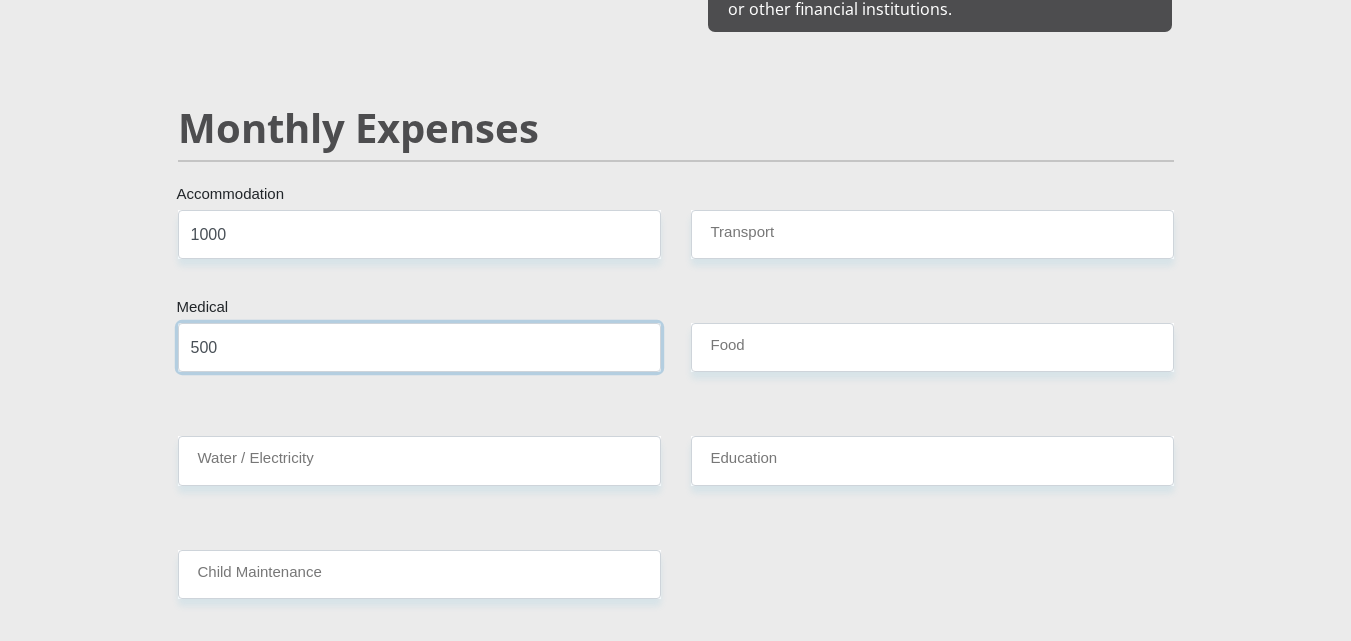 type on "500" 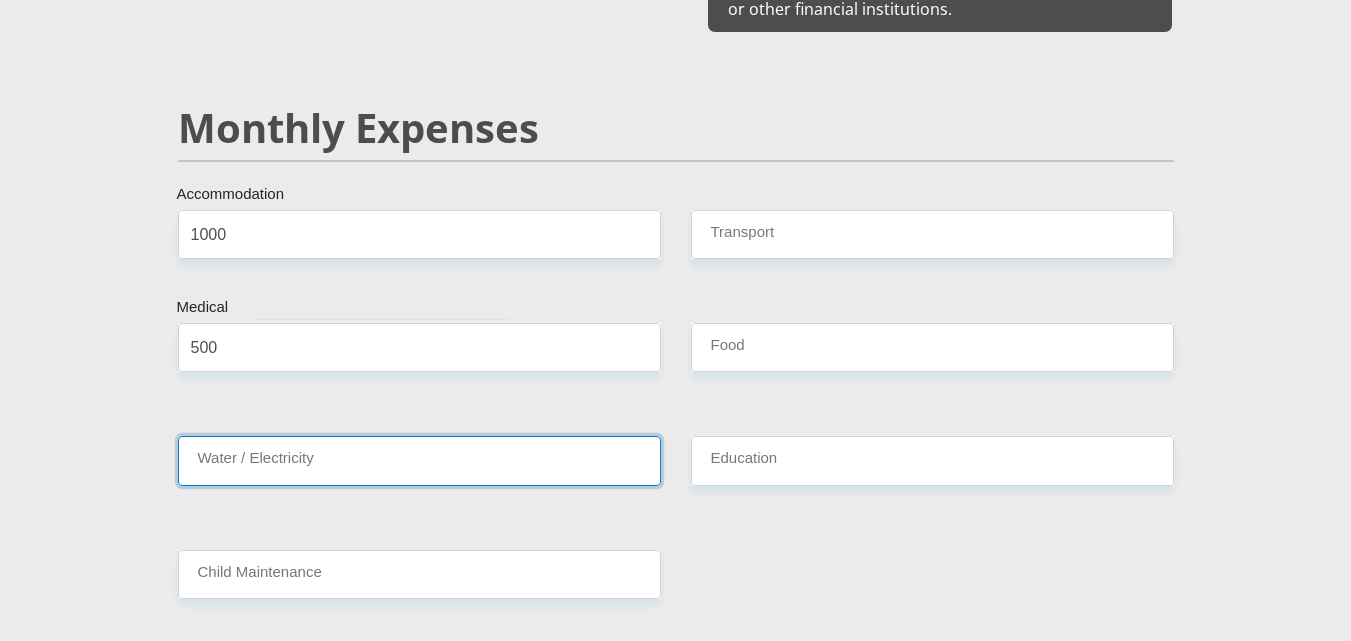 click on "Water / Electricity" at bounding box center (419, 460) 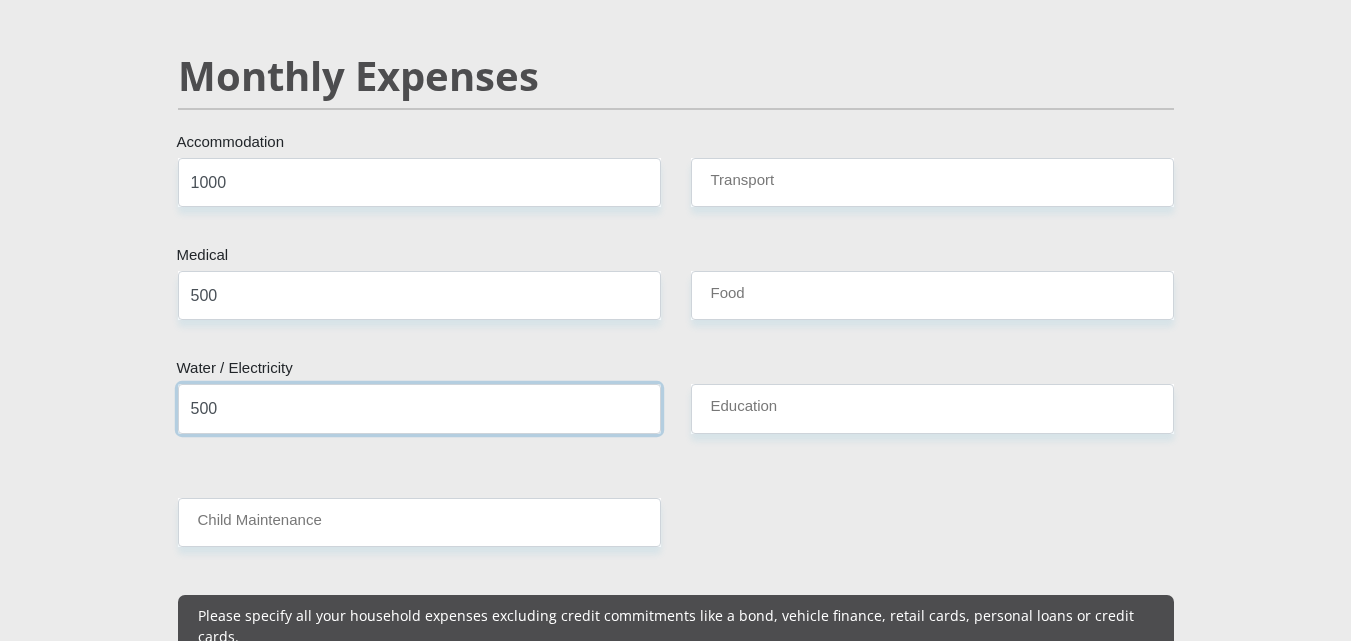 scroll, scrollTop: 2400, scrollLeft: 0, axis: vertical 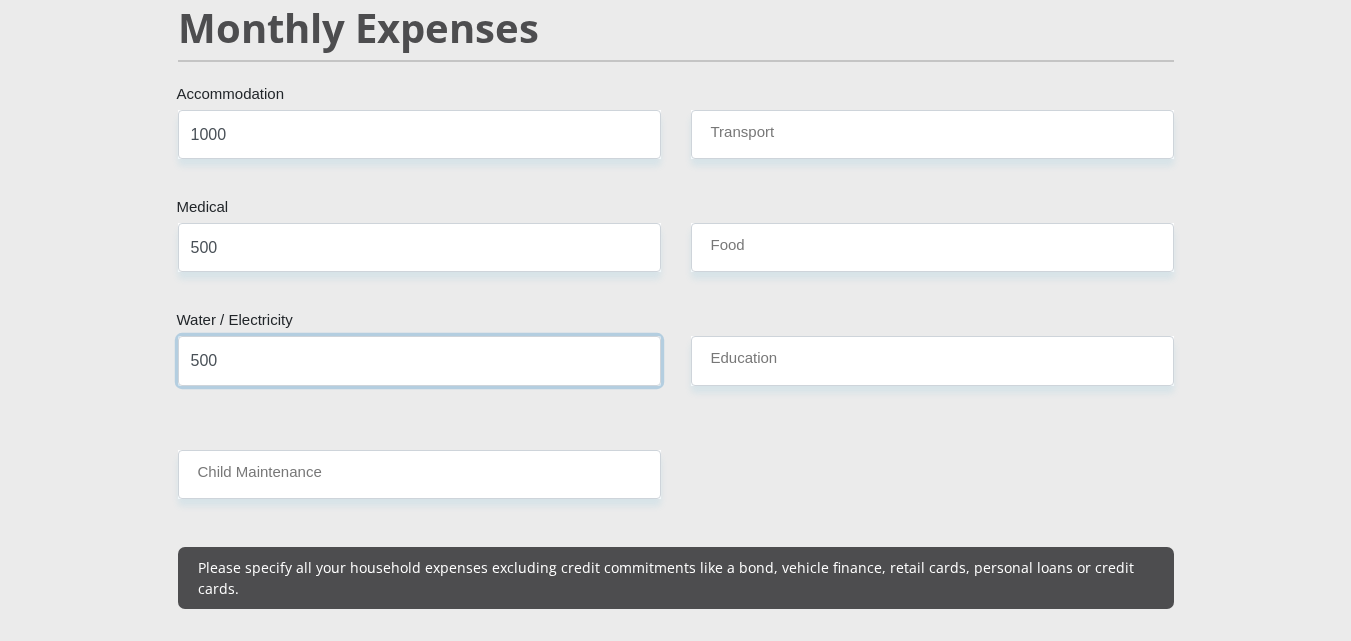type on "500" 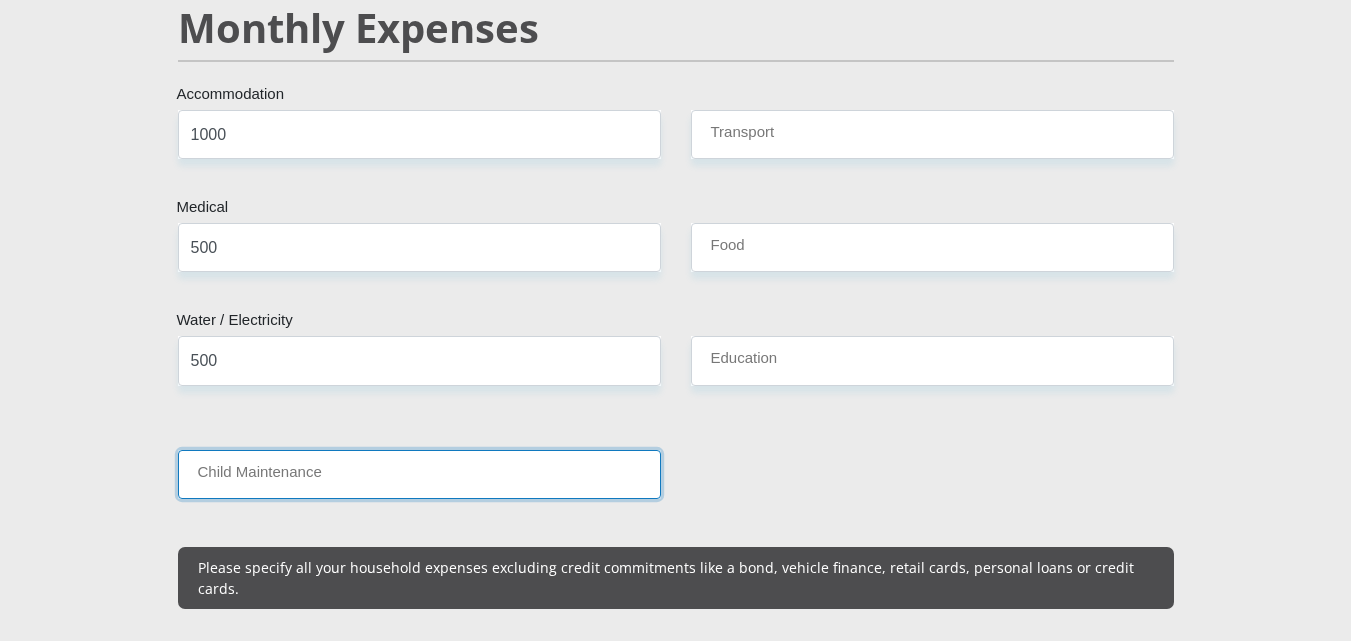 click on "Child Maintenance" at bounding box center [419, 474] 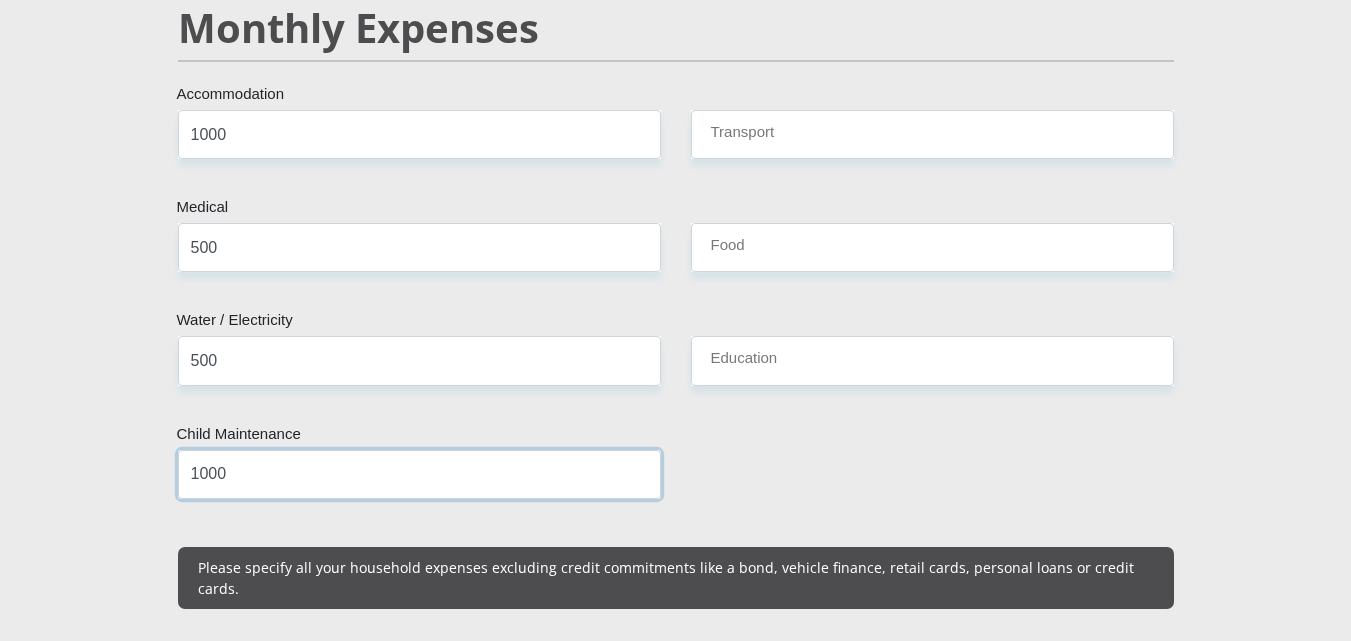 type on "1000" 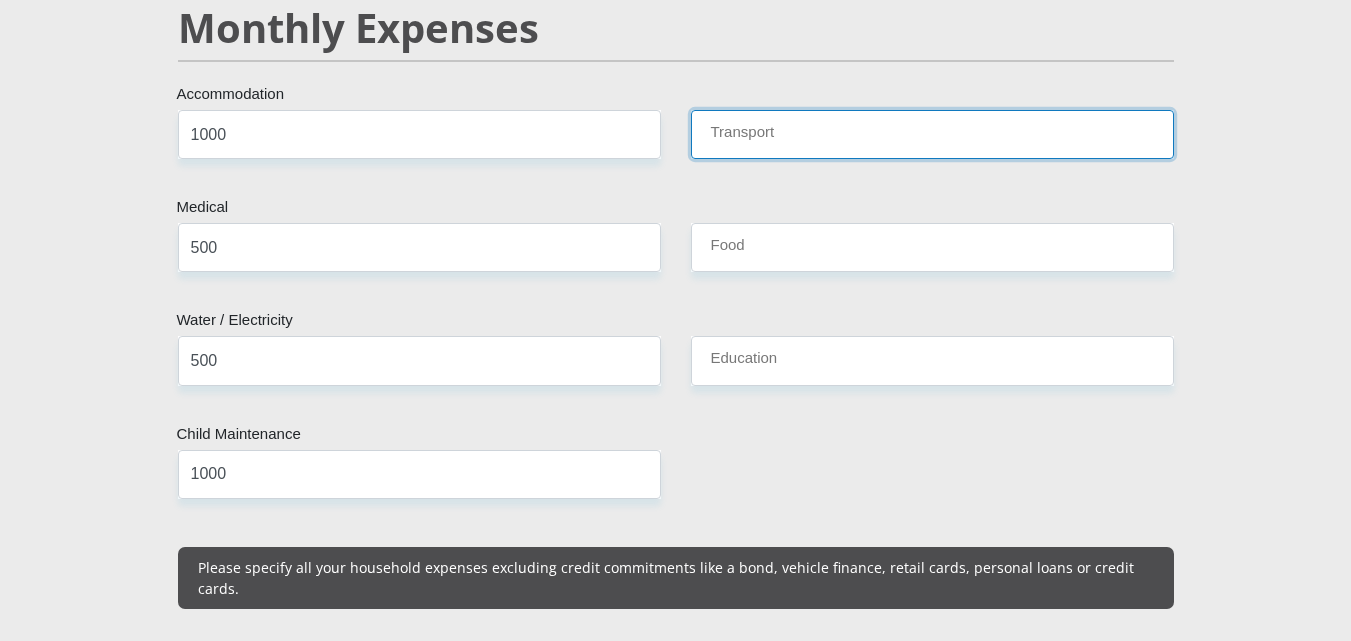 click on "Transport" at bounding box center (932, 134) 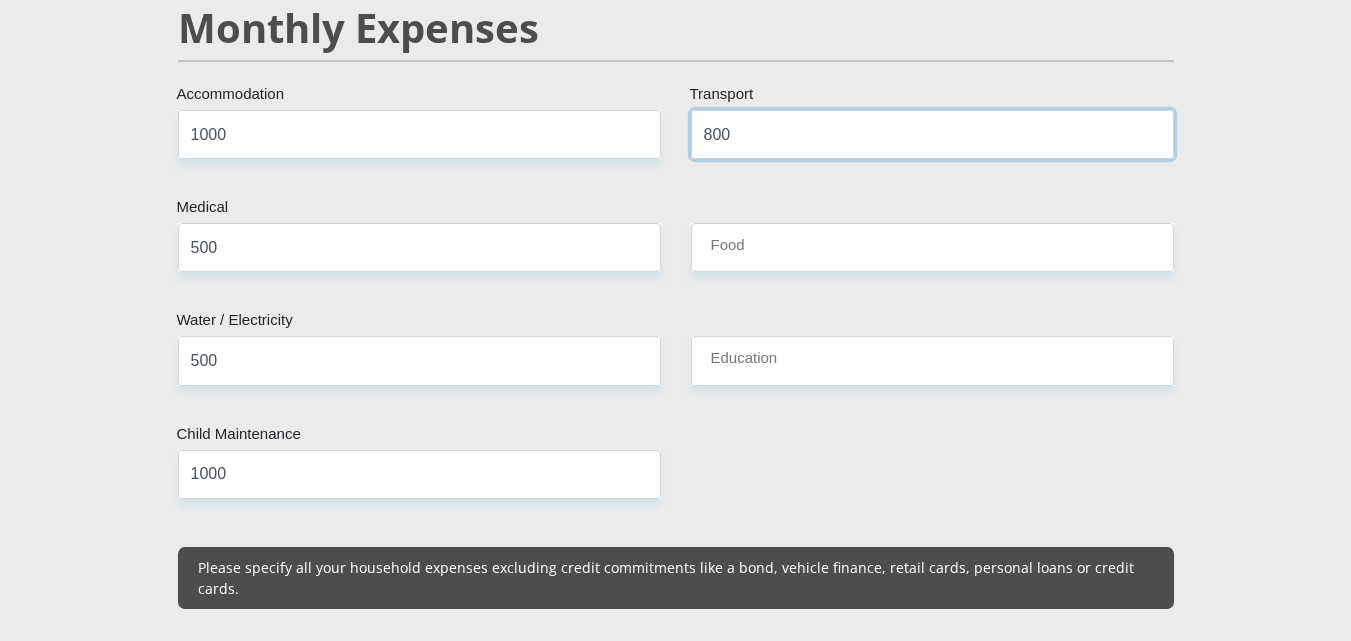 type on "800" 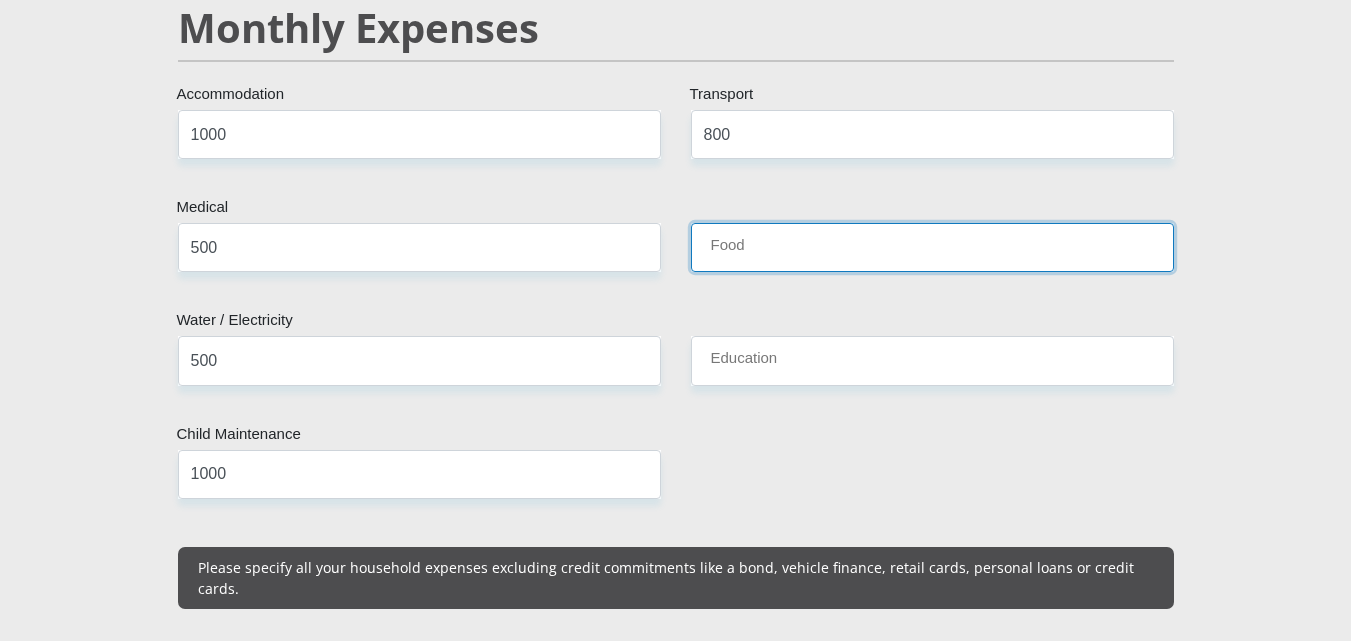 click on "Food" at bounding box center [932, 247] 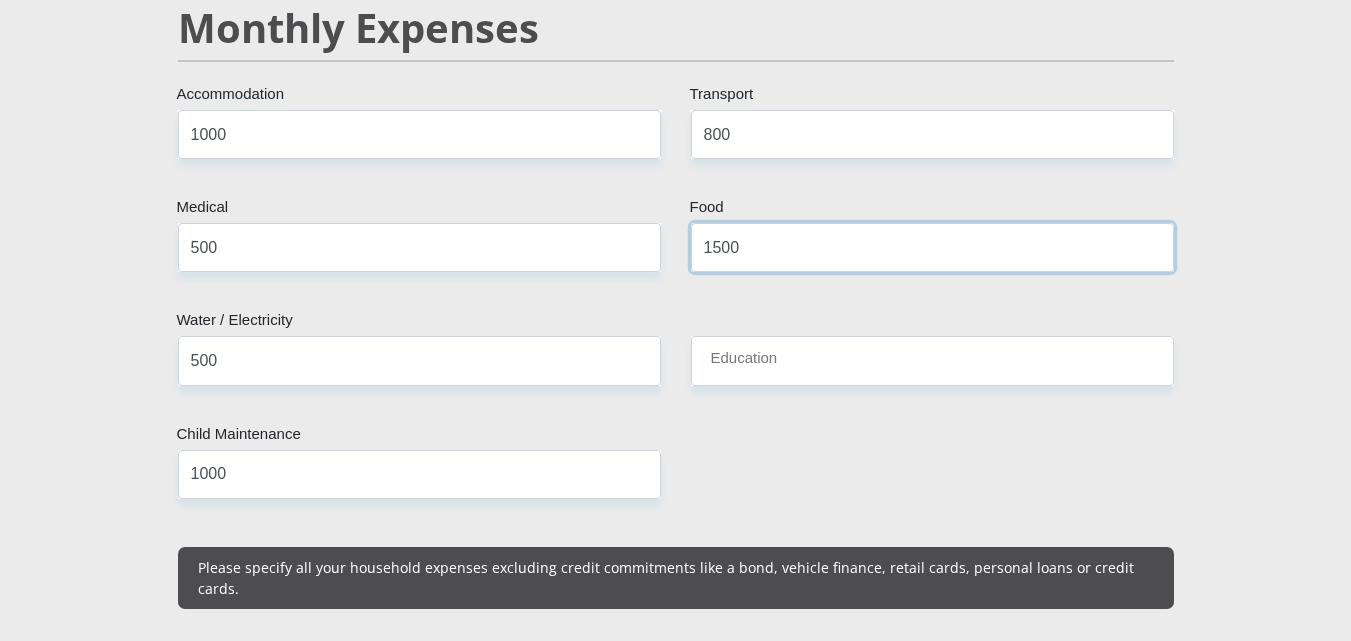 type on "1500" 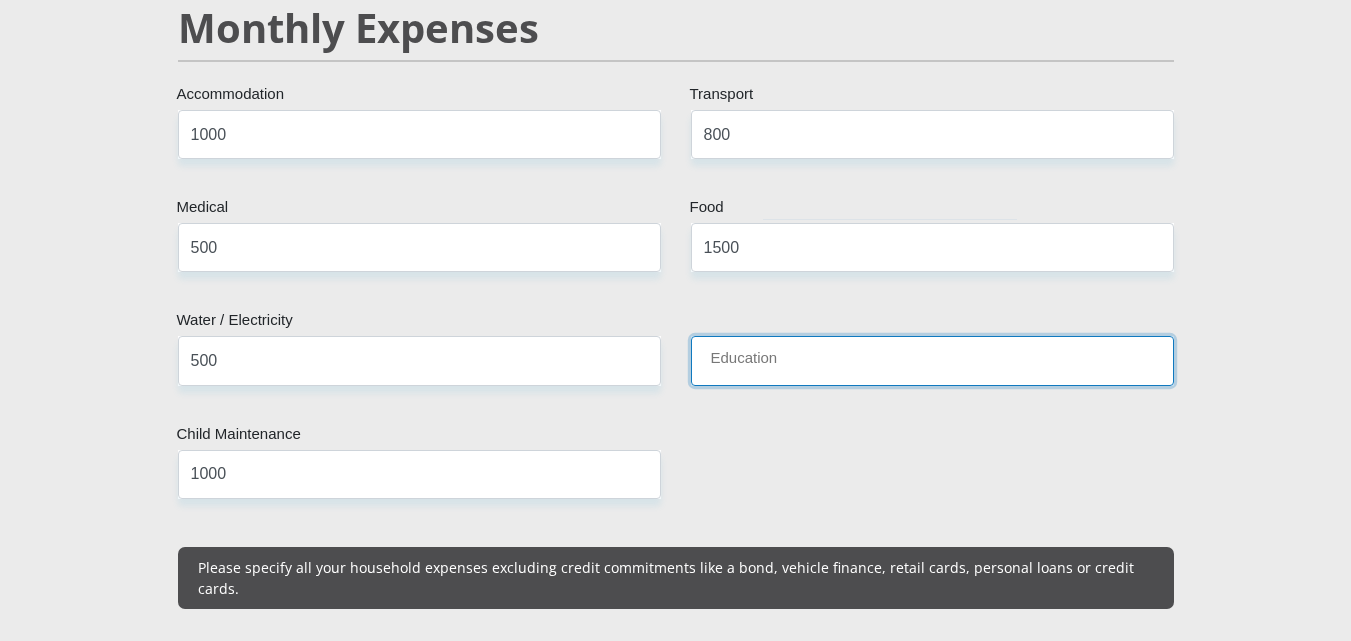 click on "Education" at bounding box center [932, 360] 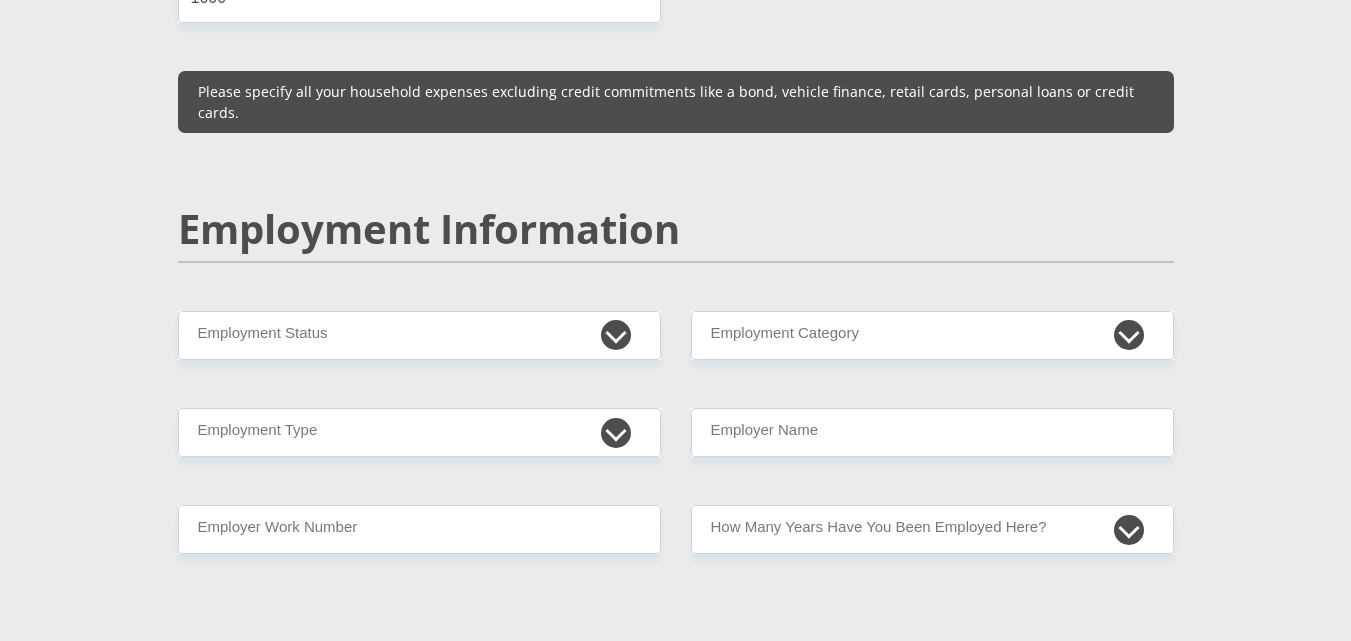 scroll, scrollTop: 2900, scrollLeft: 0, axis: vertical 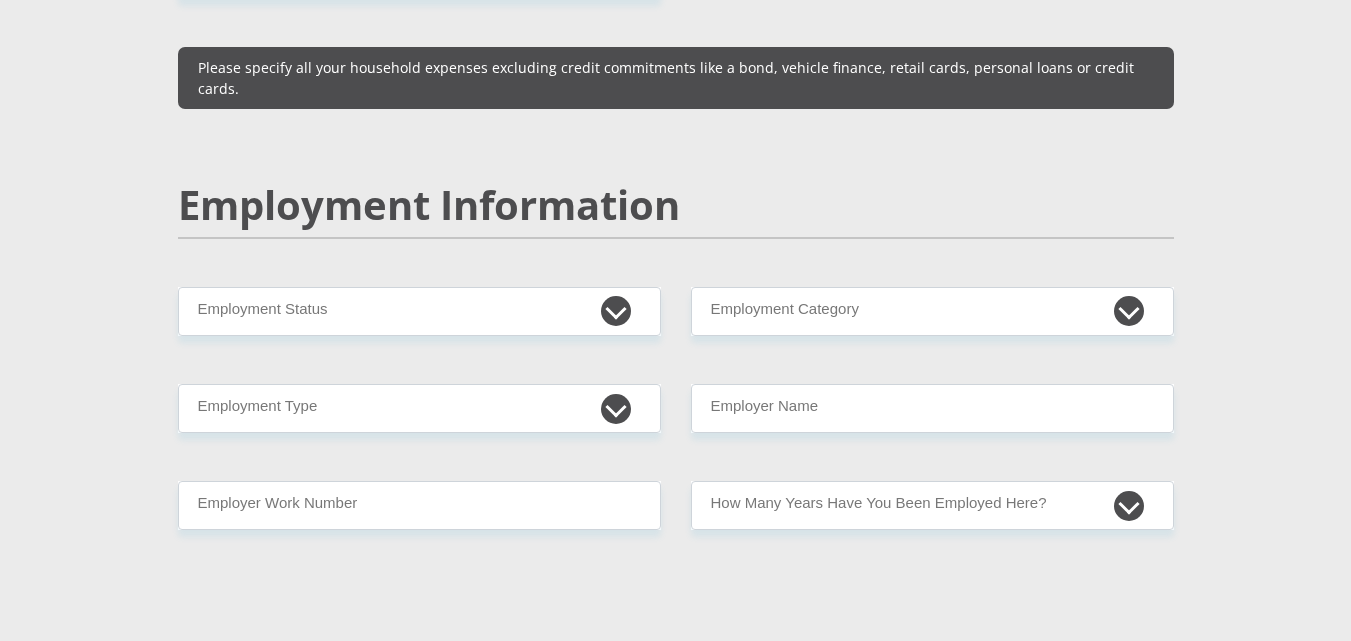type on "00" 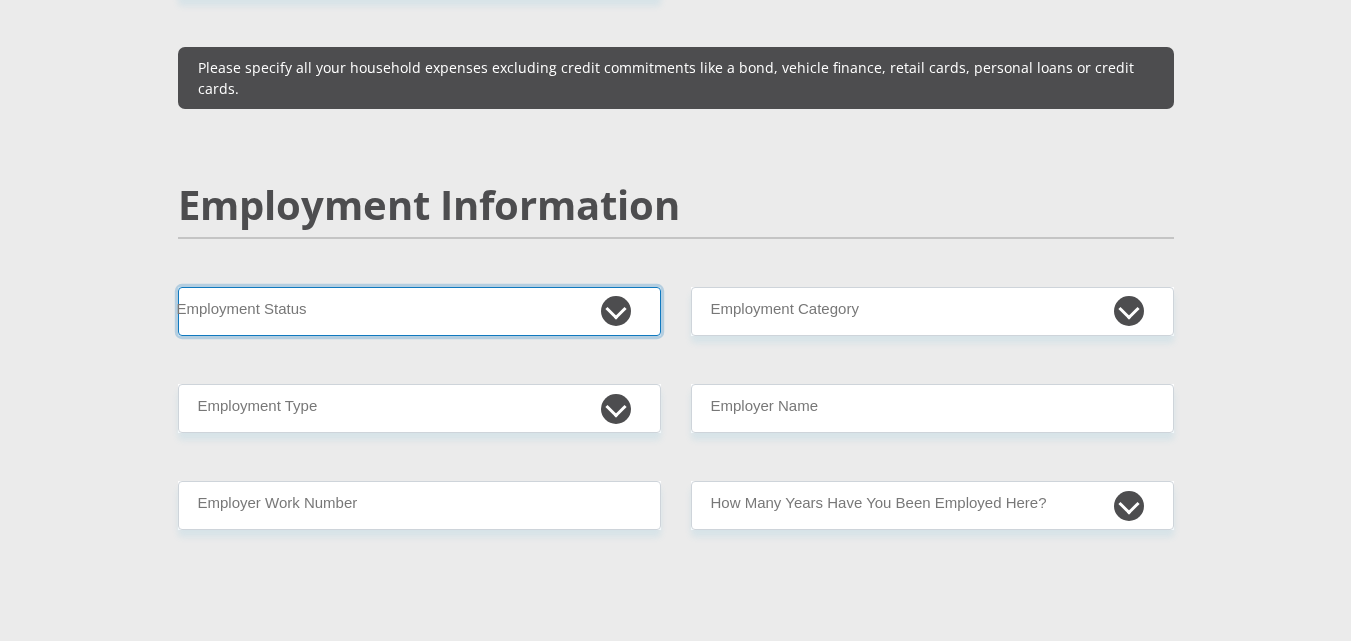 click on "Permanent/Full-time
Part-time/Casual
Contract Worker
Self-Employed
Housewife
Retired
Student
Medically Boarded
Disability
Unemployed" at bounding box center (419, 311) 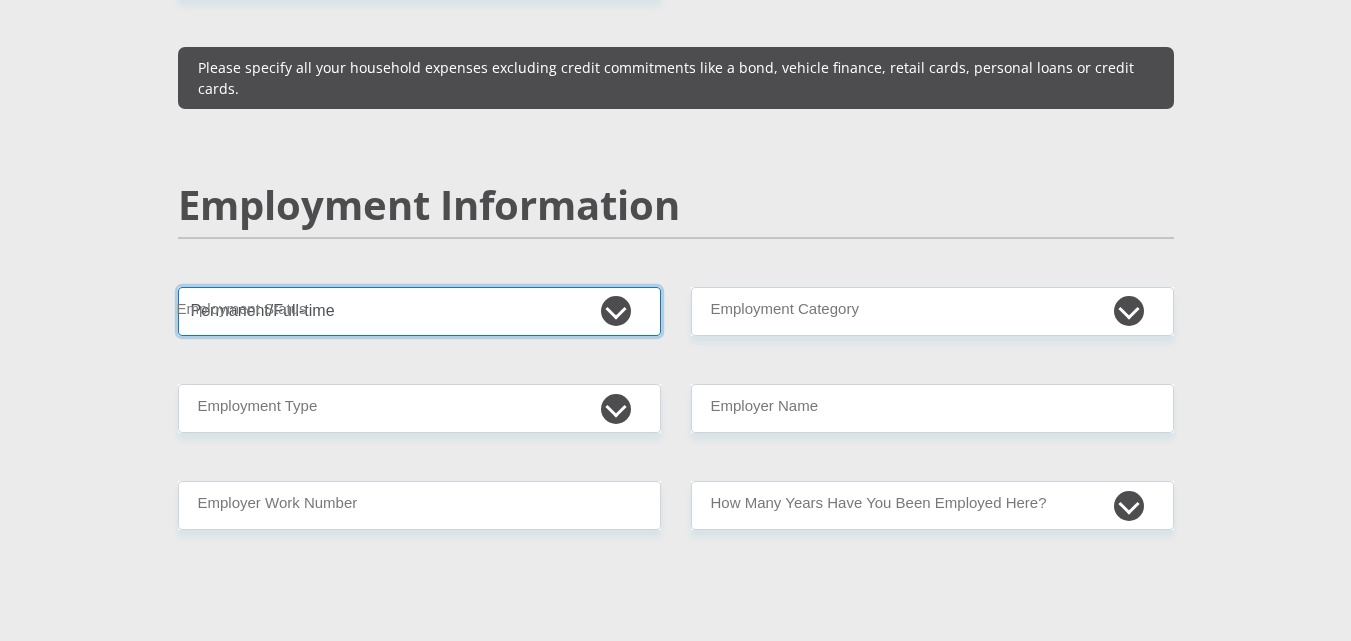 click on "Permanent/Full-time
Part-time/Casual
Contract Worker
Self-Employed
Housewife
Retired
Student
Medically Boarded
Disability
Unemployed" at bounding box center [419, 311] 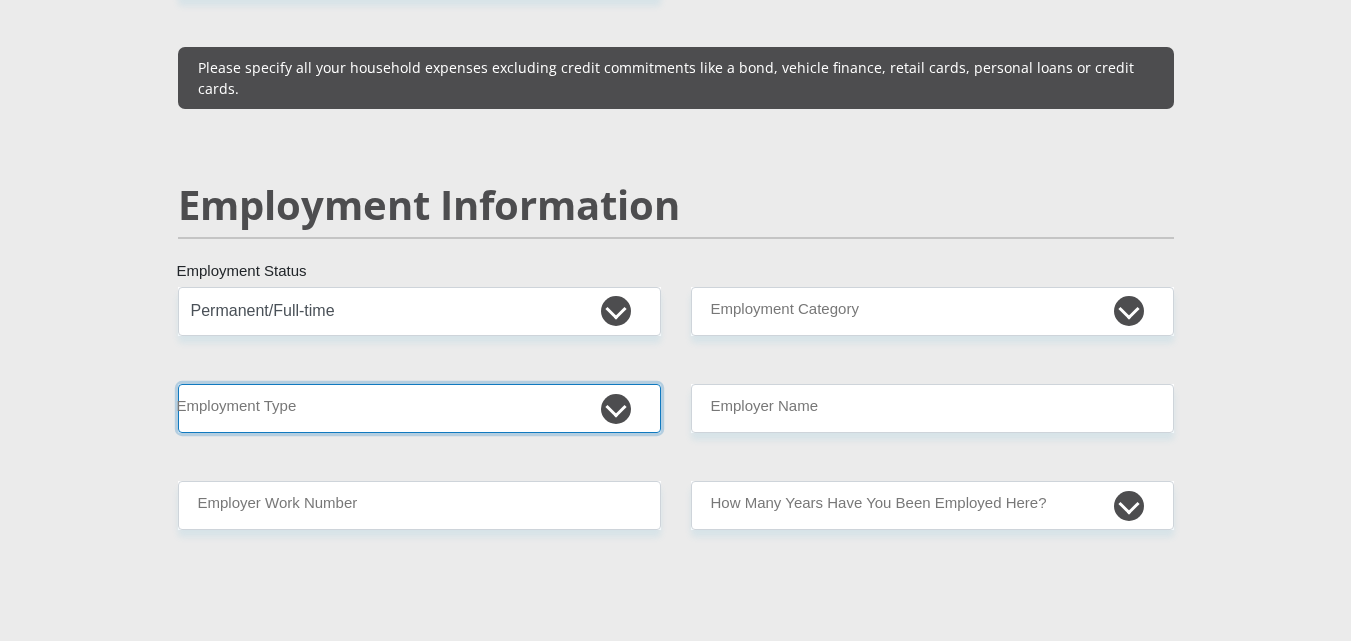 click on "College/Lecturer
Craft Seller
Creative
Driver
Executive
Farmer
Forces - Non Commissioned
Forces - Officer
Hawker
Housewife
Labourer
Licenced Professional
Manager
Miner
Non Licenced Professional
Office Staff/Clerk
Outside Worker
Pensioner
Permanent Teacher
Production/Manufacturing
Sales
Self-Employed
Semi-Professional Worker
Service Industry  Social Worker  Student" at bounding box center (419, 408) 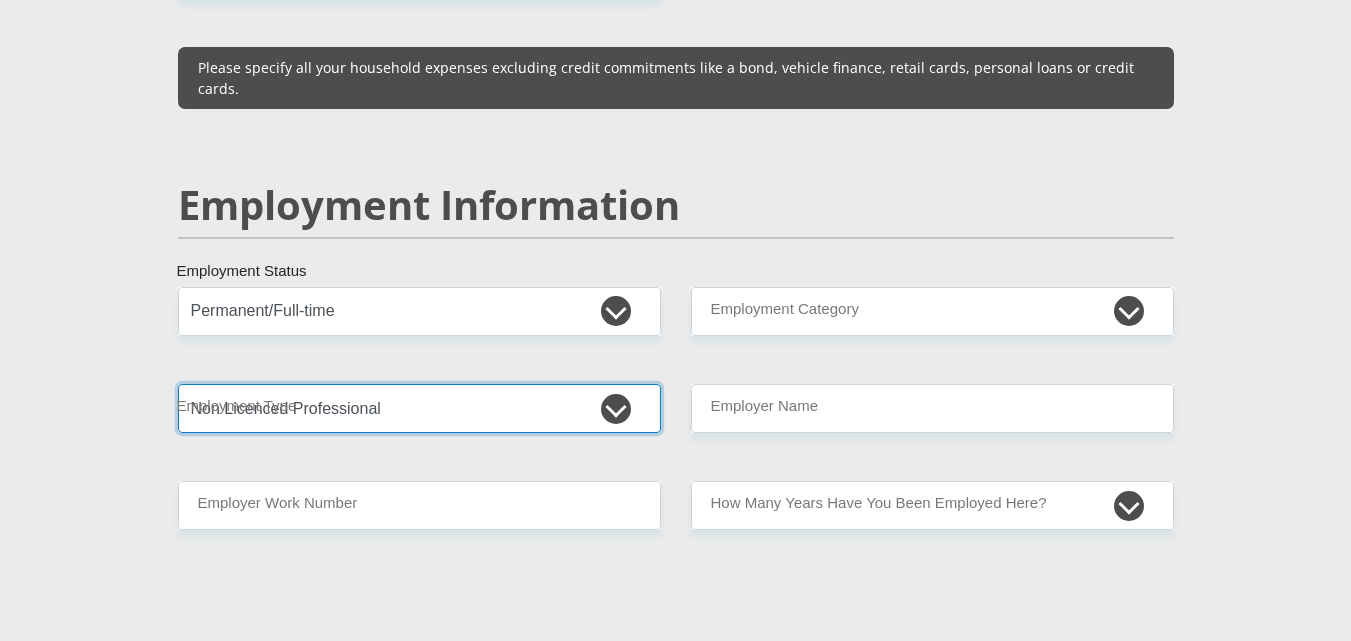 click on "College/Lecturer
Craft Seller
Creative
Driver
Executive
Farmer
Forces - Non Commissioned
Forces - Officer
Hawker
Housewife
Labourer
Licenced Professional
Manager
Miner
Non Licenced Professional
Office Staff/Clerk
Outside Worker
Pensioner
Permanent Teacher
Production/Manufacturing
Sales
Self-Employed
Semi-Professional Worker
Service Industry  Social Worker  Student" at bounding box center (419, 408) 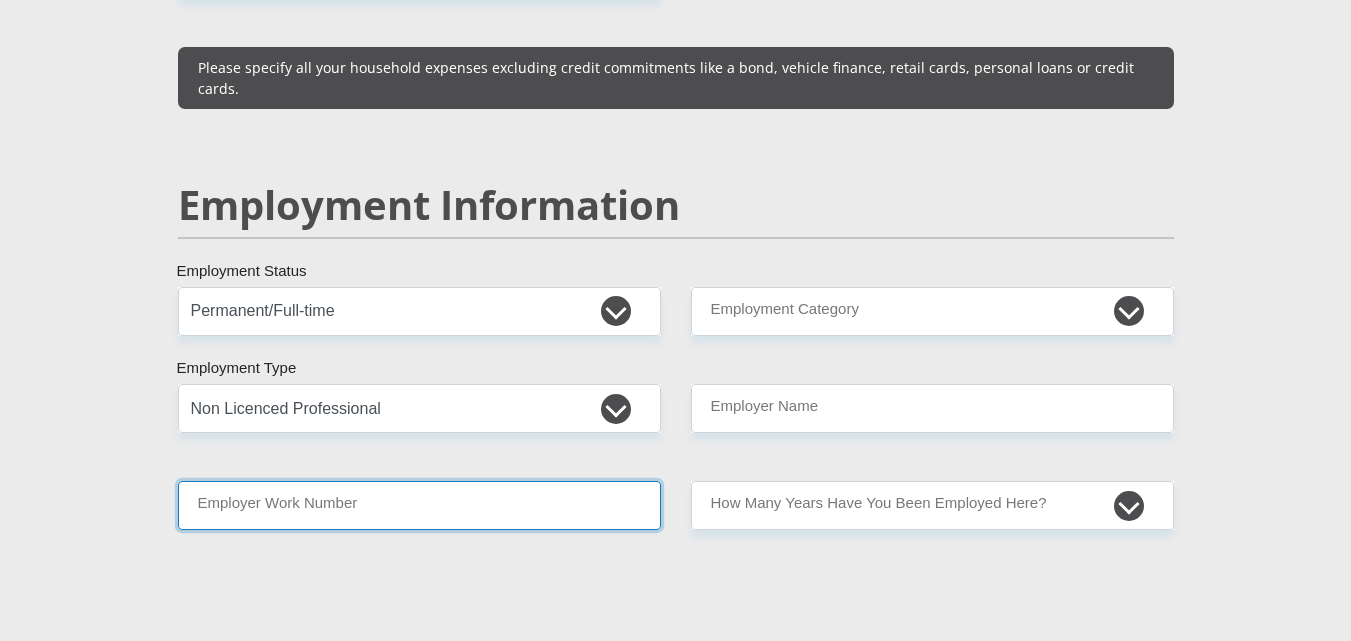 click on "Employer Work Number" at bounding box center [419, 505] 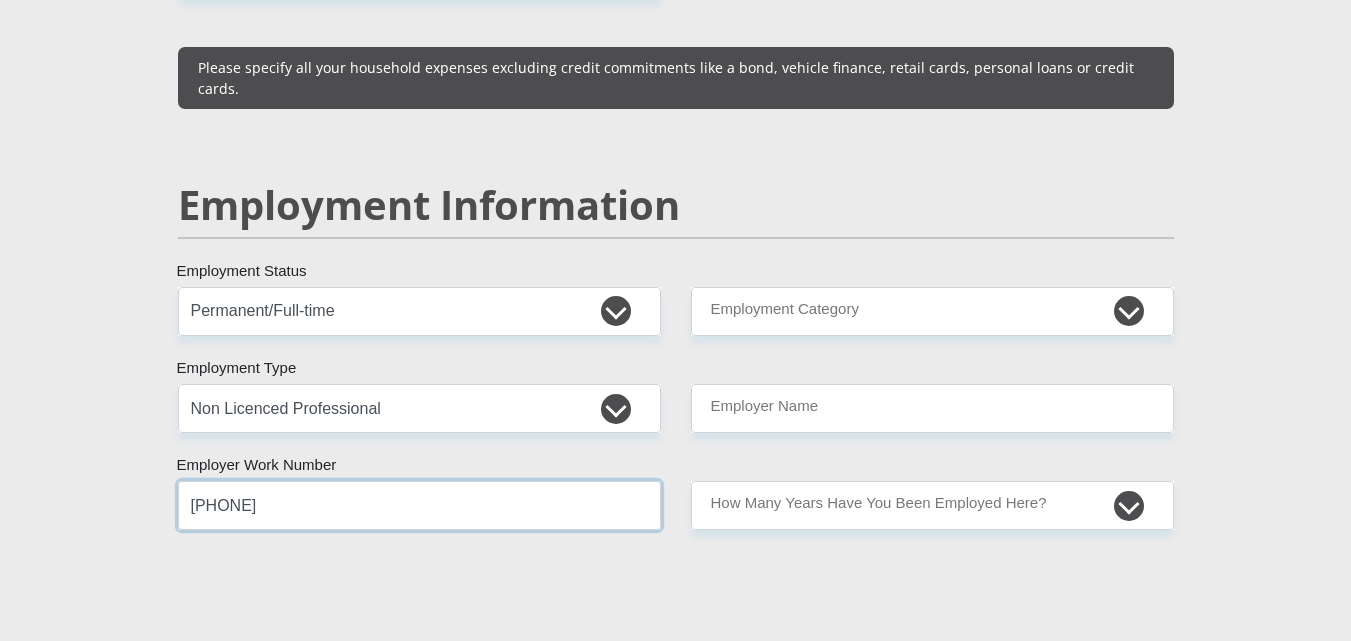 type on "[PHONE]" 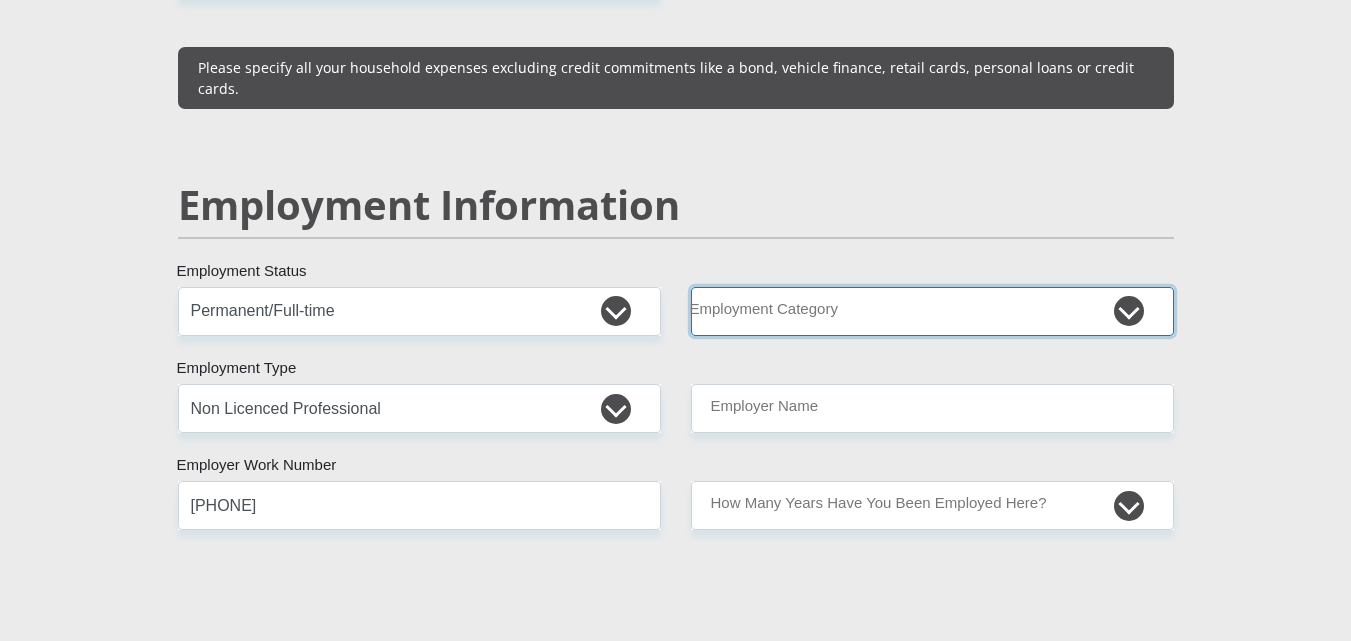 click on "AGRICULTURE
ALCOHOL & TOBACCO
CONSTRUCTION MATERIALS
METALLURGY
EQUIPMENT FOR RENEWABLE ENERGY
SPECIALIZED CONTRACTORS
CAR
GAMING (INCL. INTERNET
OTHER WHOLESALE
UNLICENSED PHARMACEUTICALS
CURRENCY EXCHANGE HOUSES
OTHER FINANCIAL INSTITUTIONS & INSURANCE
REAL ESTATE AGENTS
OIL & GAS
OTHER MATERIALS (E.G. IRON ORE)
PRECIOUS STONES & PRECIOUS METALS
POLITICAL ORGANIZATIONS
RELIGIOUS ORGANIZATIONS(NOT SECTS)
ACTI. HAVING BUSINESS DEAL WITH PUBLIC ADMINISTRATION
LAUNDROMATS" at bounding box center [932, 311] 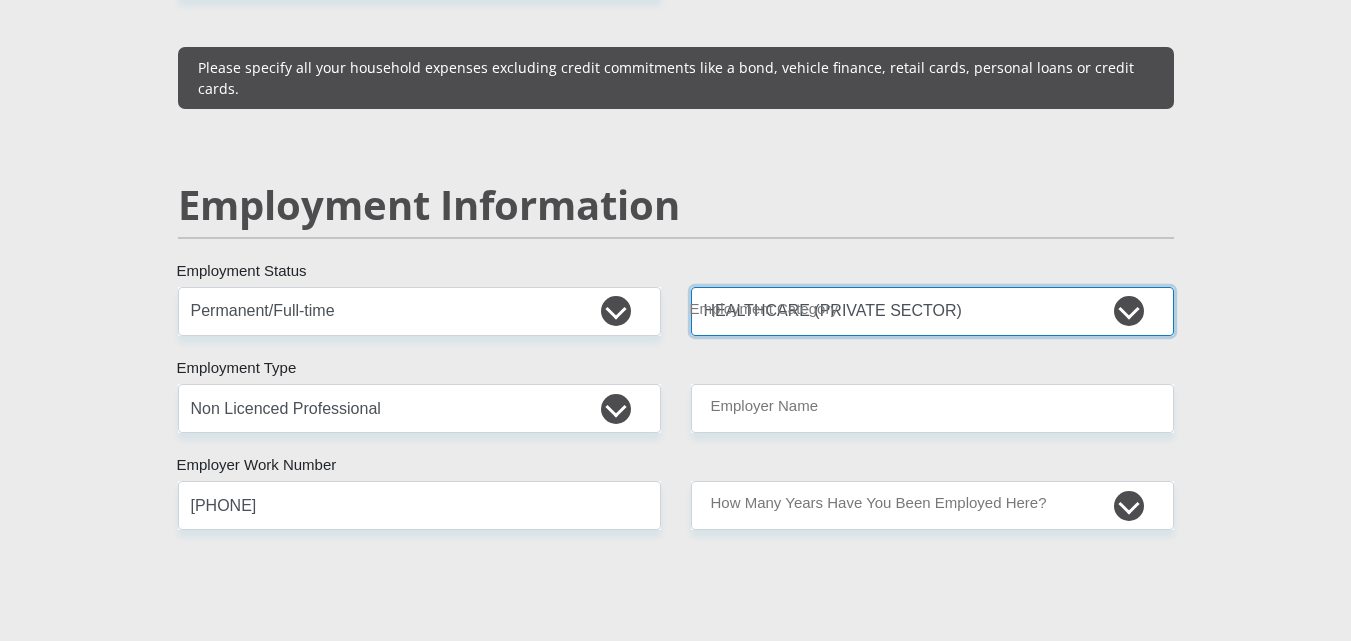 click on "AGRICULTURE
ALCOHOL & TOBACCO
CONSTRUCTION MATERIALS
METALLURGY
EQUIPMENT FOR RENEWABLE ENERGY
SPECIALIZED CONTRACTORS
CAR
GAMING (INCL. INTERNET
OTHER WHOLESALE
UNLICENSED PHARMACEUTICALS
CURRENCY EXCHANGE HOUSES
OTHER FINANCIAL INSTITUTIONS & INSURANCE
REAL ESTATE AGENTS
OIL & GAS
OTHER MATERIALS (E.G. IRON ORE)
PRECIOUS STONES & PRECIOUS METALS
POLITICAL ORGANIZATIONS
RELIGIOUS ORGANIZATIONS(NOT SECTS)
ACTI. HAVING BUSINESS DEAL WITH PUBLIC ADMINISTRATION
LAUNDROMATS" at bounding box center (932, 311) 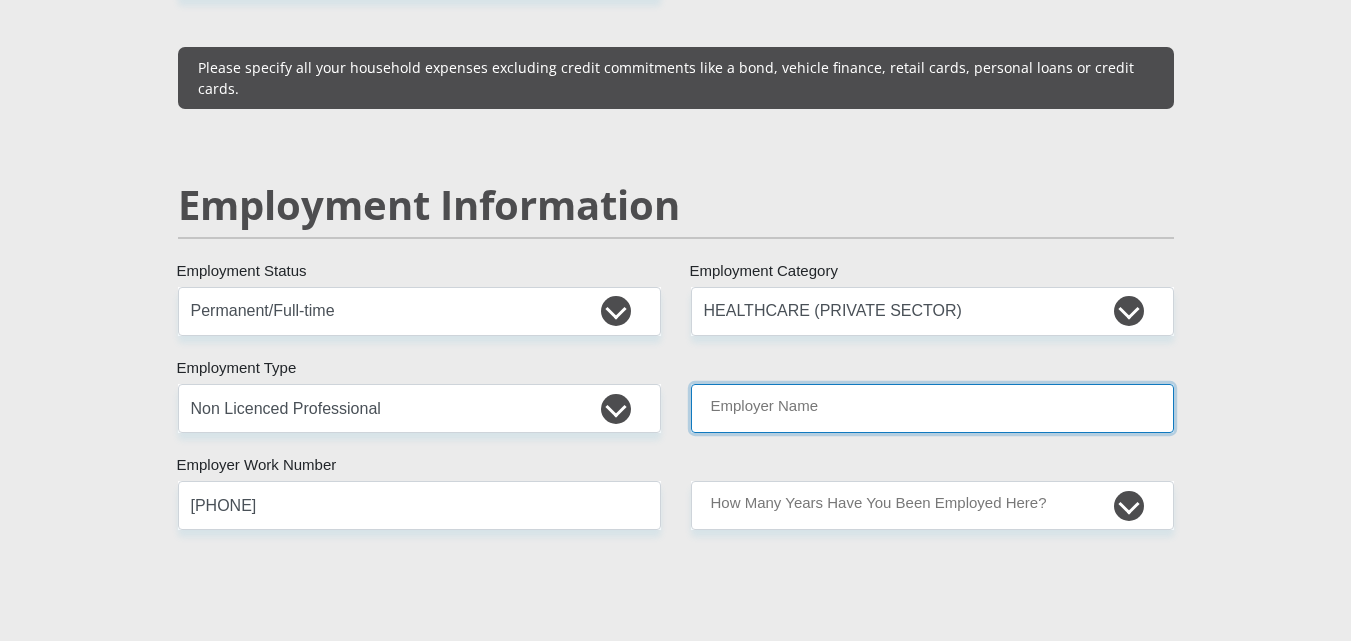 click on "Employer Name" at bounding box center [932, 408] 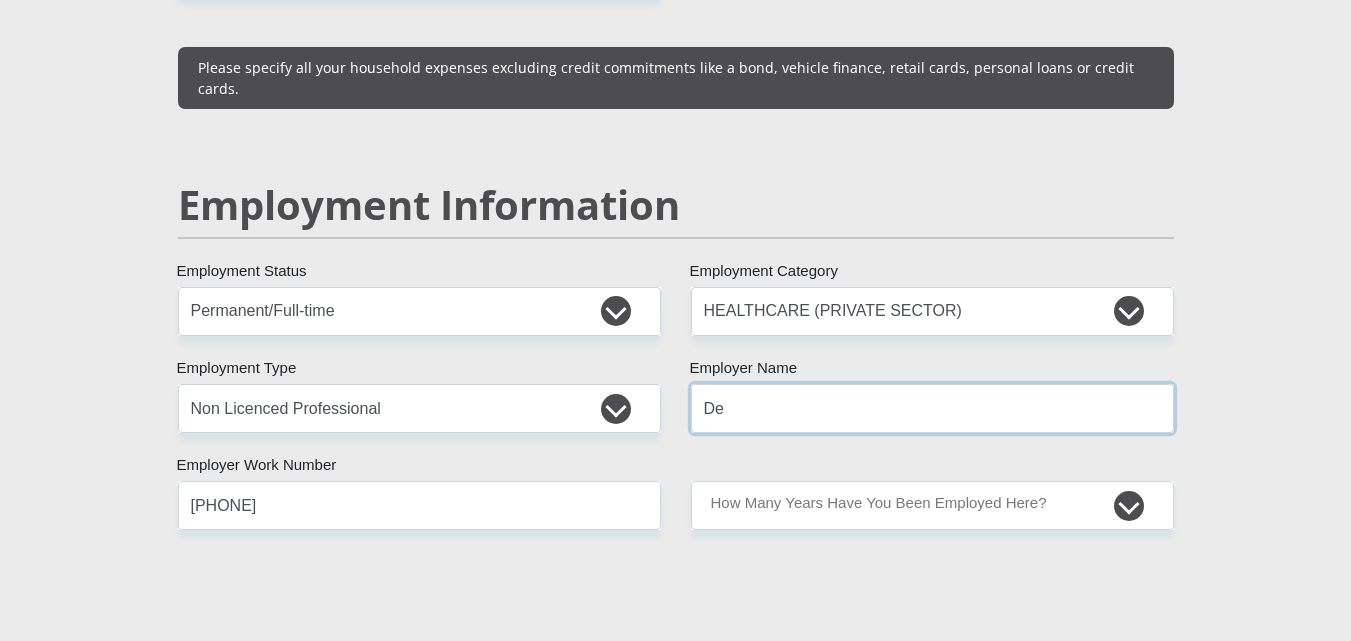 type on "D" 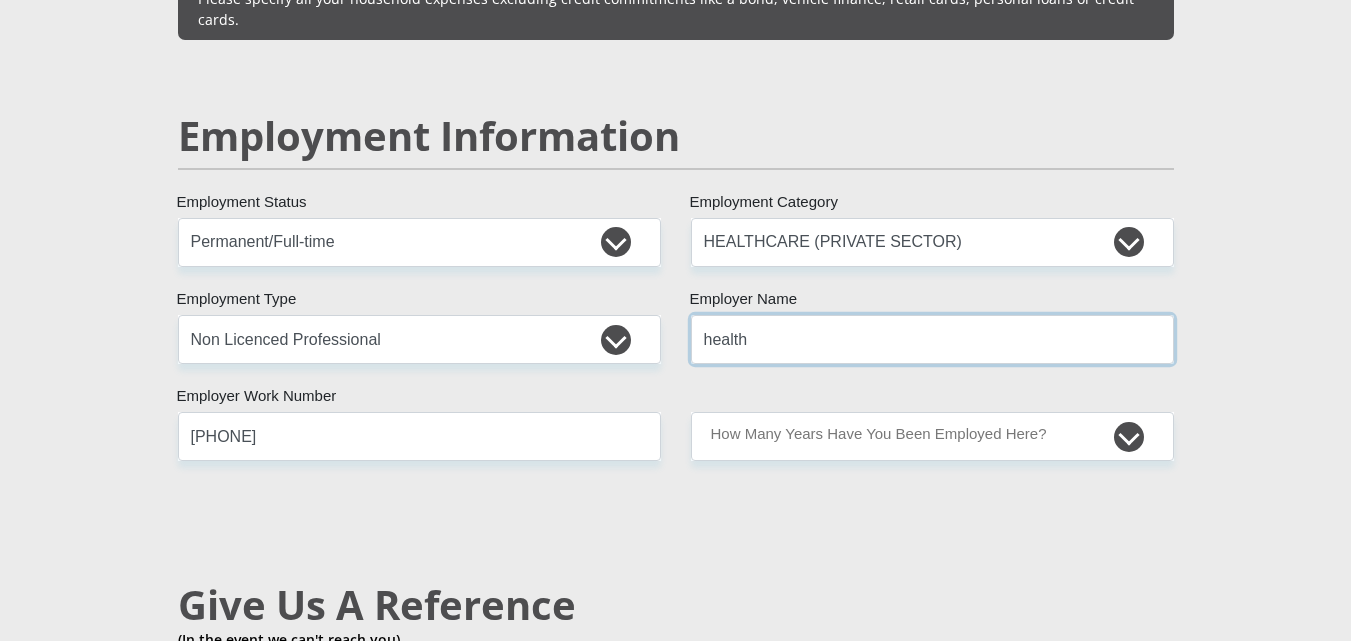 scroll, scrollTop: 3000, scrollLeft: 0, axis: vertical 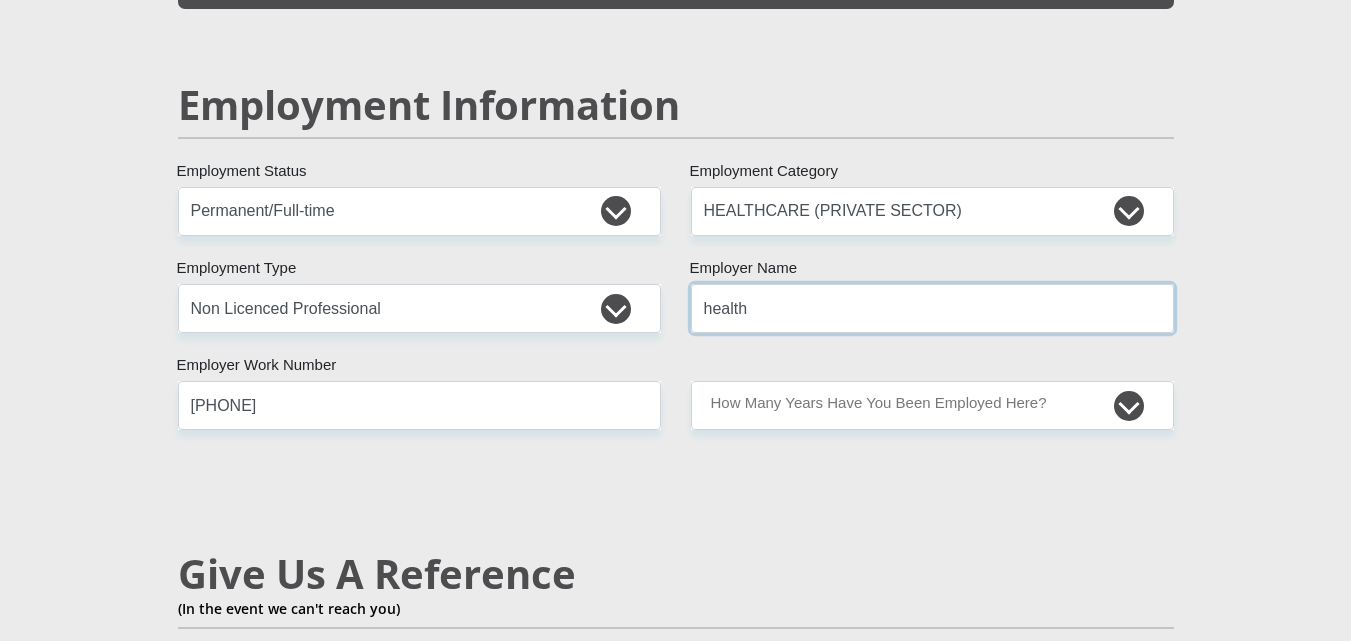 type on "health" 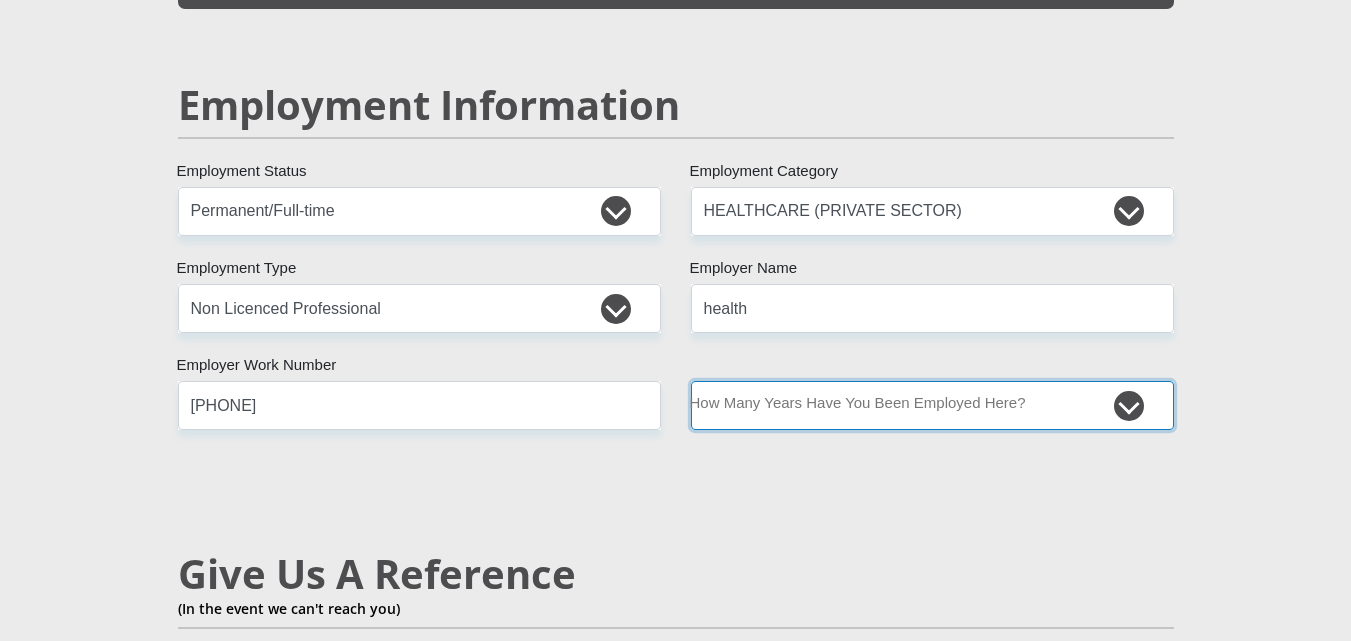 click on "less than 1 year
1-3 years
3-5 years
5+ years" at bounding box center (932, 405) 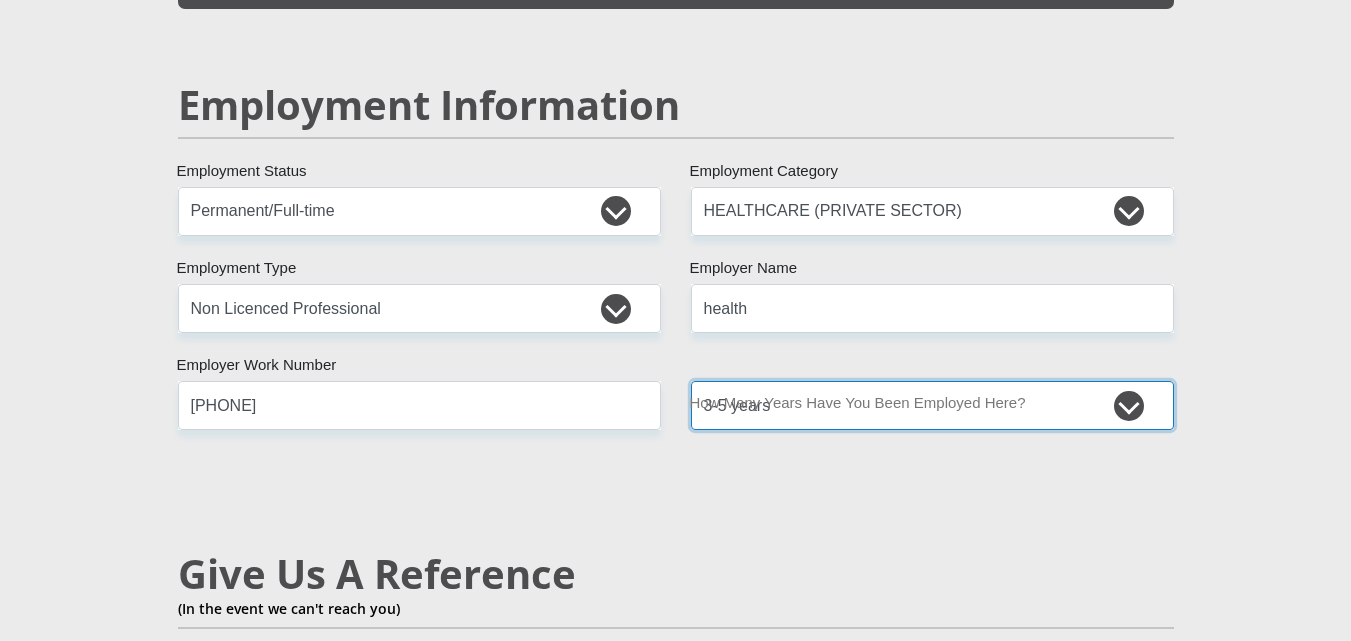 click on "less than 1 year
1-3 years
3-5 years
5+ years" at bounding box center [932, 405] 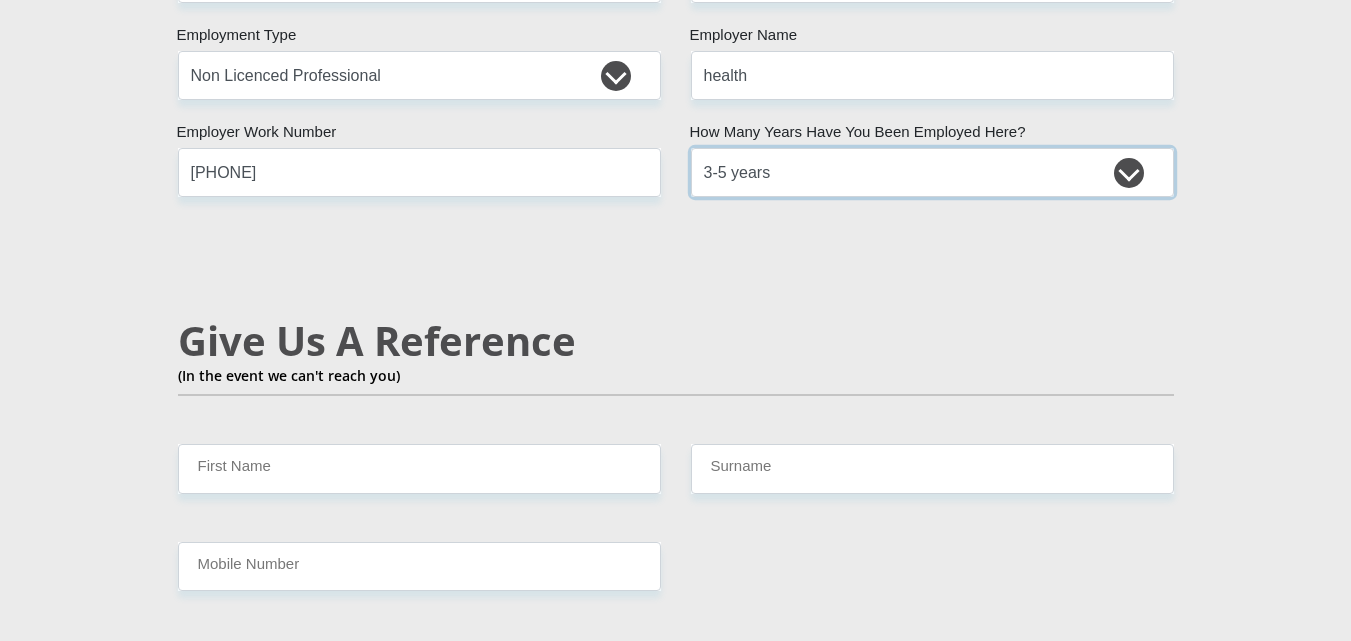 scroll, scrollTop: 3300, scrollLeft: 0, axis: vertical 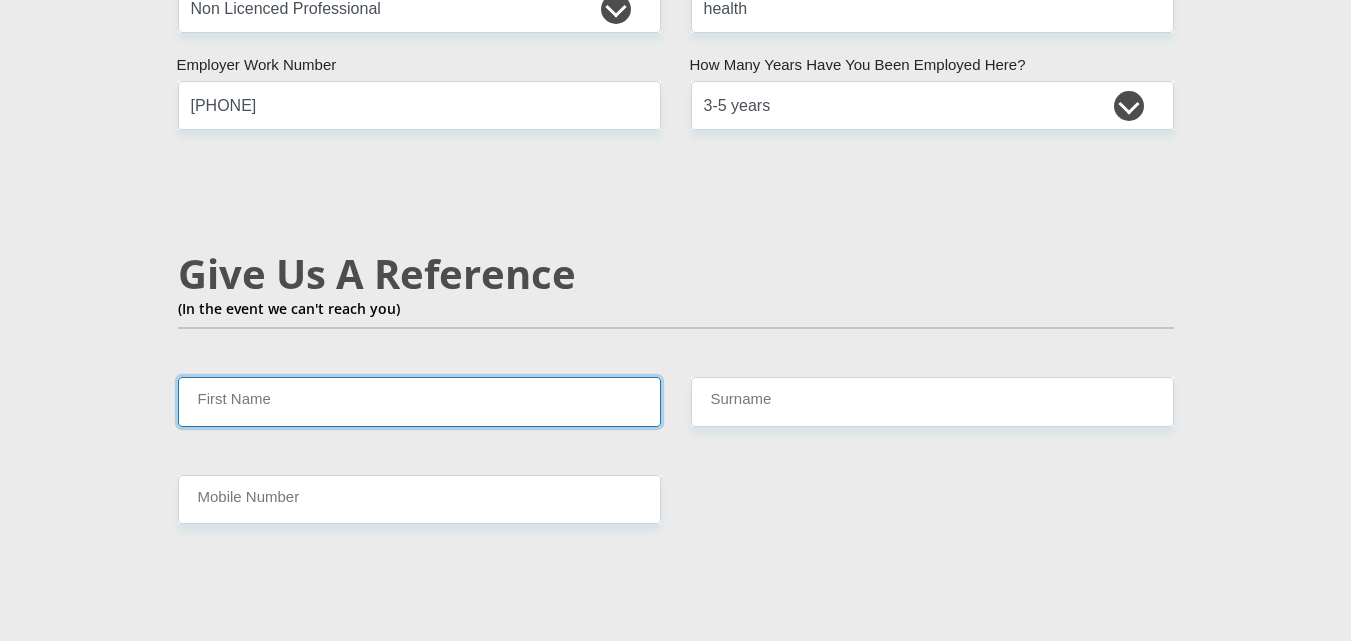 click on "First Name" at bounding box center [419, 401] 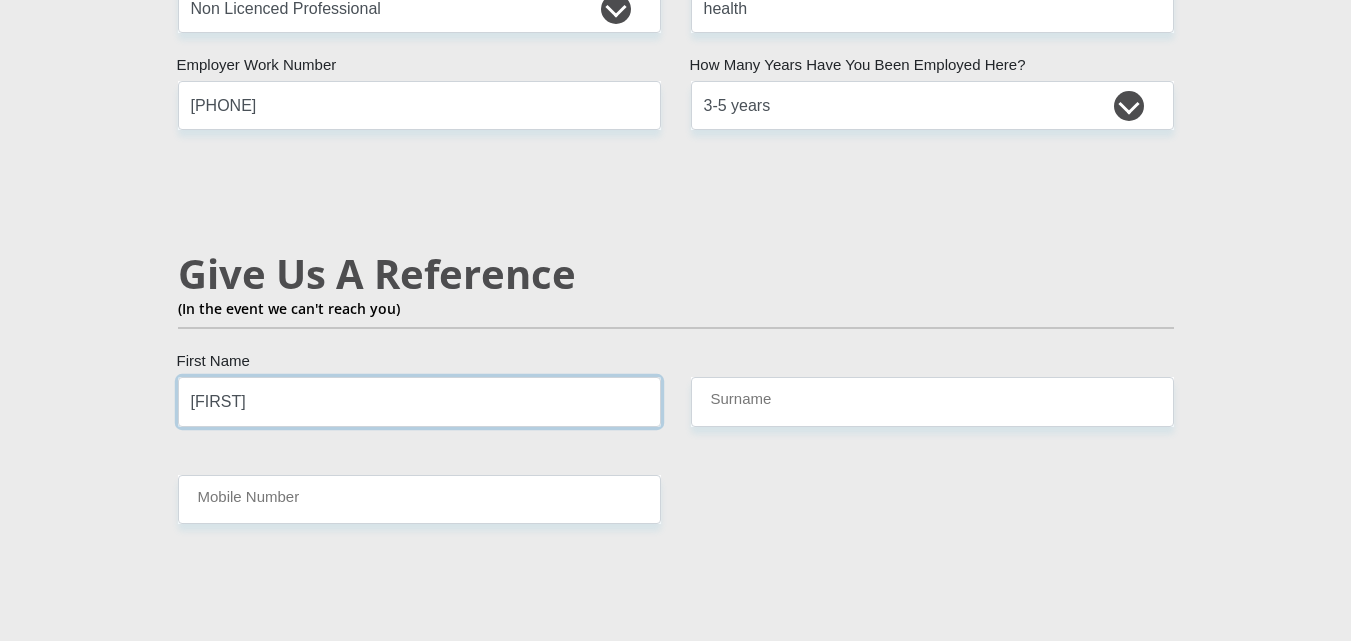 type on "[FIRST]" 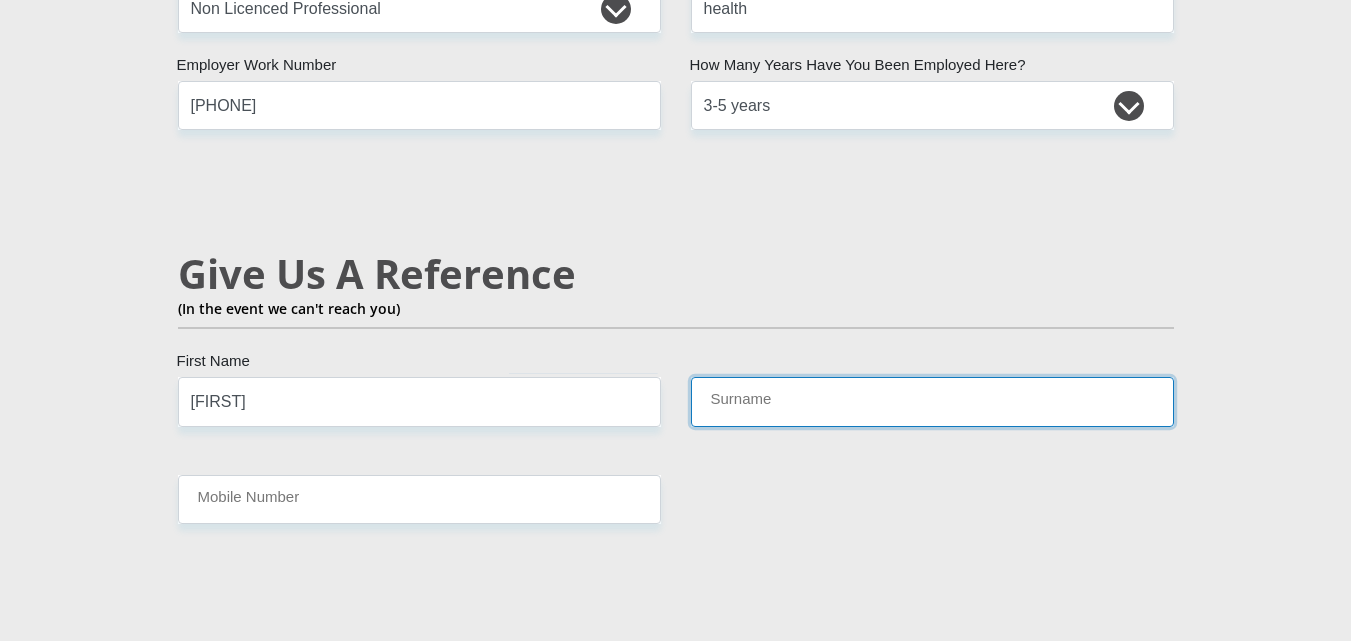 click on "Surname" at bounding box center (932, 401) 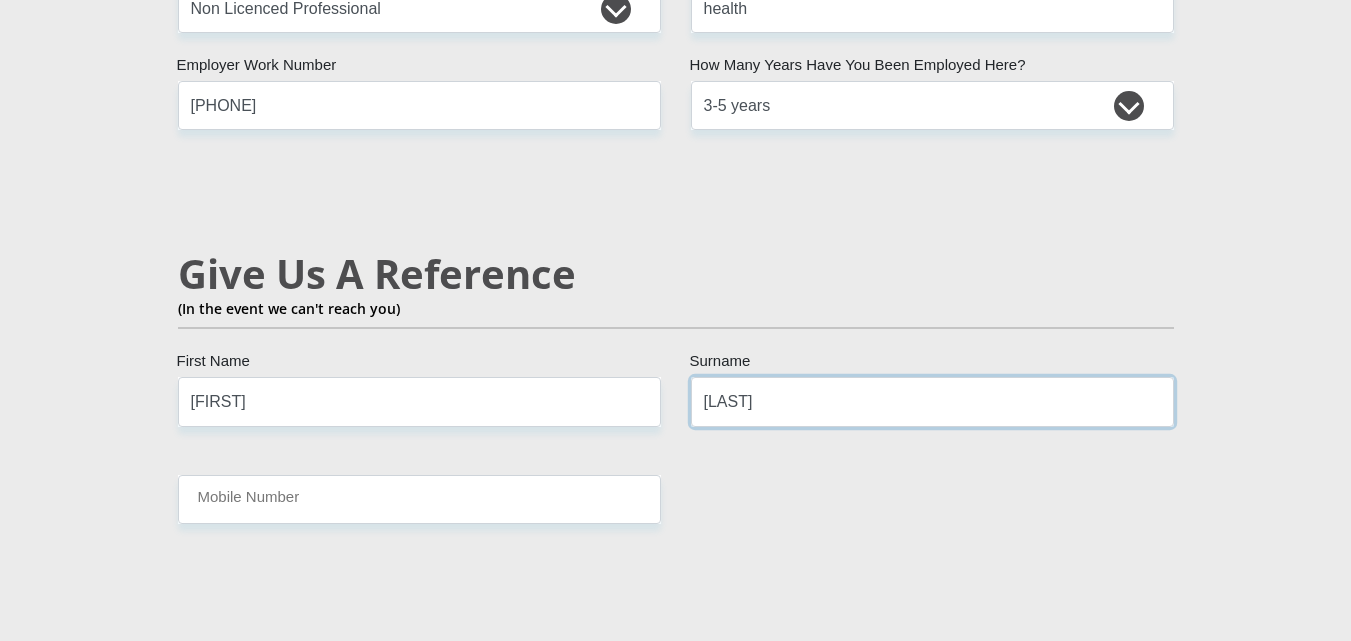 type on "[LAST]" 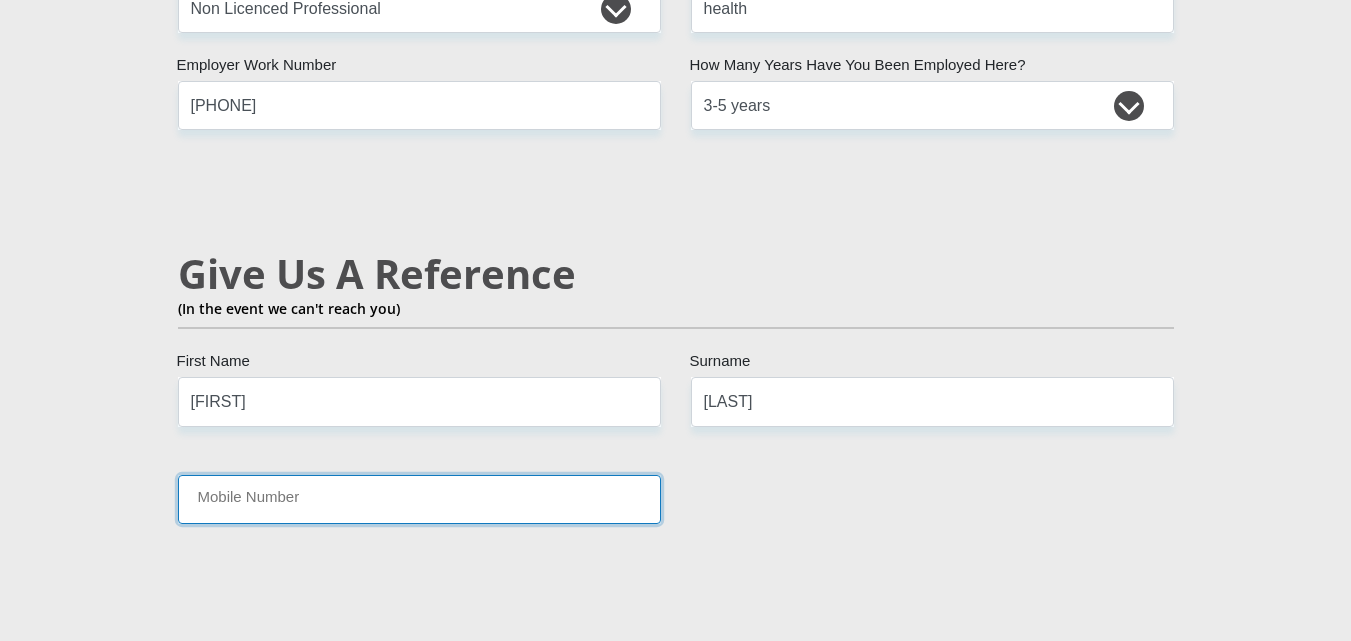 click on "Mobile Number" at bounding box center [419, 499] 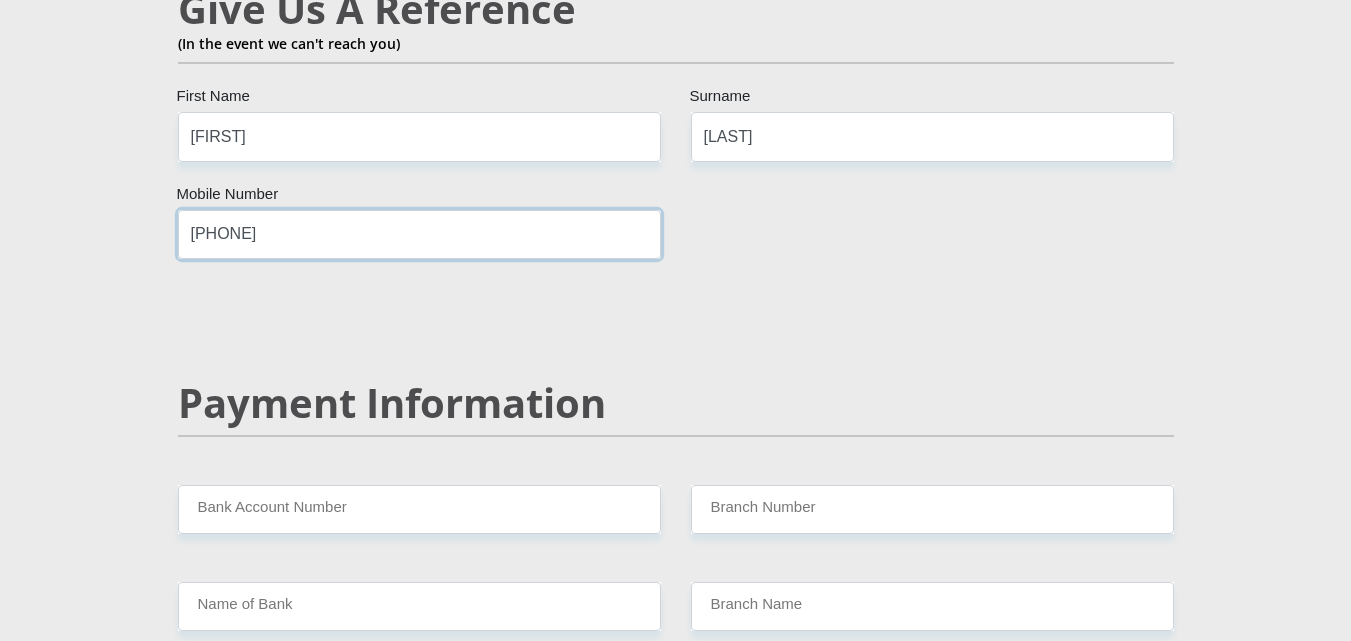 scroll, scrollTop: 3600, scrollLeft: 0, axis: vertical 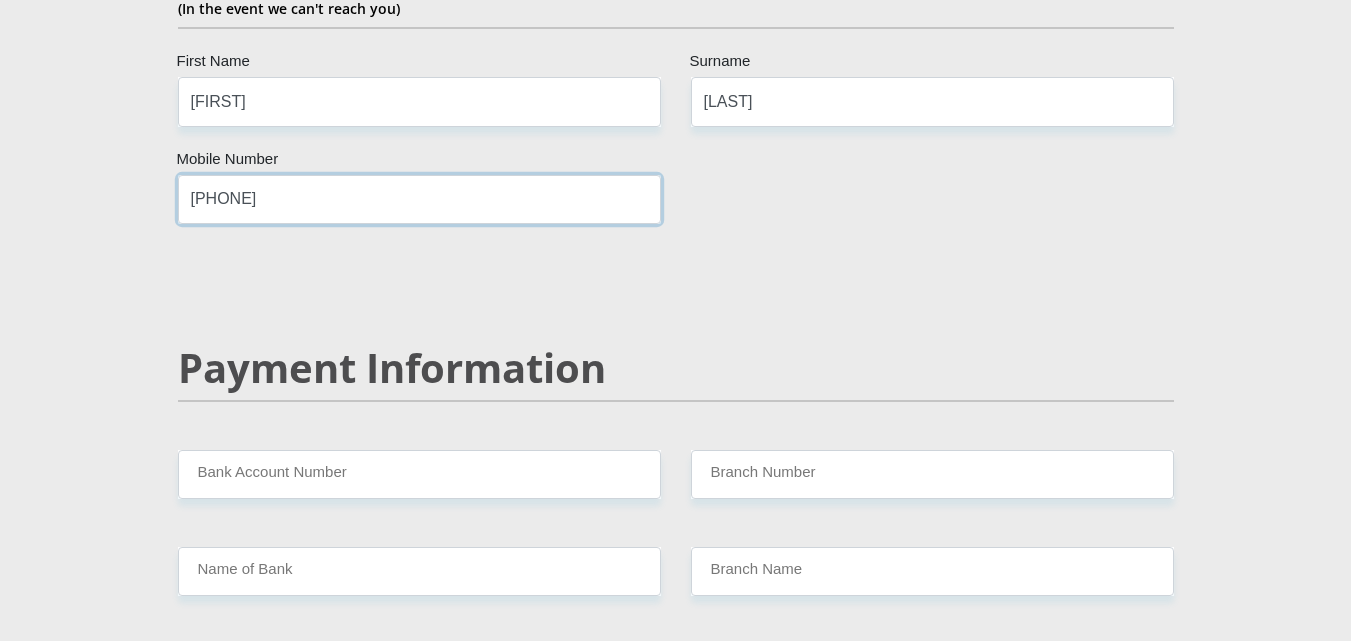 type on "[PHONE]" 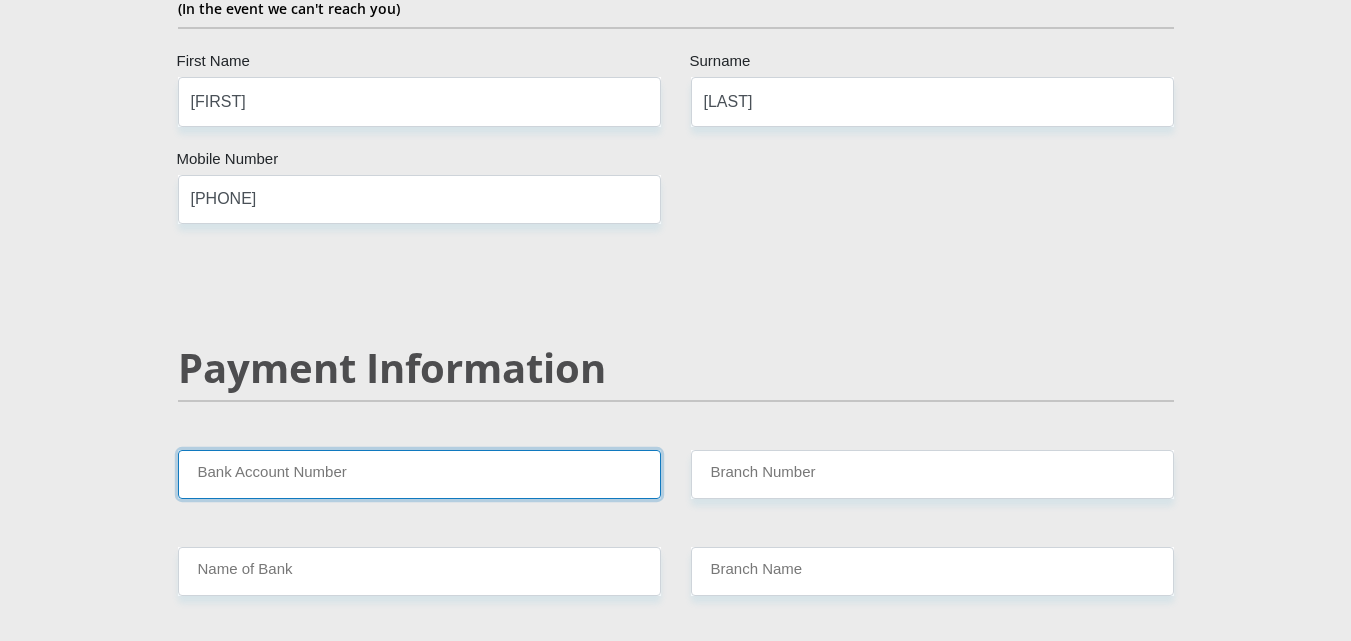 click on "Bank Account Number" at bounding box center [419, 474] 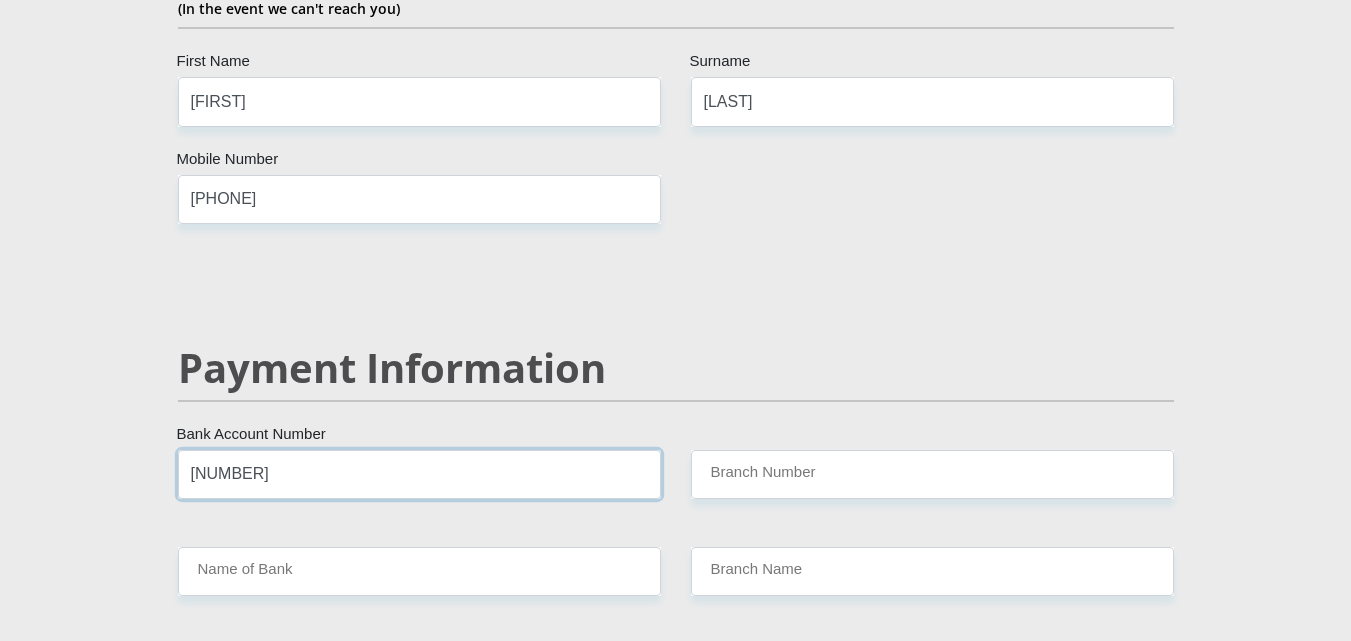 type on "[NUMBER]" 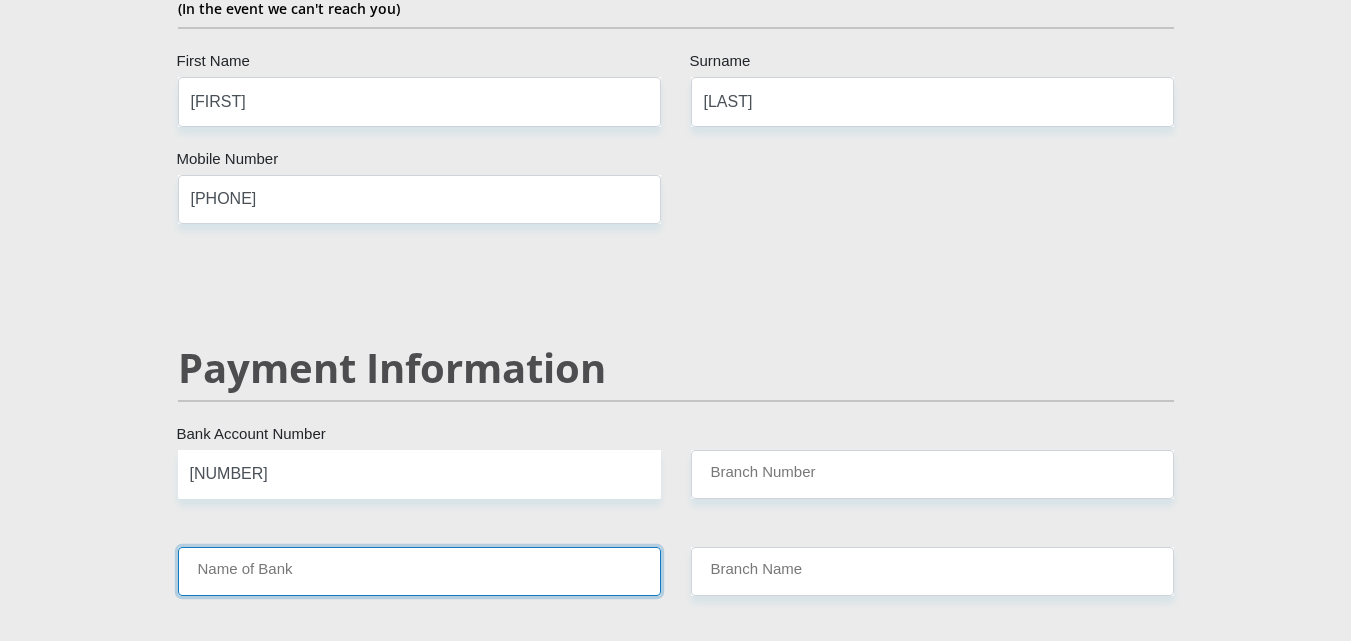 click on "Name of Bank" at bounding box center [419, 571] 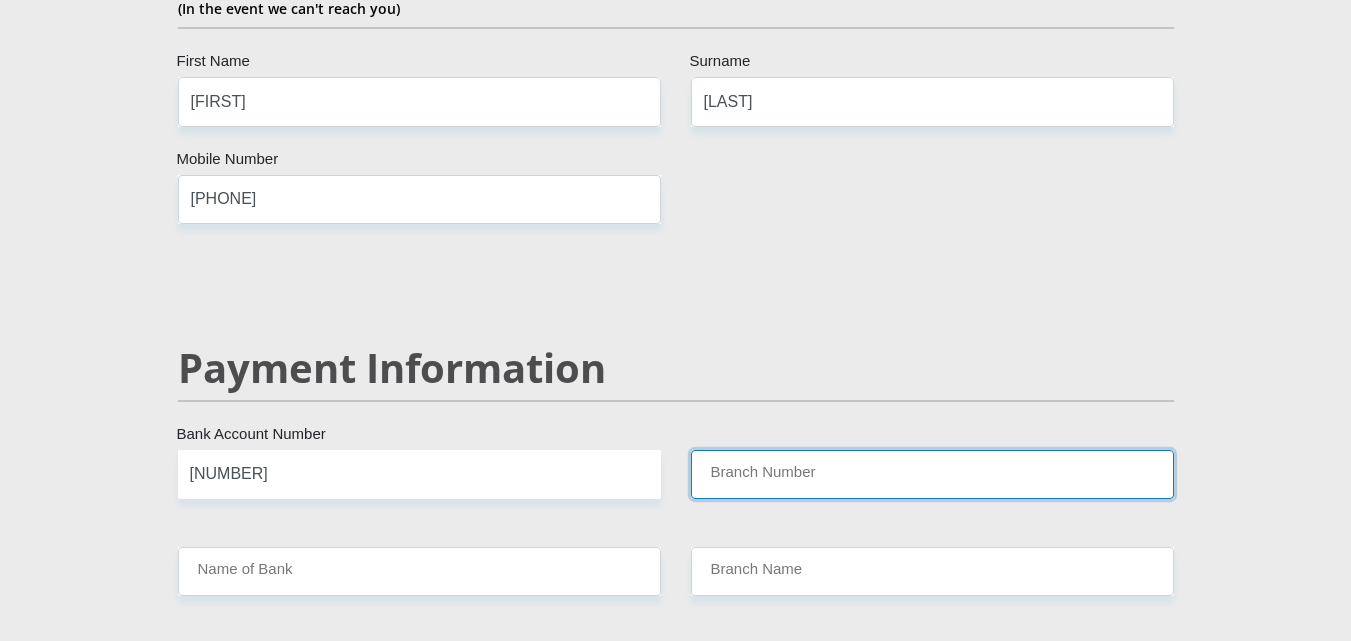 click on "Branch Number" at bounding box center (932, 474) 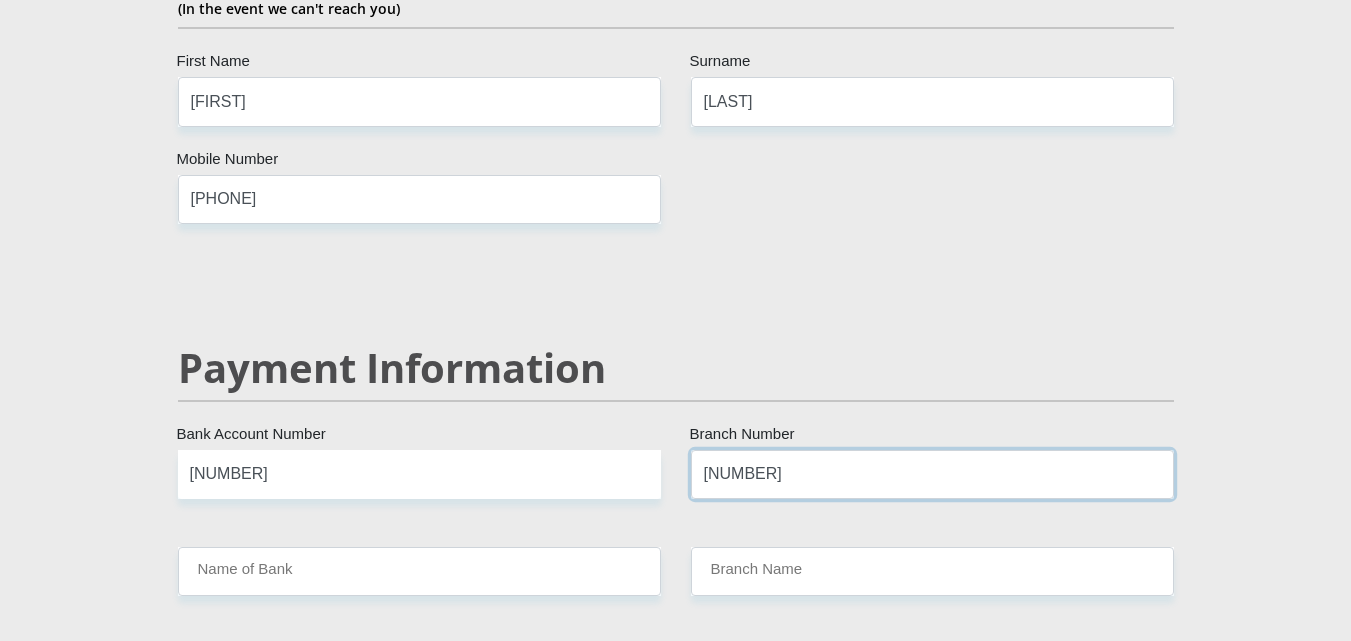type on "[NUMBER]" 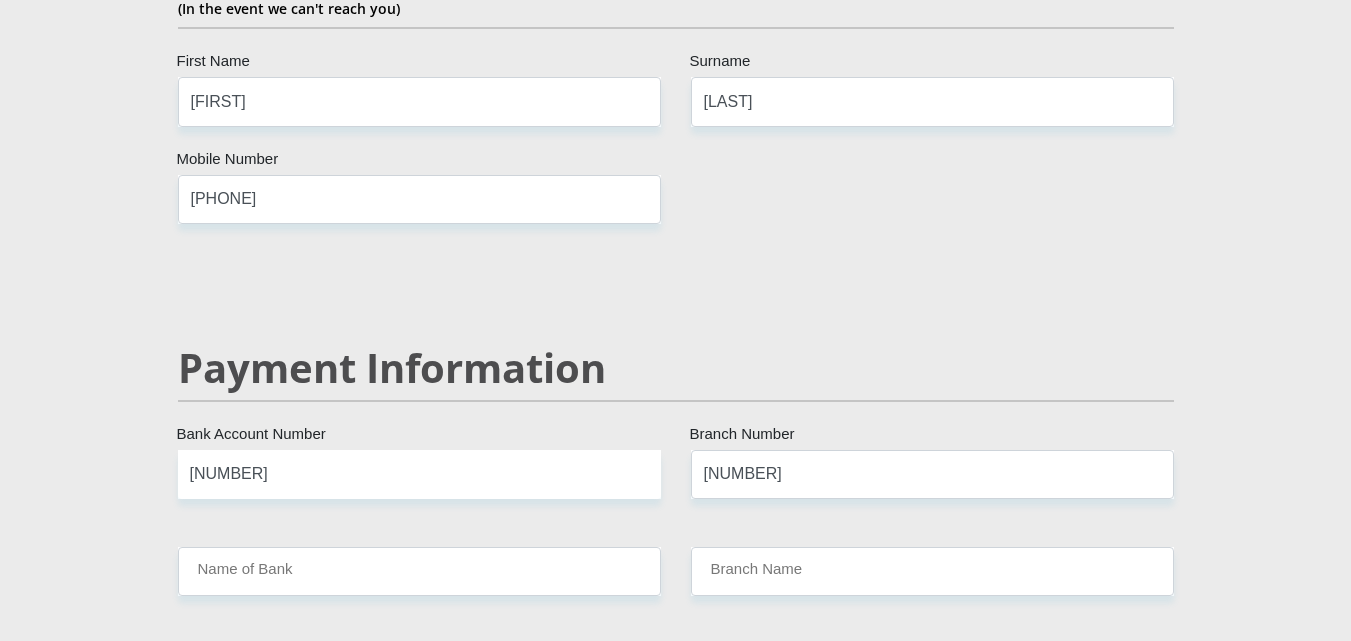 type on "NEDBANK" 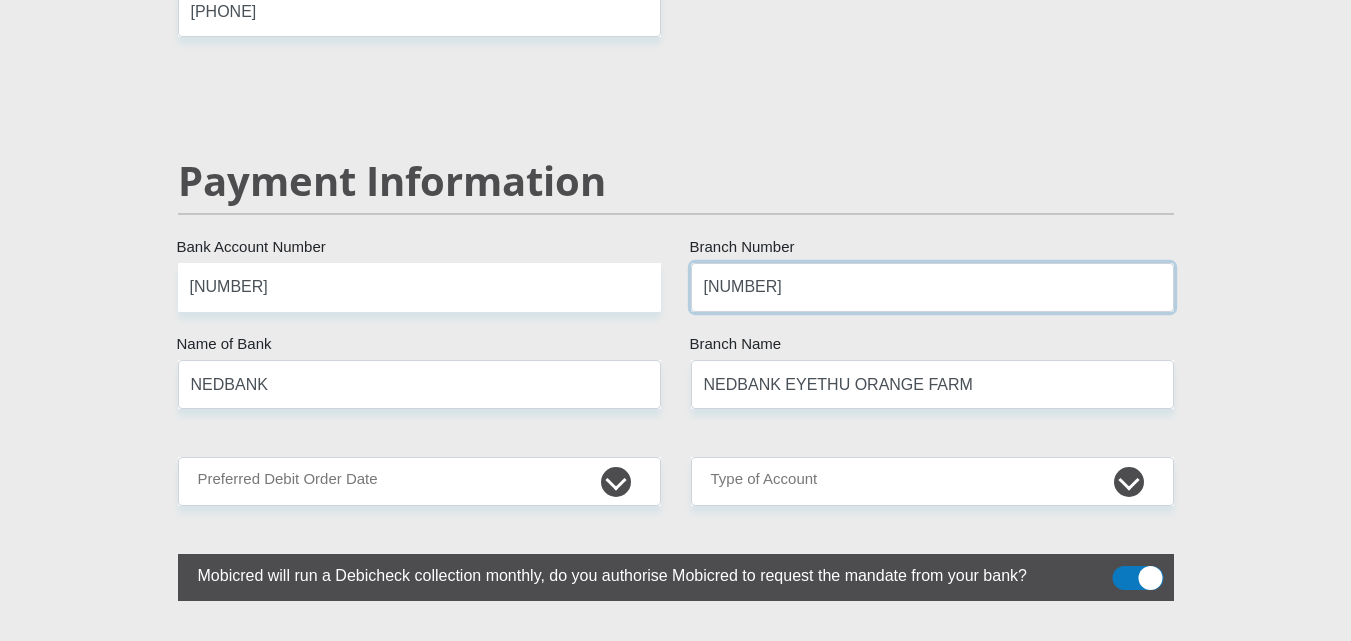 scroll, scrollTop: 3800, scrollLeft: 0, axis: vertical 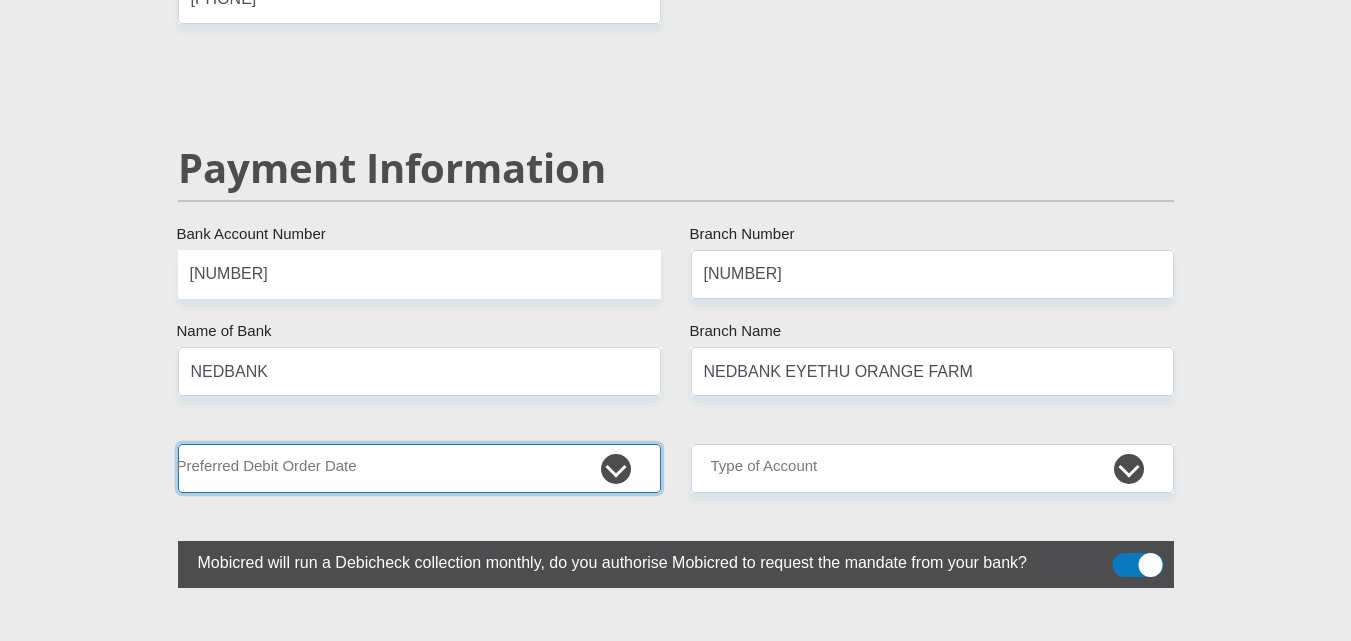 drag, startPoint x: 627, startPoint y: 445, endPoint x: 615, endPoint y: 482, distance: 38.8973 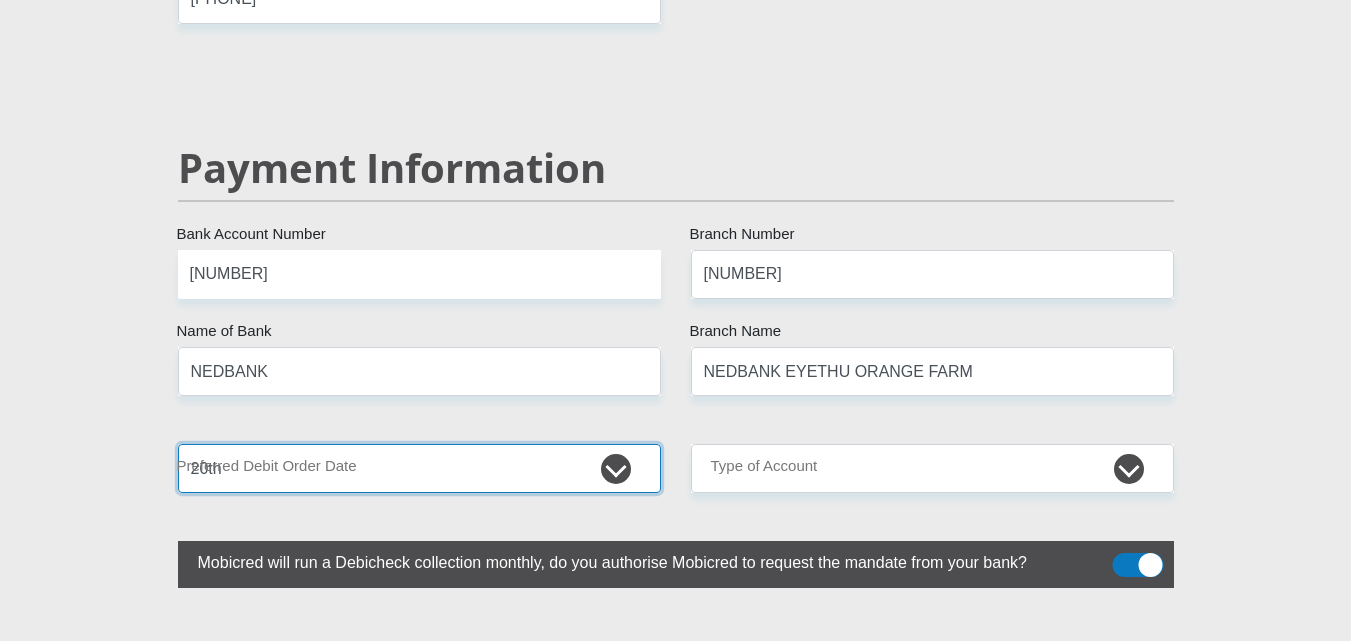 click on "1st
2nd
3rd
4th
5th
7th
18th
19th
20th
21st
22nd
23rd
24th
25th
26th
27th
28th
29th
30th" at bounding box center [419, 468] 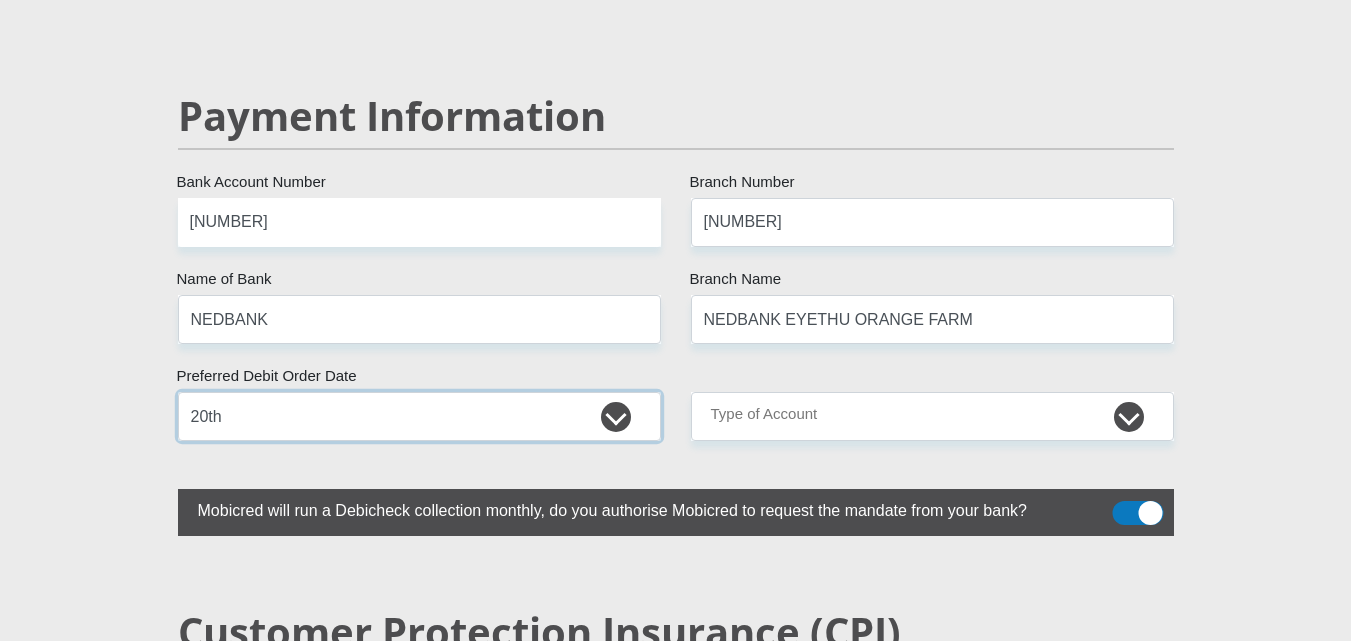 scroll, scrollTop: 3900, scrollLeft: 0, axis: vertical 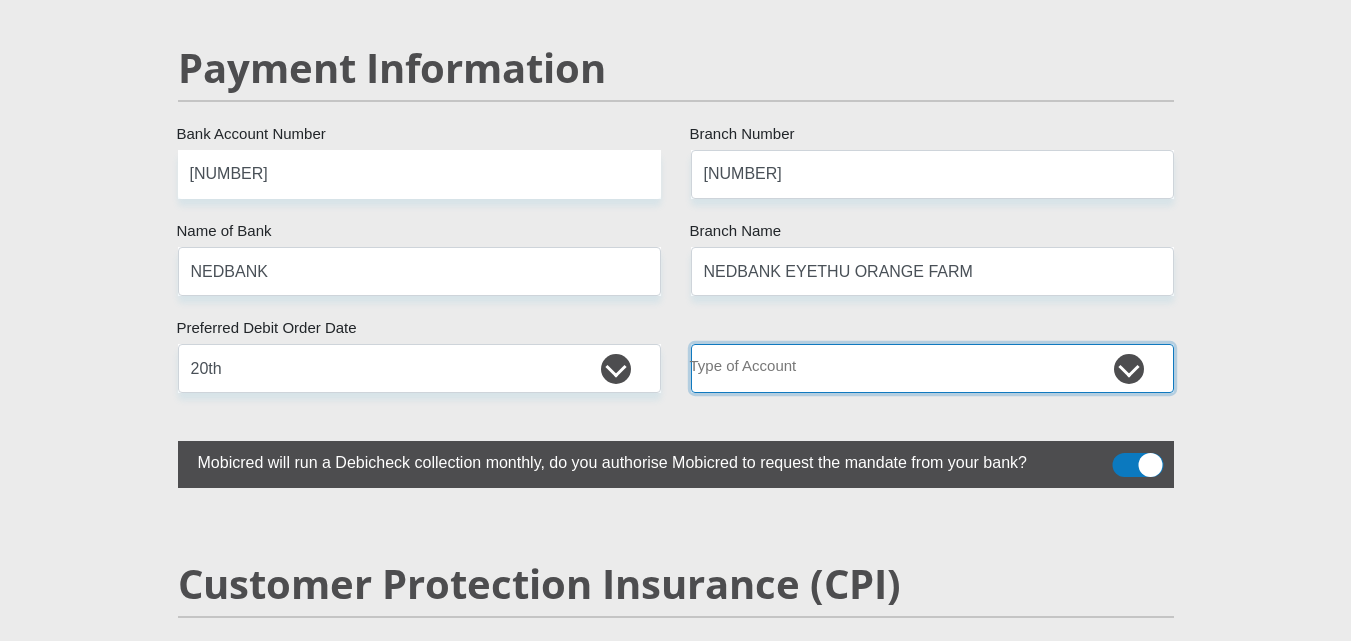 click on "Cheque
Savings" at bounding box center [932, 368] 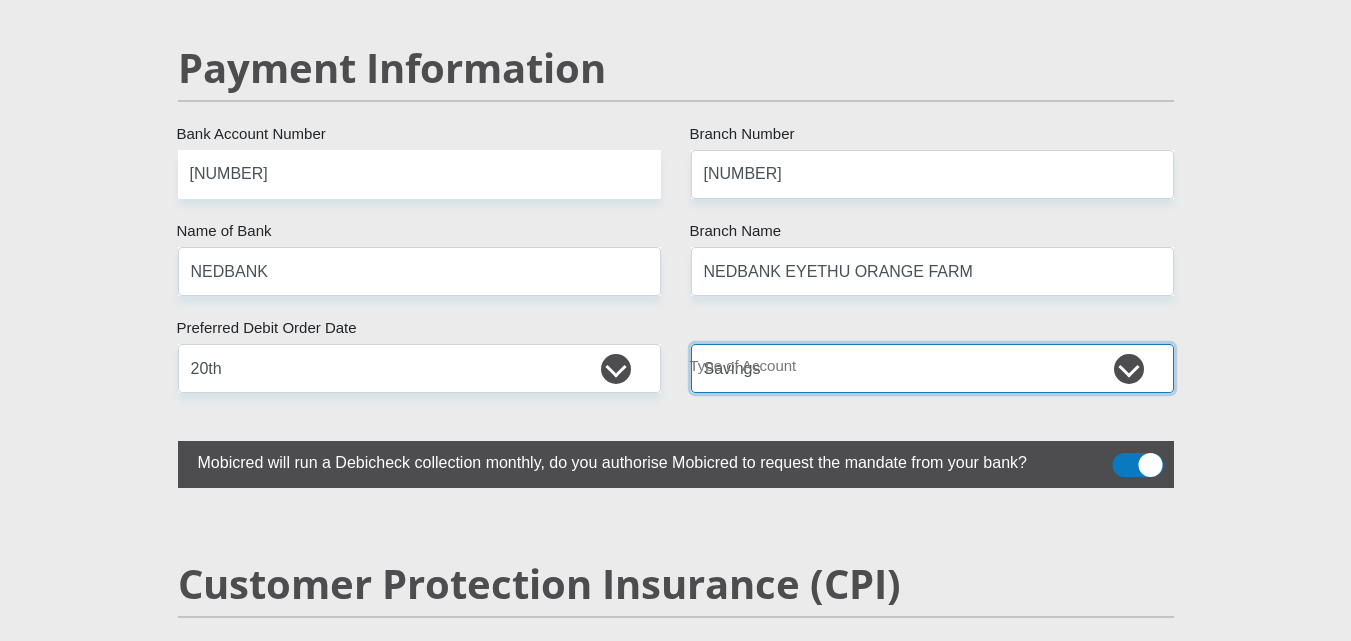 click on "Cheque
Savings" at bounding box center (932, 368) 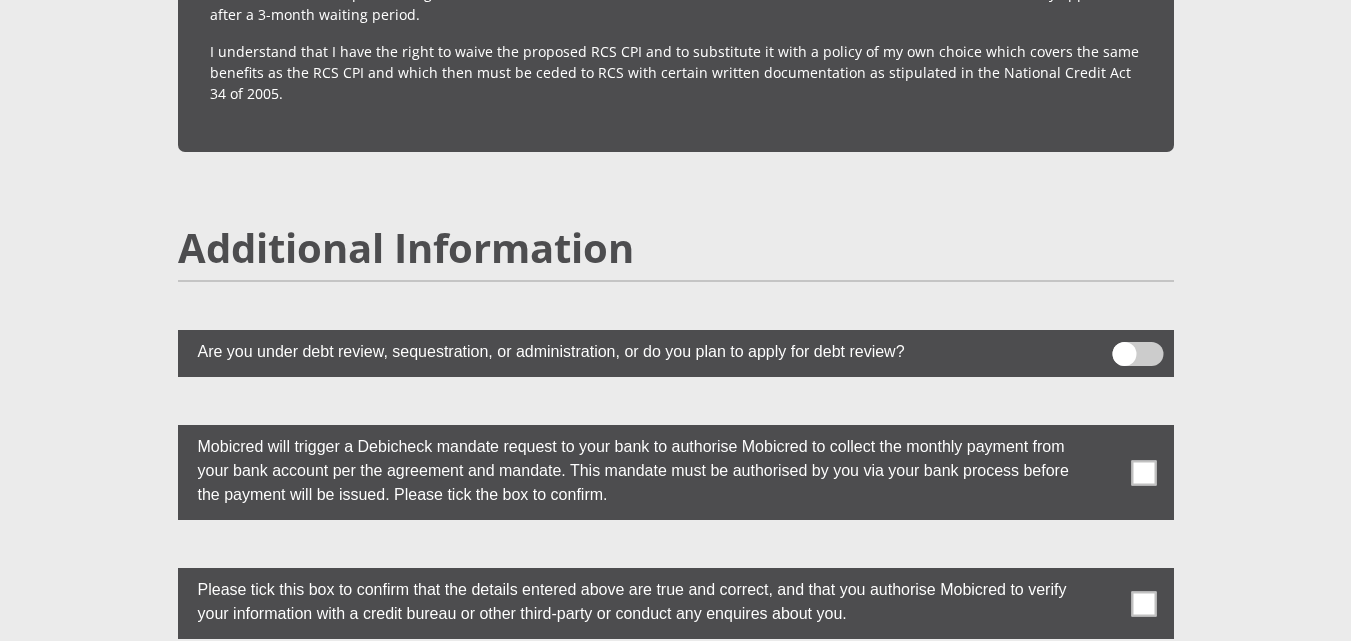 scroll, scrollTop: 5300, scrollLeft: 0, axis: vertical 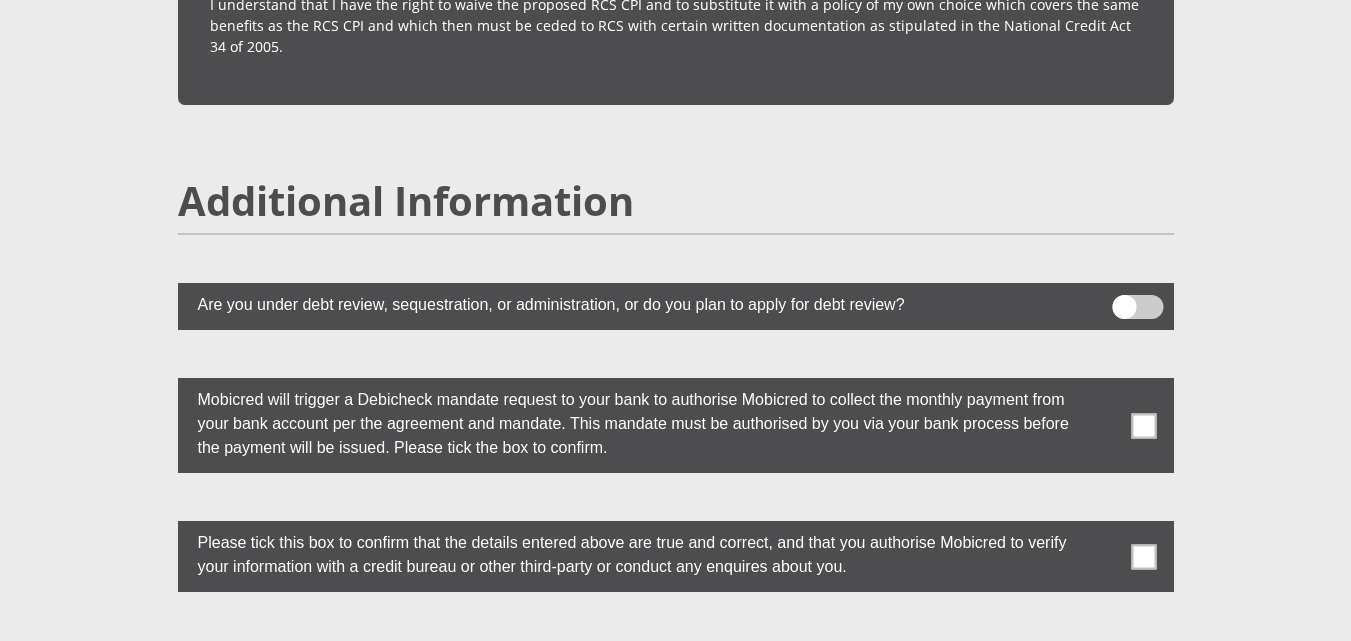 click at bounding box center (1143, 425) 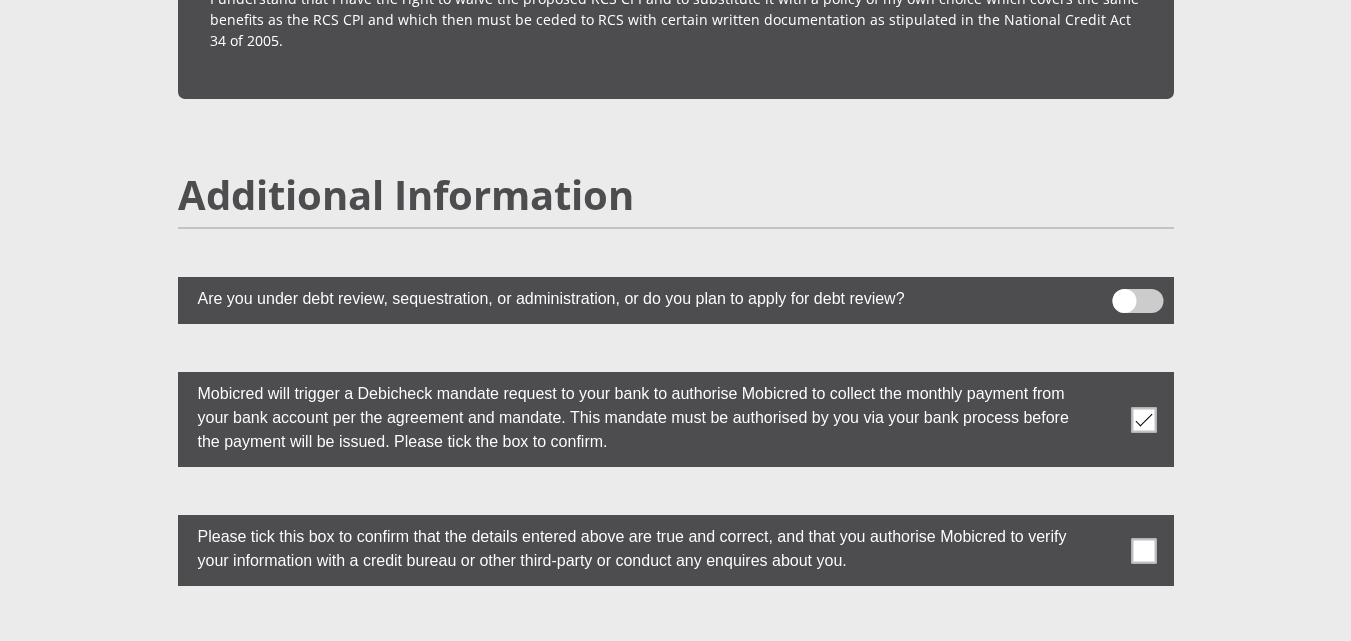 scroll, scrollTop: 5378, scrollLeft: 0, axis: vertical 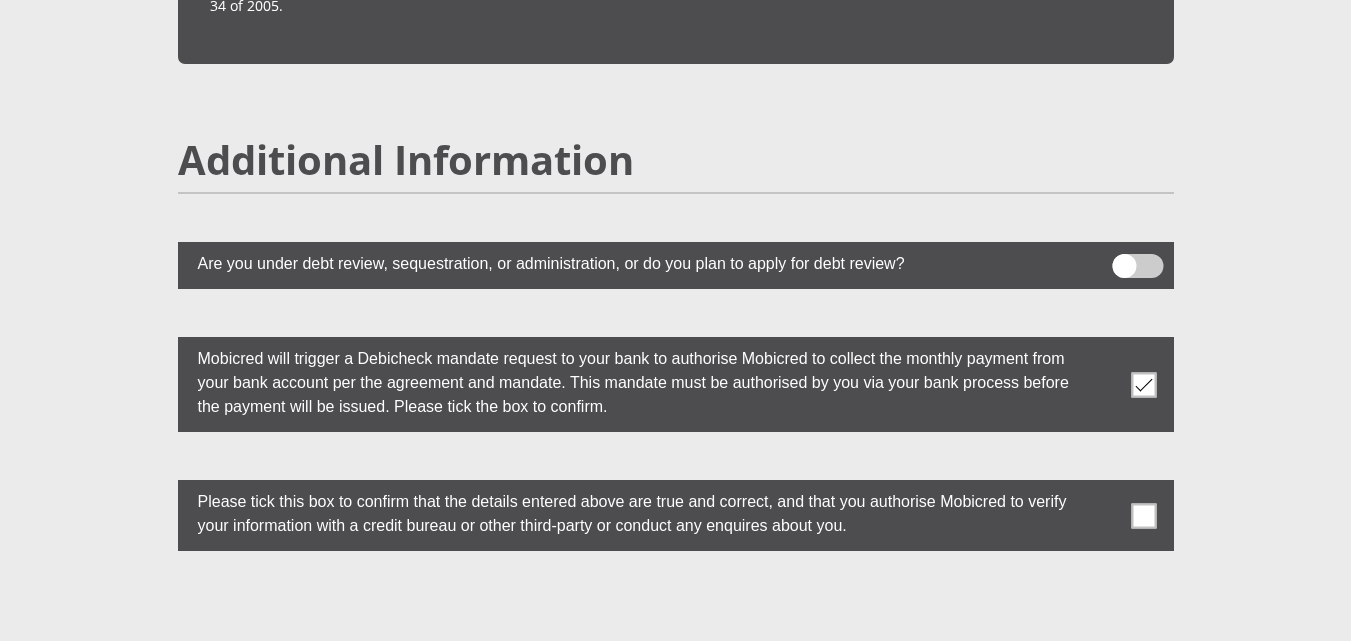 click at bounding box center [1143, 384] 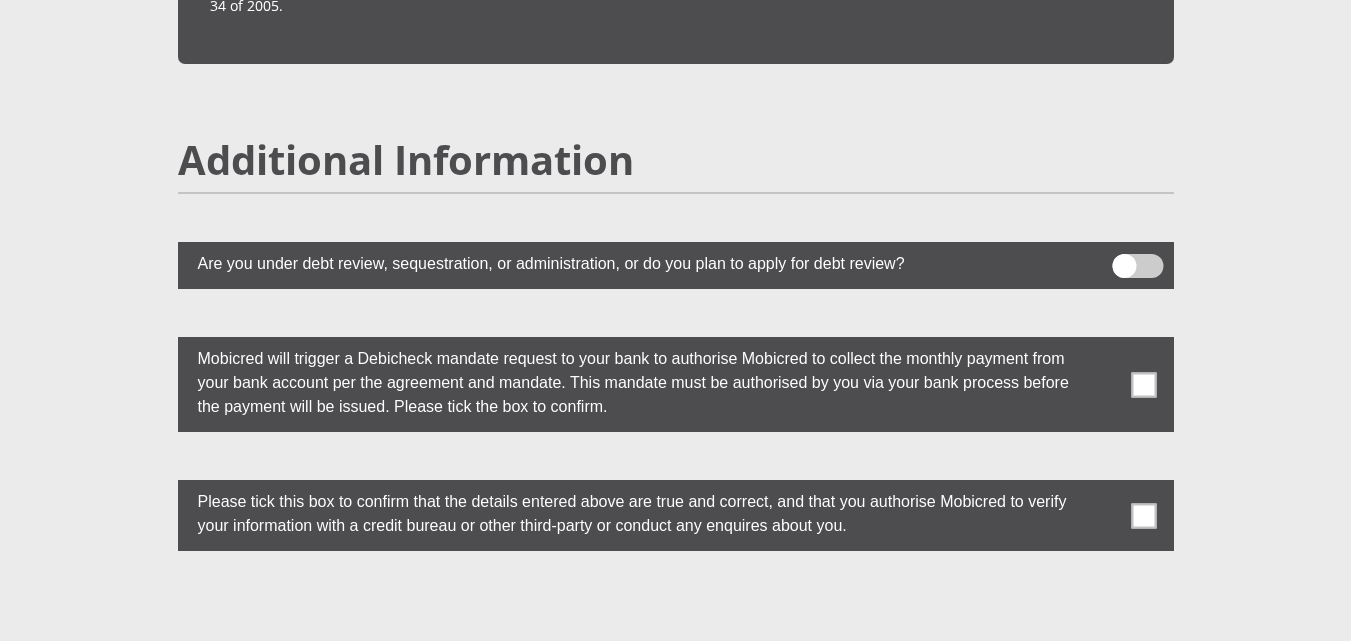 click at bounding box center (1143, 515) 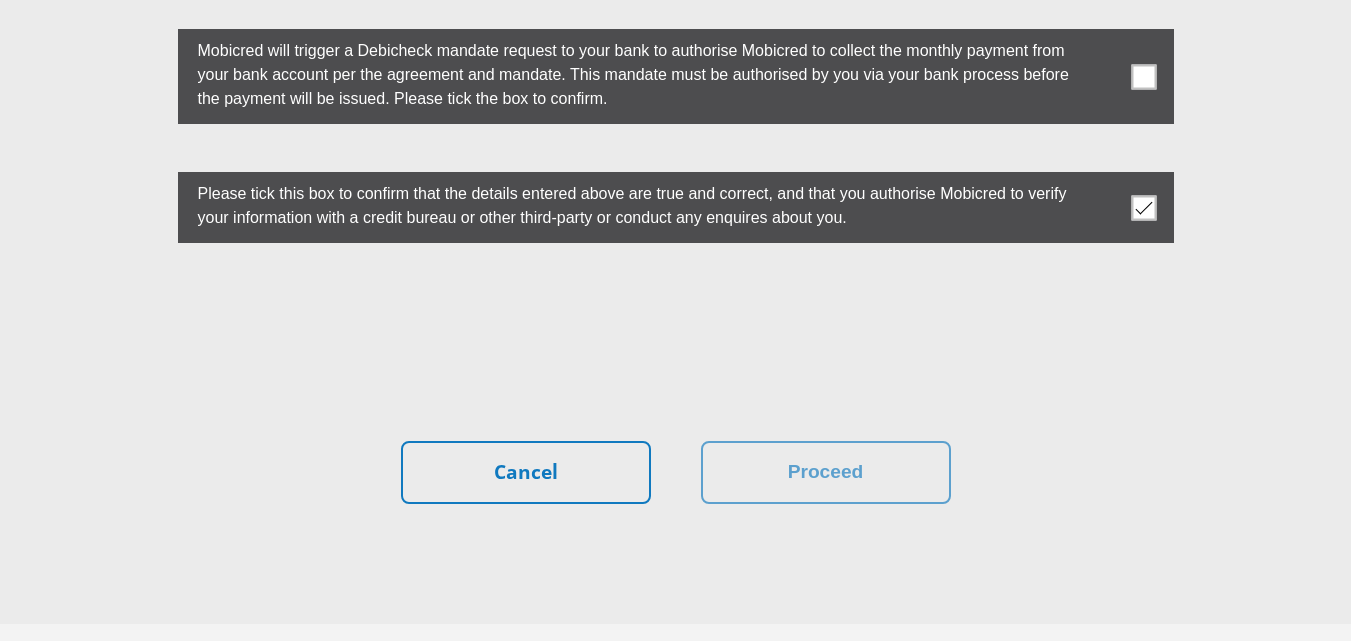 scroll, scrollTop: 5762, scrollLeft: 0, axis: vertical 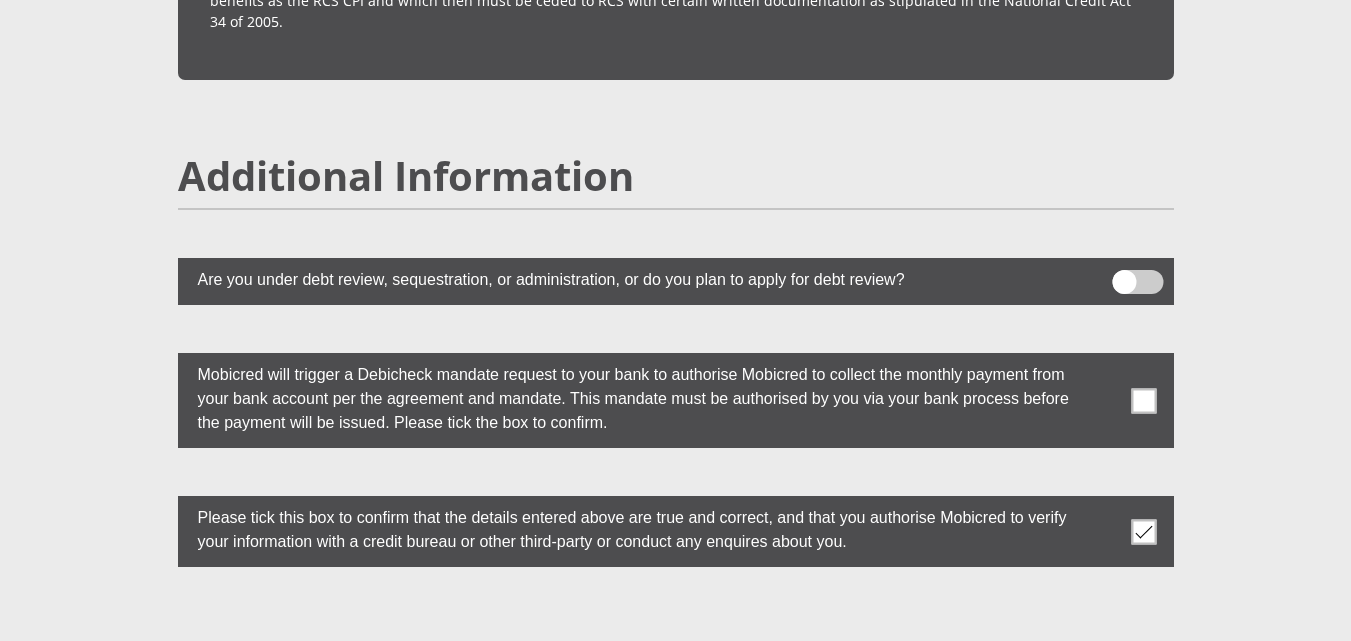 click at bounding box center (1143, 400) 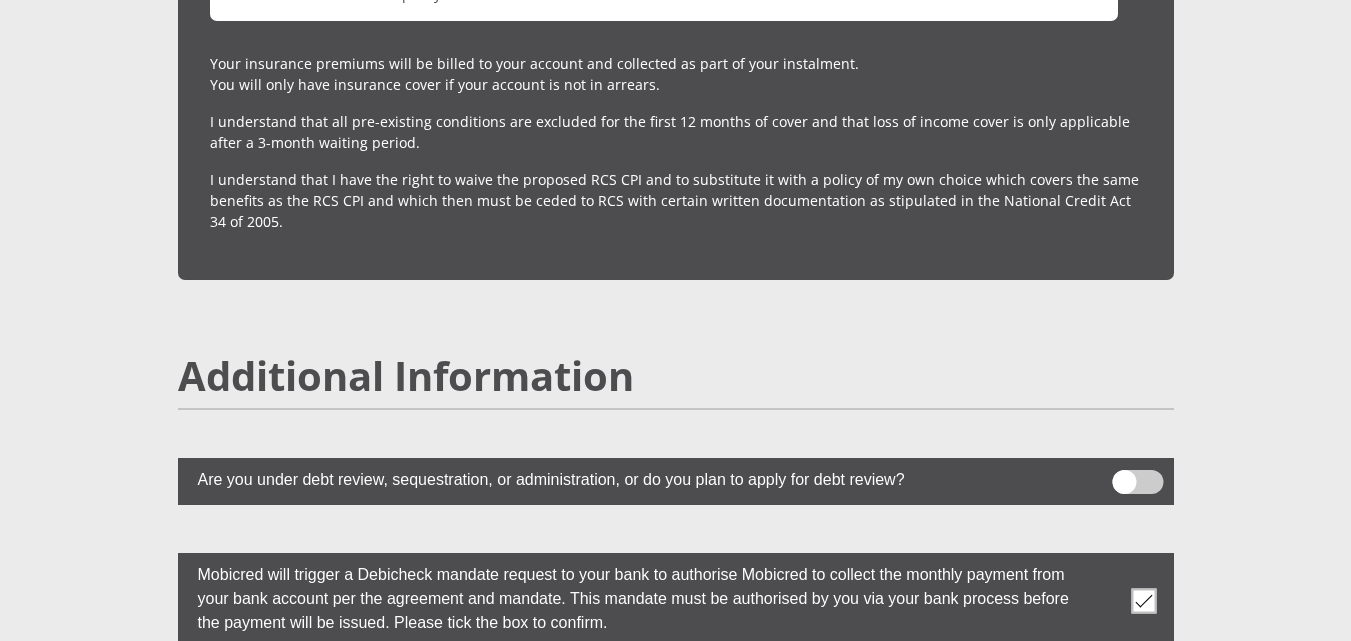 scroll, scrollTop: 5462, scrollLeft: 0, axis: vertical 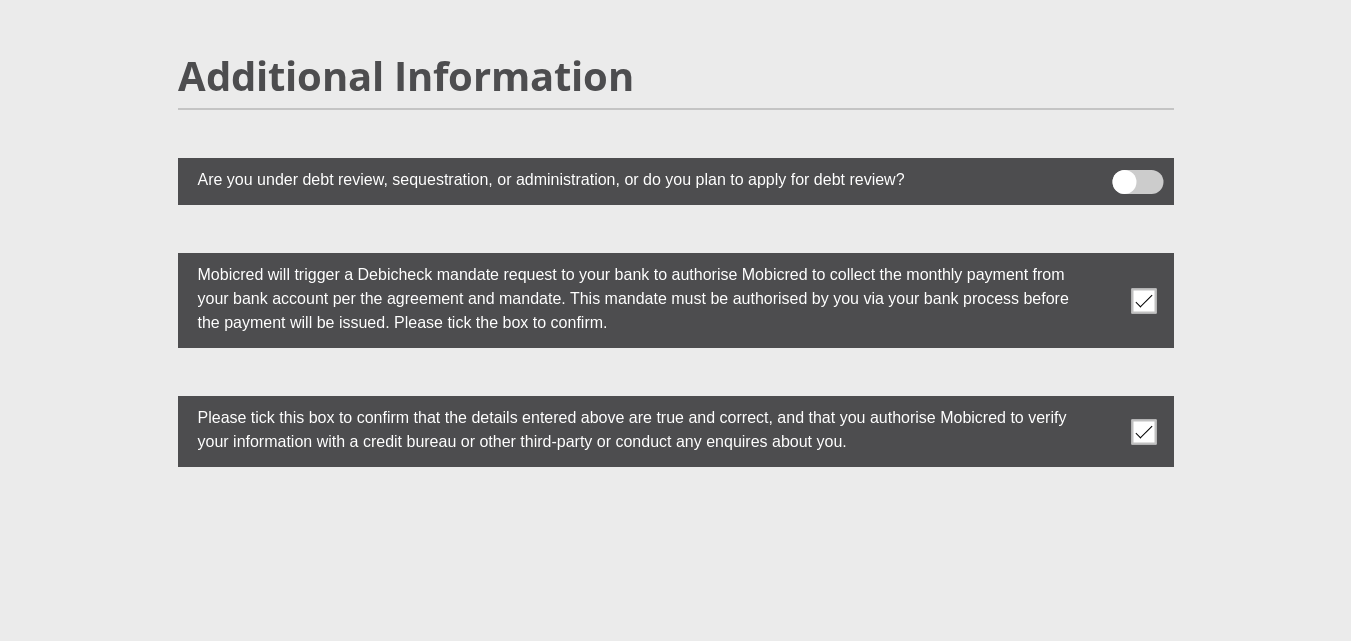 click at bounding box center [1143, 300] 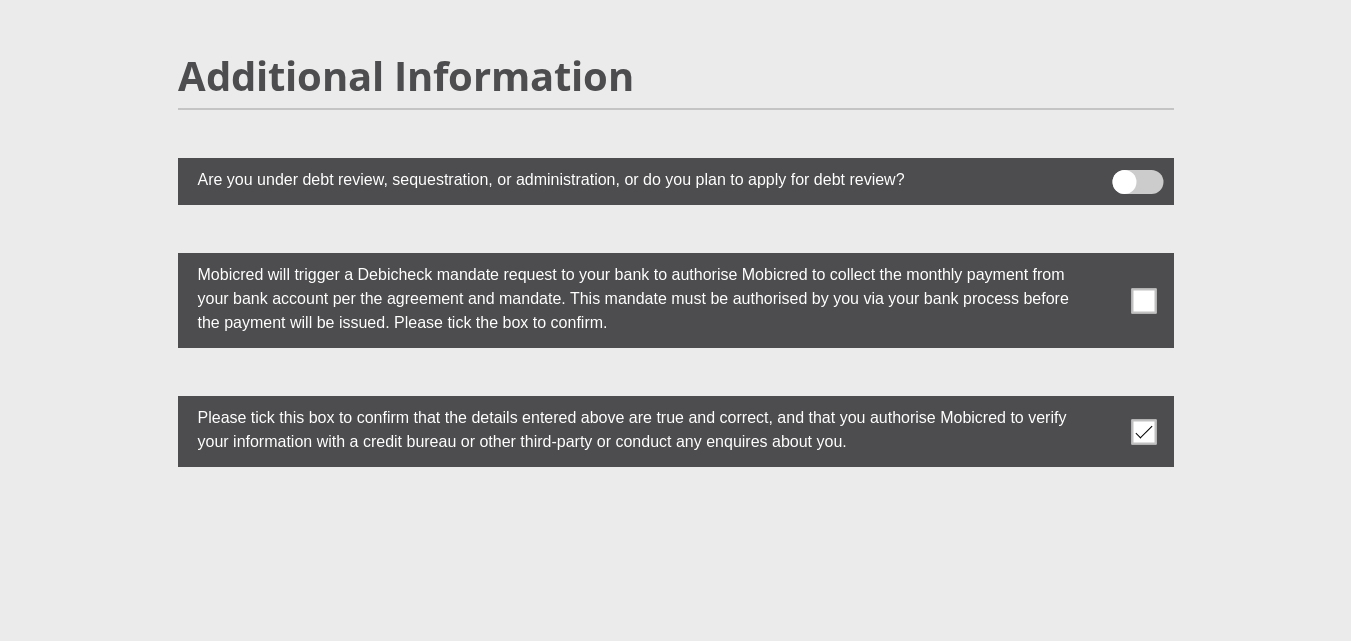 click at bounding box center (1143, 431) 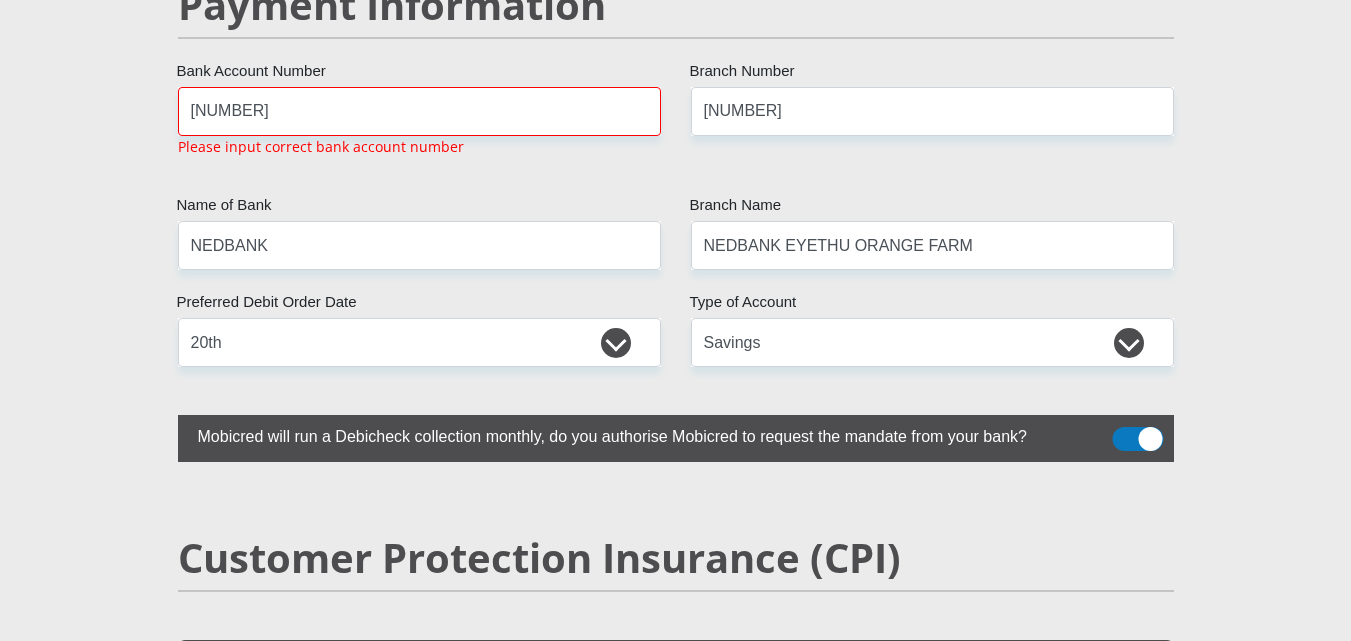 scroll, scrollTop: 3962, scrollLeft: 0, axis: vertical 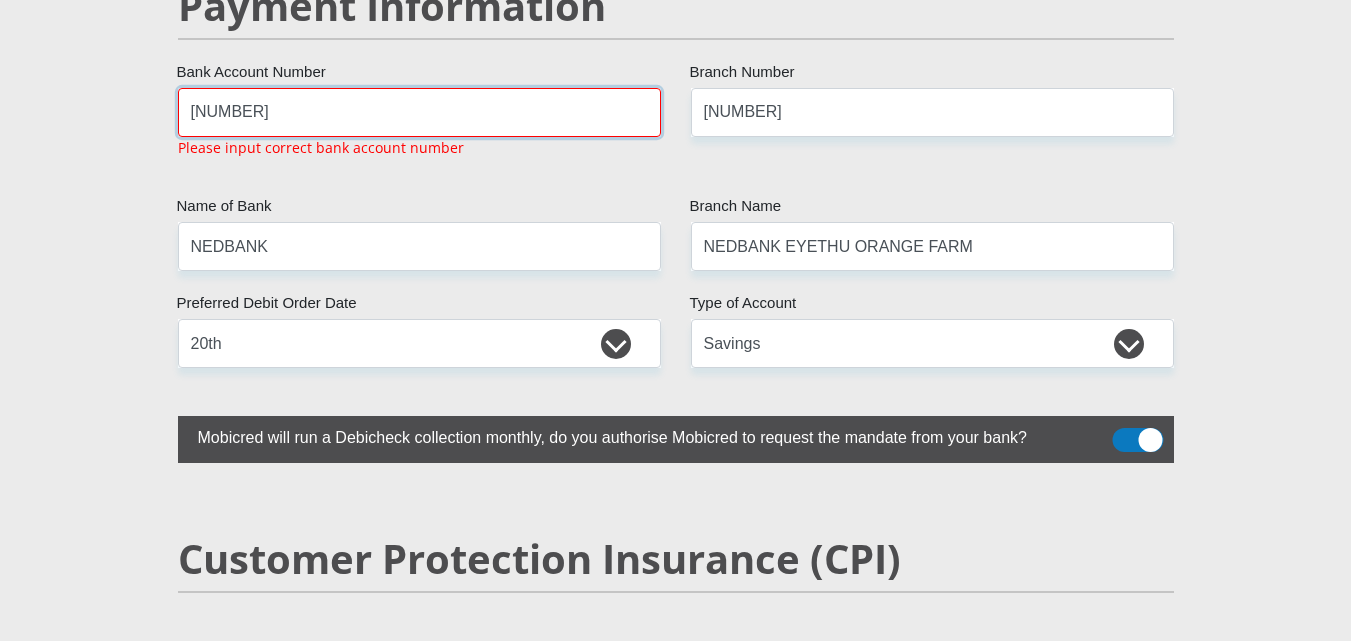 click on "[NUMBER]" at bounding box center (419, 112) 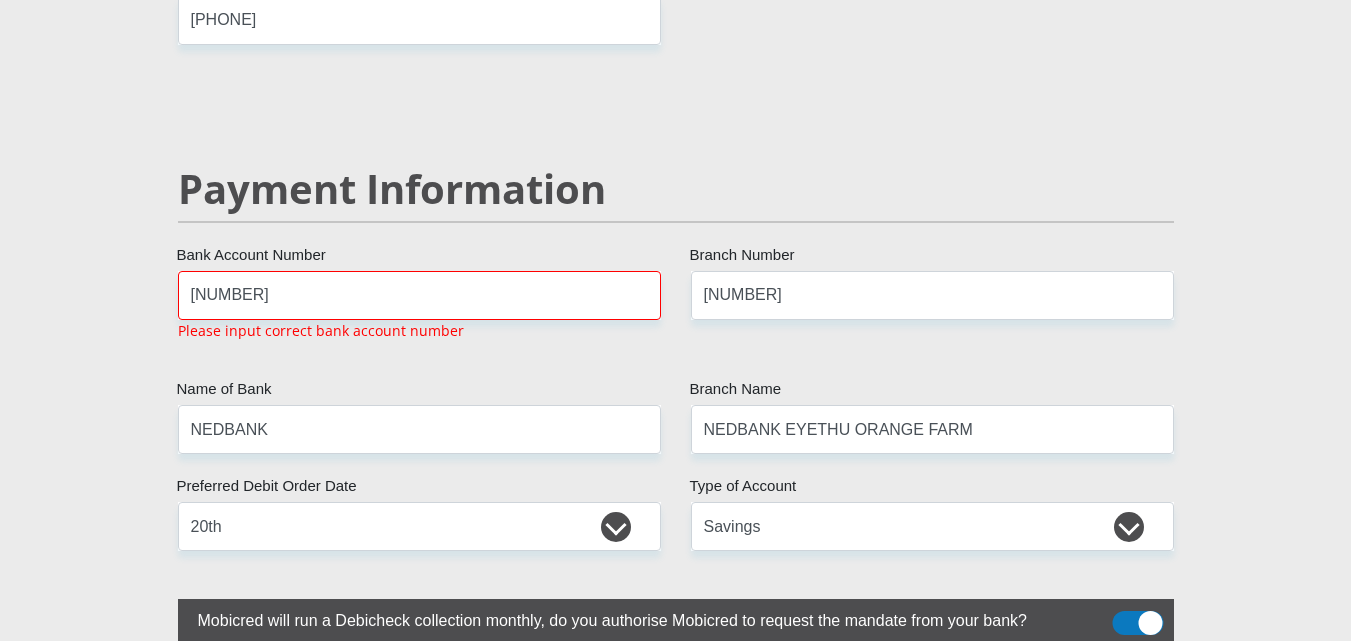 scroll, scrollTop: 3778, scrollLeft: 0, axis: vertical 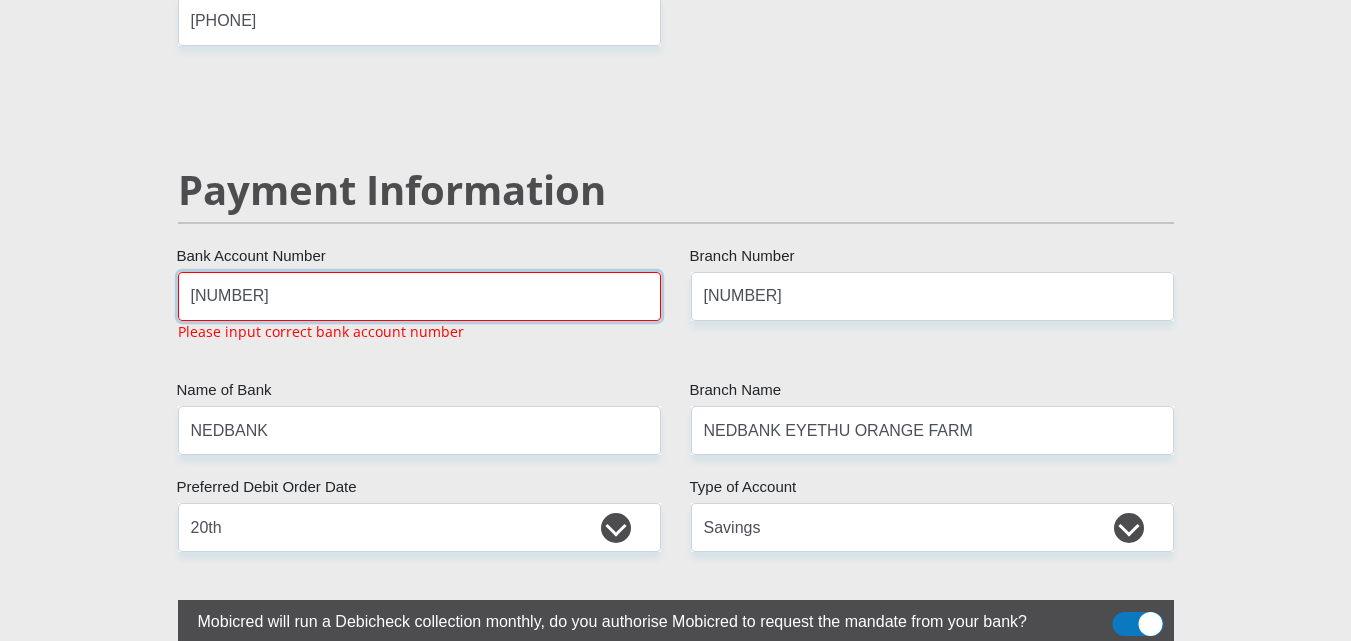 click on "[NUMBER]" at bounding box center (419, 296) 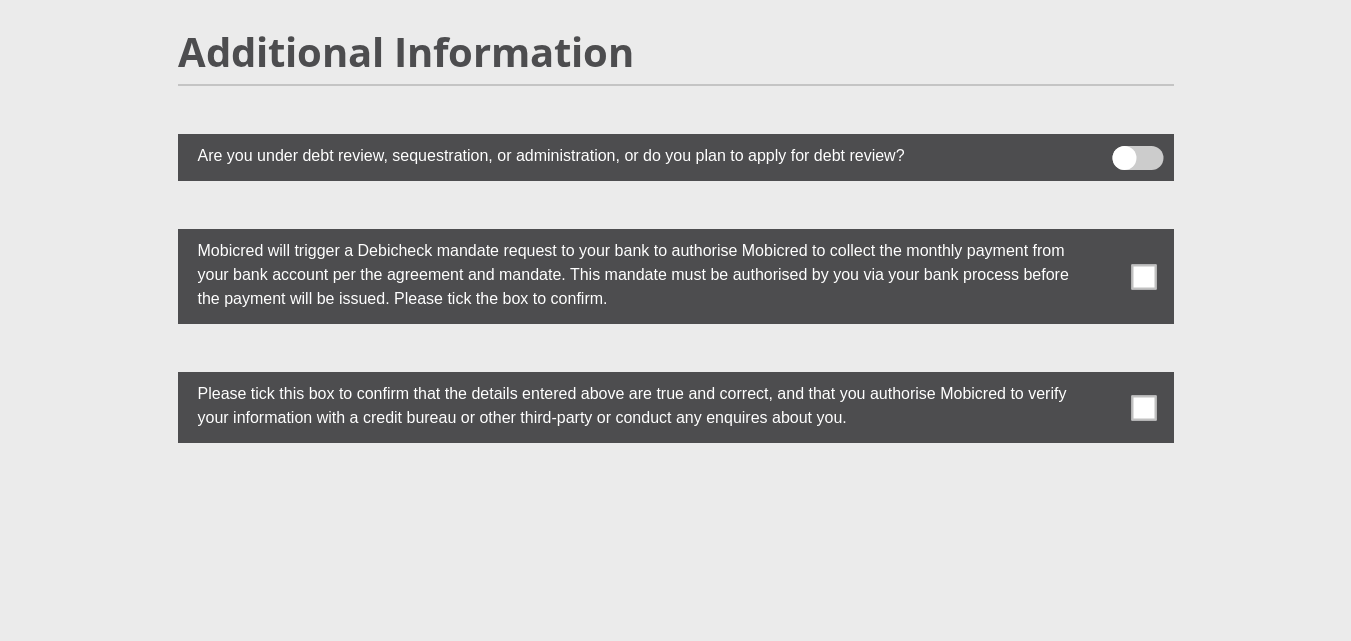 scroll, scrollTop: 5578, scrollLeft: 0, axis: vertical 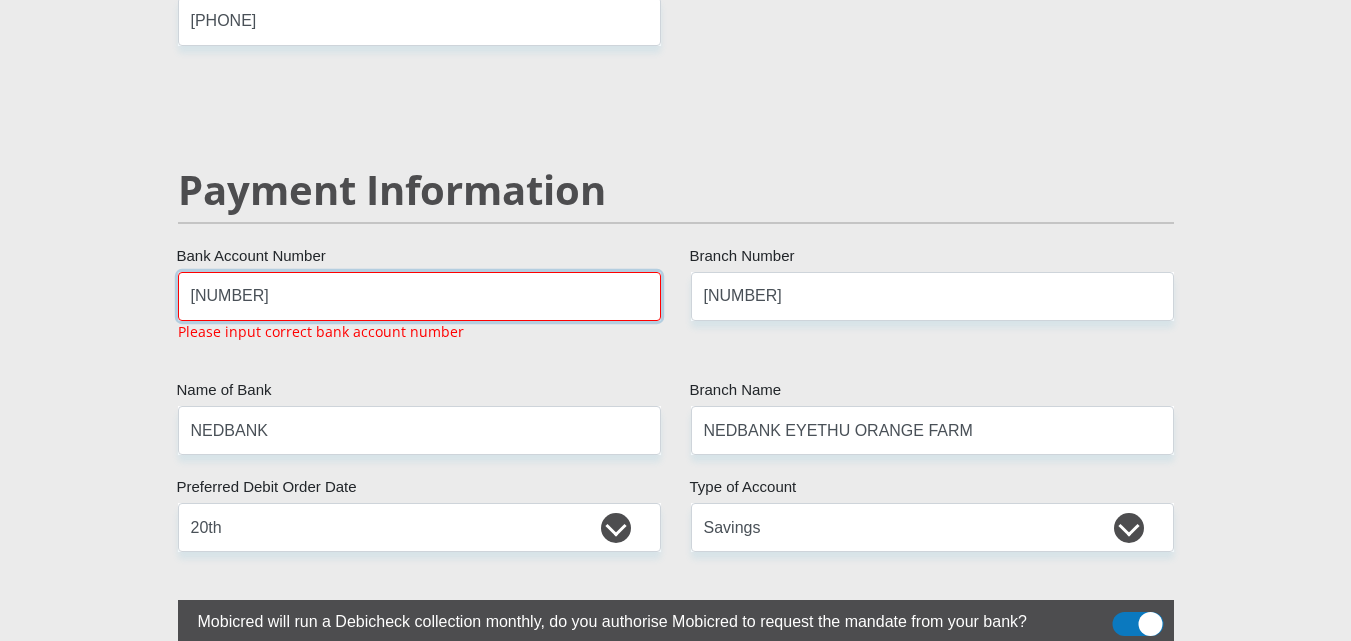 click on "[NUMBER]" at bounding box center [419, 296] 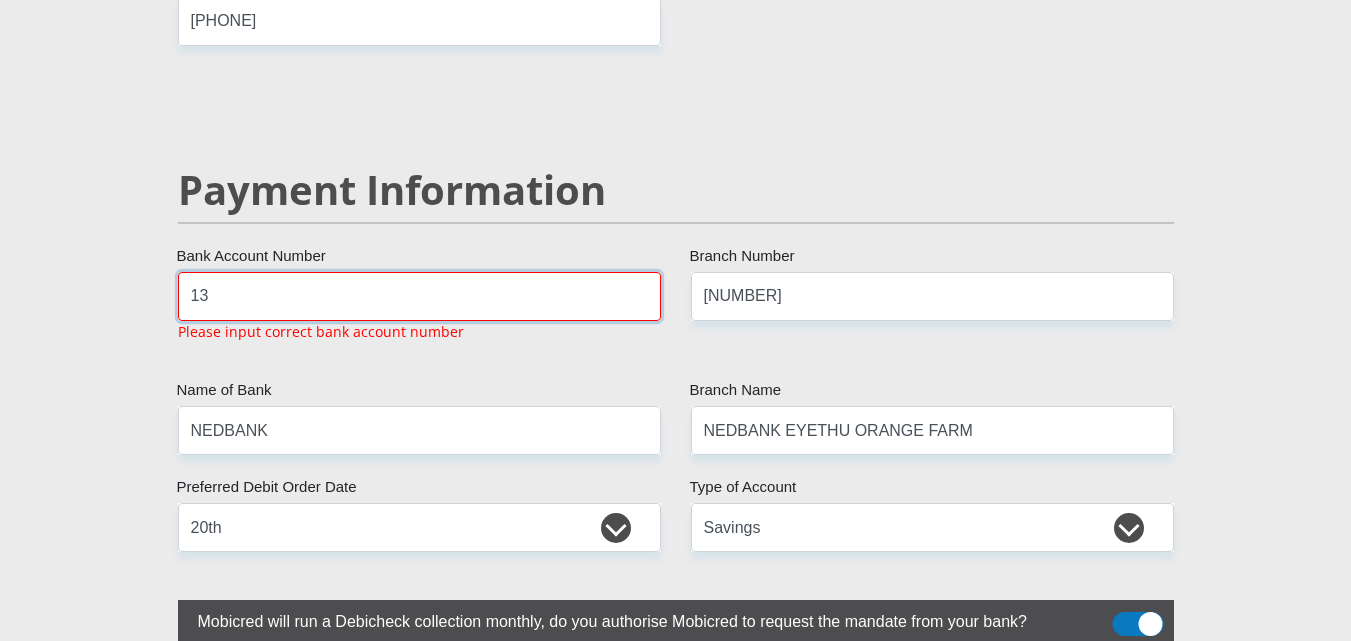 type on "1" 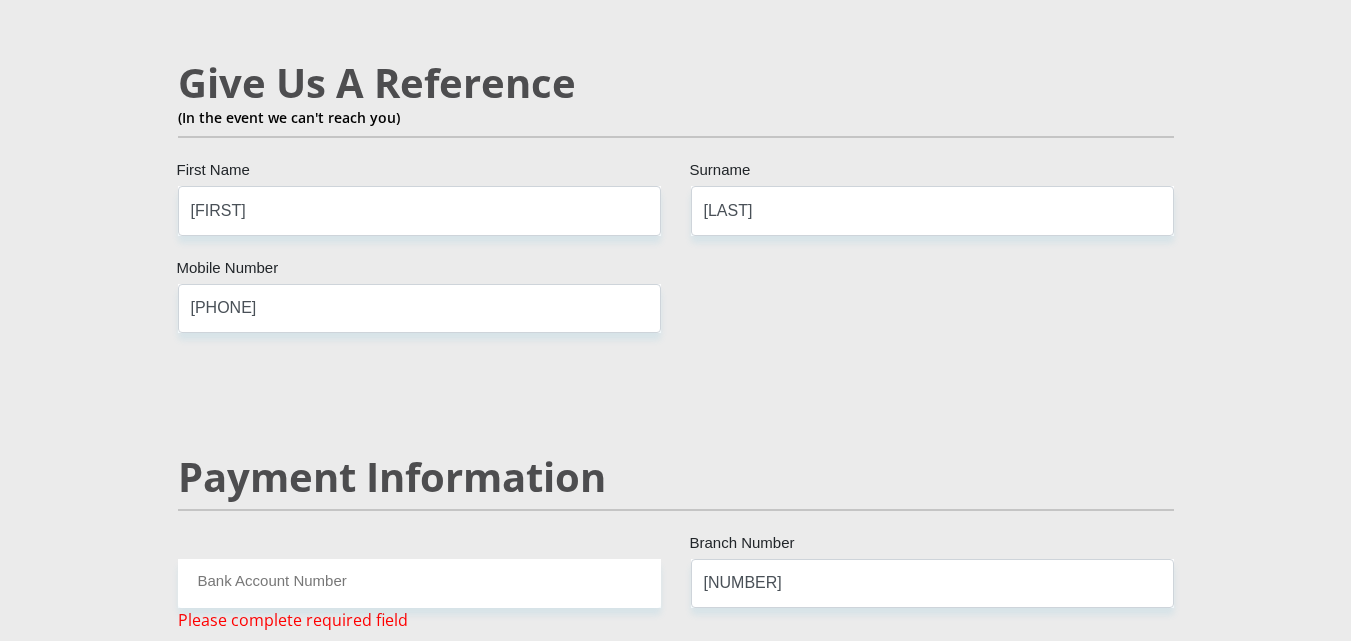 scroll, scrollTop: 3769, scrollLeft: 0, axis: vertical 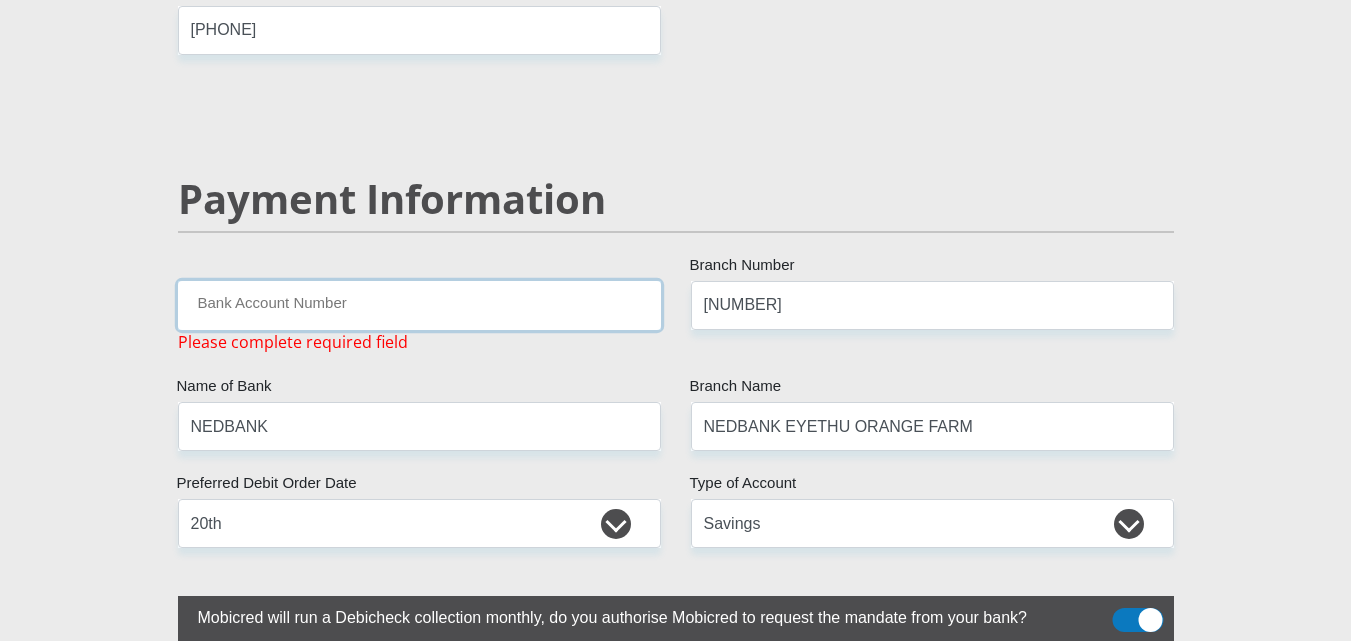 click on "Bank Account Number" at bounding box center (419, 305) 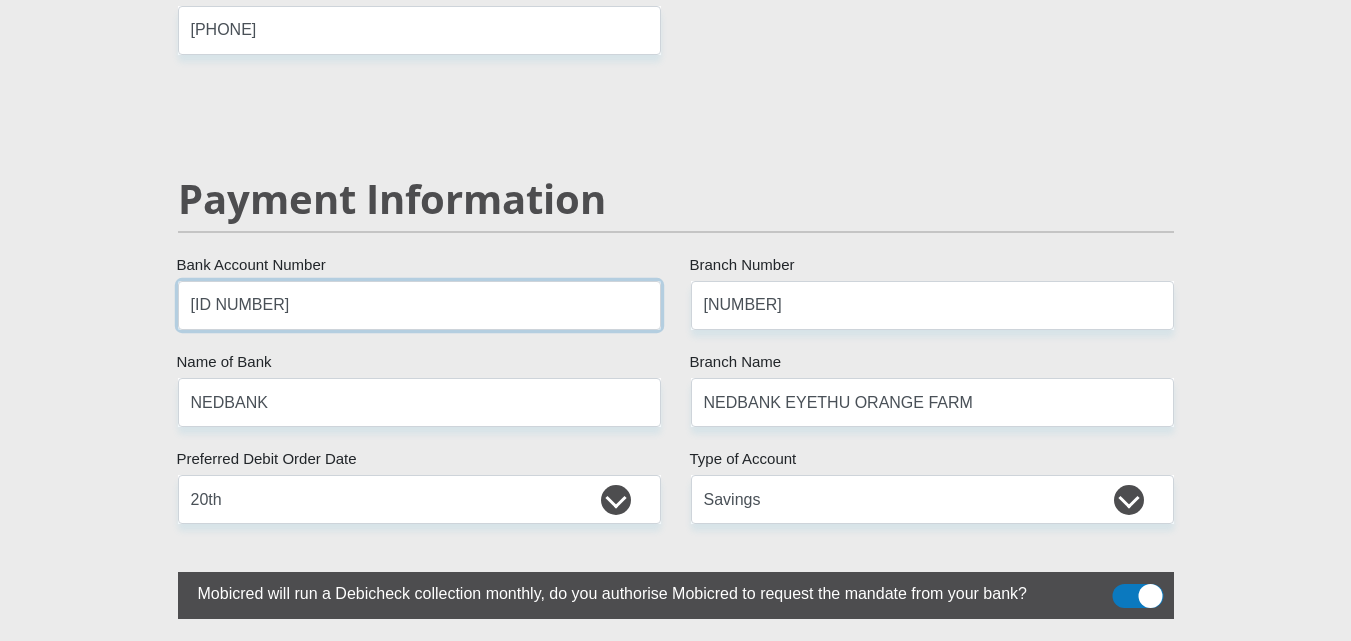 type on "[ID NUMBER]" 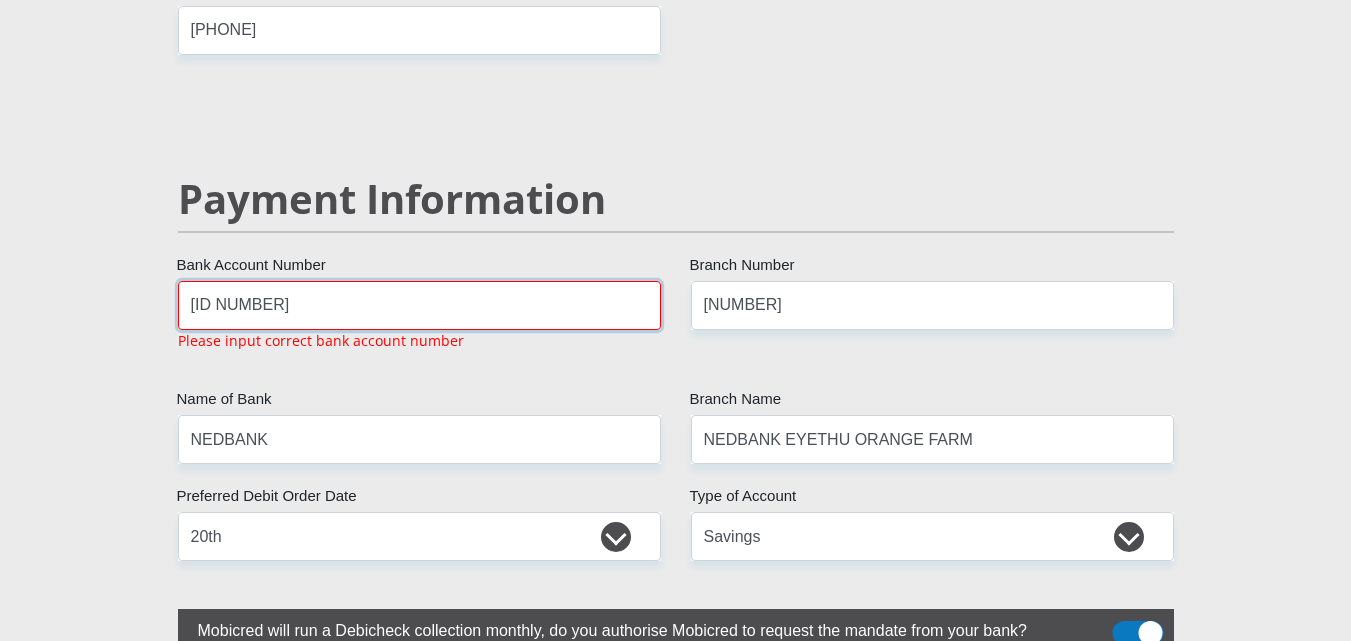 scroll, scrollTop: 3778, scrollLeft: 0, axis: vertical 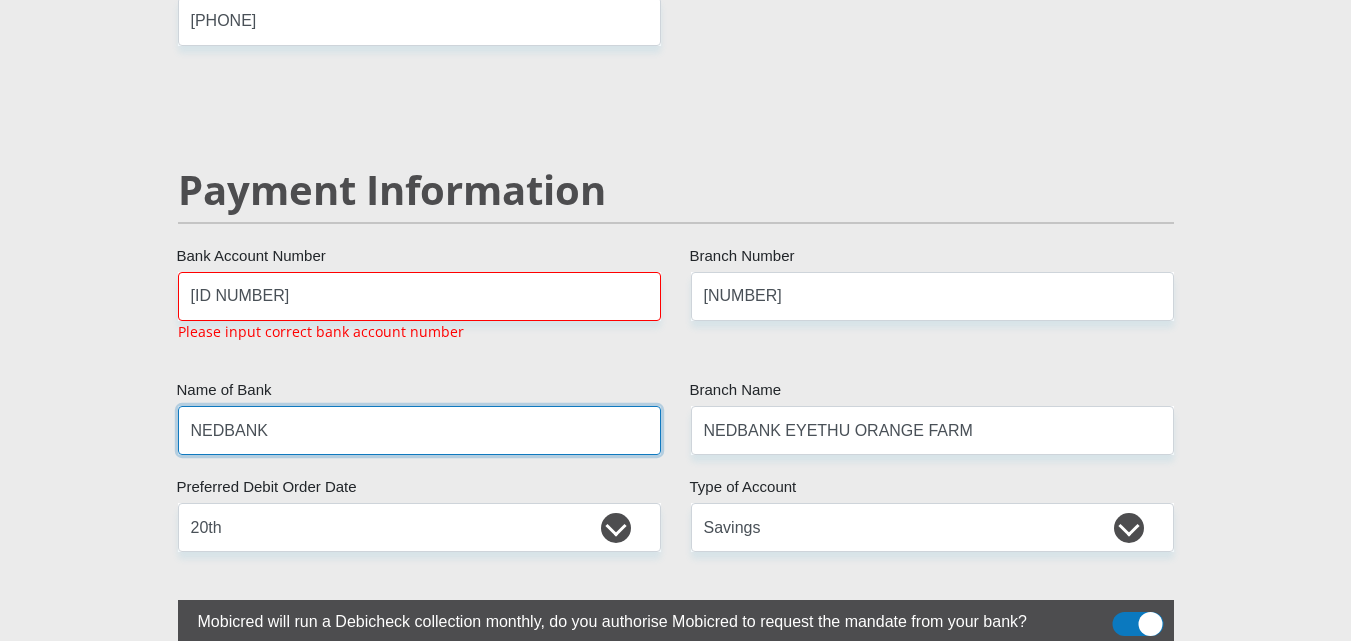 click on "Mr
Ms
Mrs
Dr
Other
Title
[FIRST]
First Name
[LAST]
Surname
[ID NUMBER]
South African ID Number
Please input valid ID number
South Africa
Afghanistan
Aland Islands
Albania
Algeria
America Samoa
American Virgin Islands
Andorra
Angola
Anguilla
Antarctica
Antigua and Barbuda
Argentina" at bounding box center [676, -582] 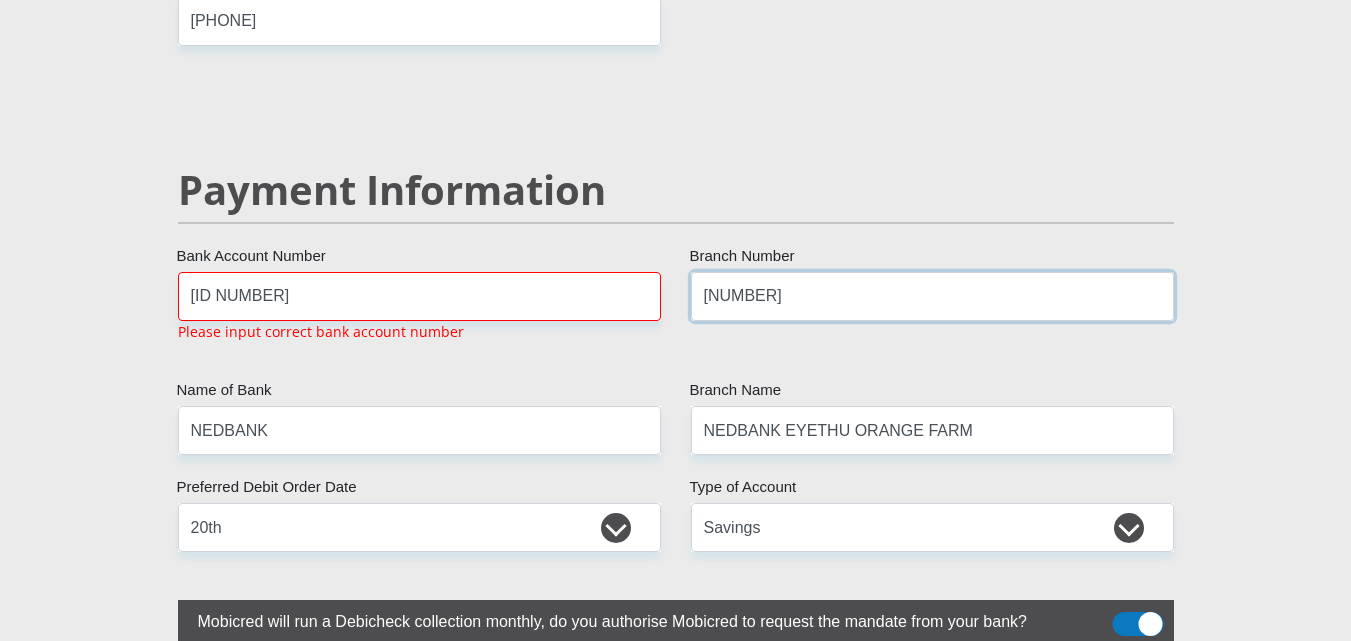 click on "[NUMBER]" at bounding box center [932, 296] 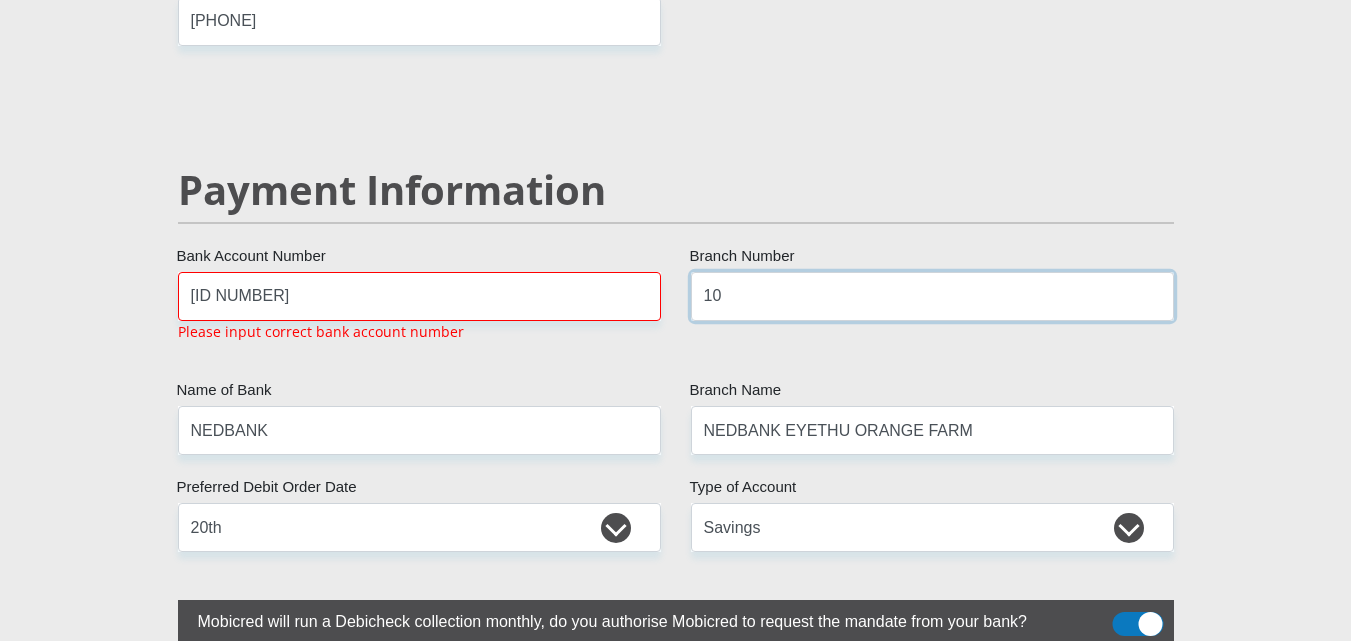 type on "1" 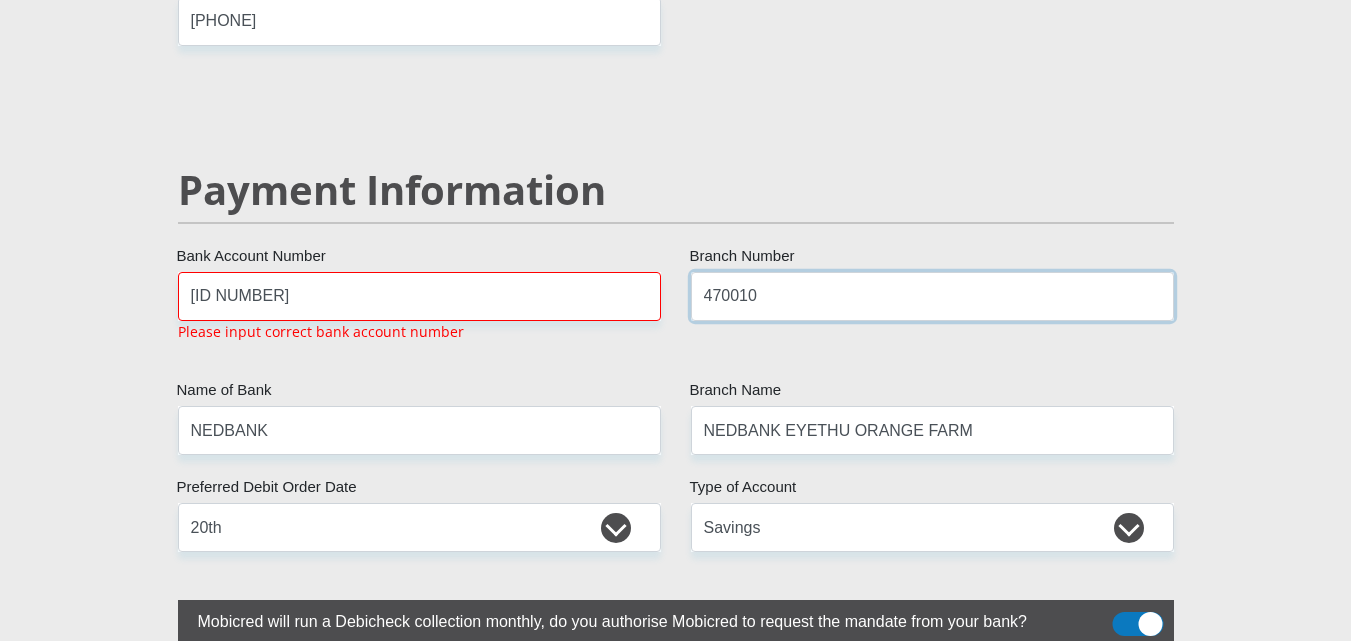 type on "470010" 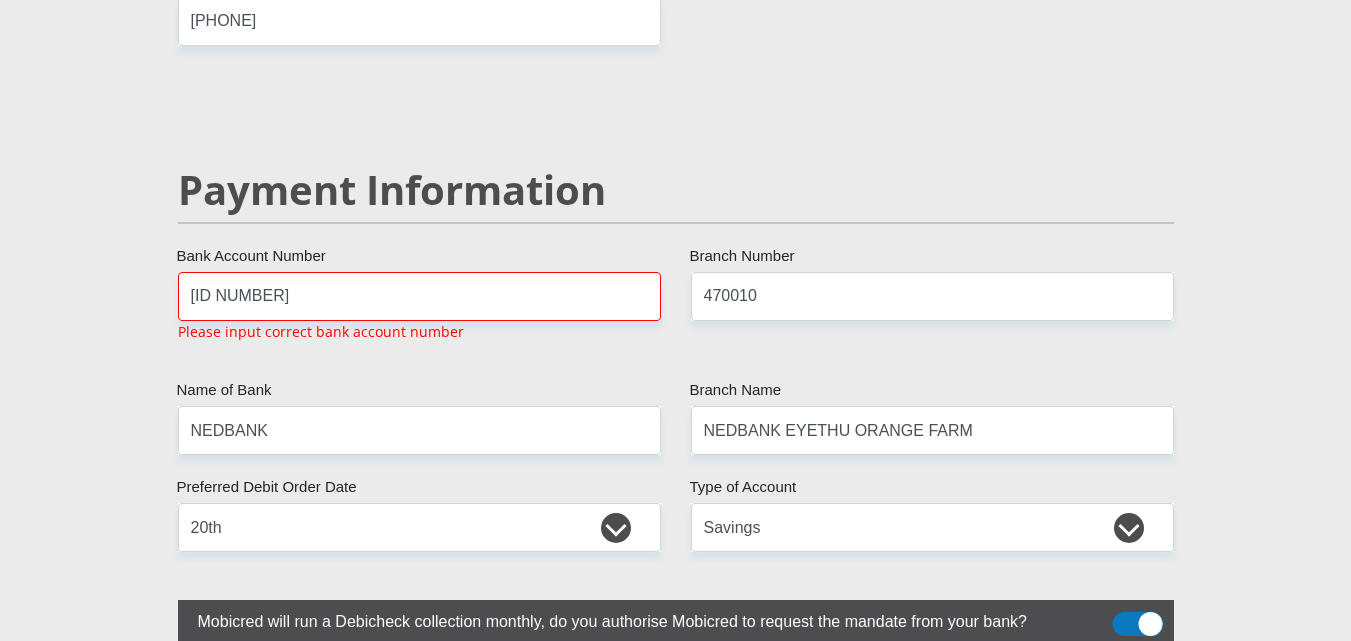 click on "Mr
Ms
Mrs
Dr
Other
Title
[FIRST]
First Name
[LAST]
Surname
[ID NUMBER]
South African ID Number
Please input valid ID number
South Africa
Afghanistan
Aland Islands
Albania
Algeria
America Samoa
American Virgin Islands
Andorra
Angola
Anguilla
Antarctica
Antigua and Barbuda
Argentina" at bounding box center [676, -582] 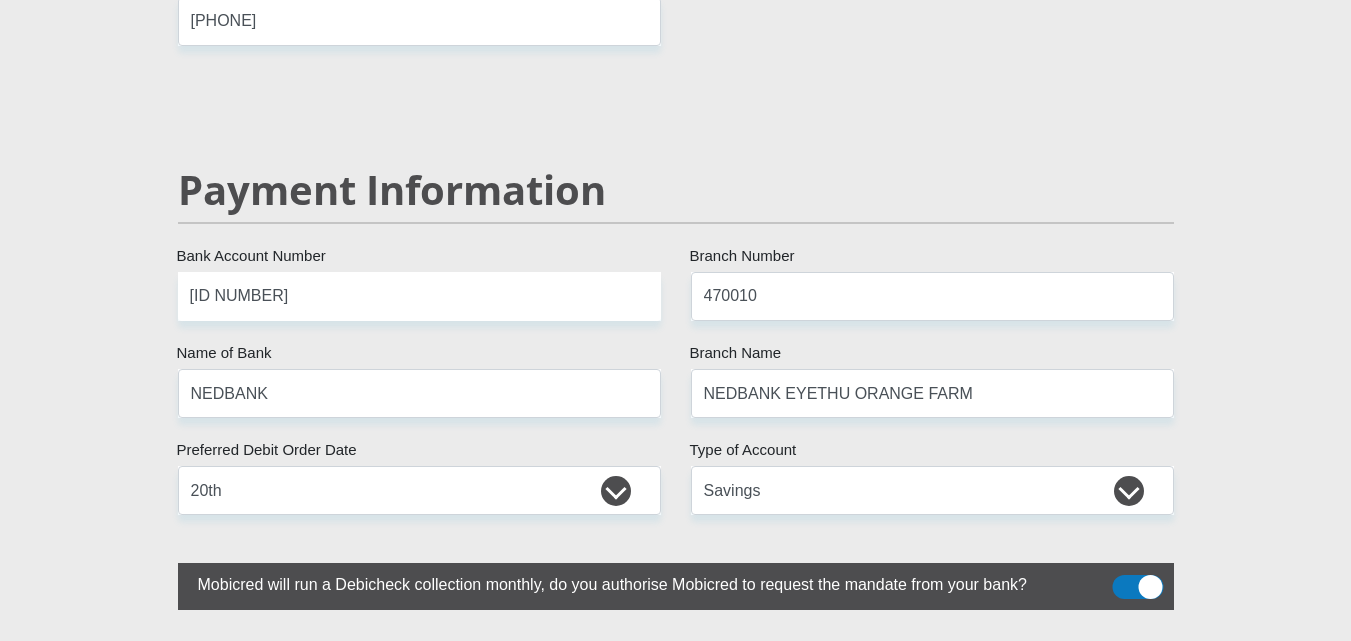 type on "CAPITEC BANK LIMITED" 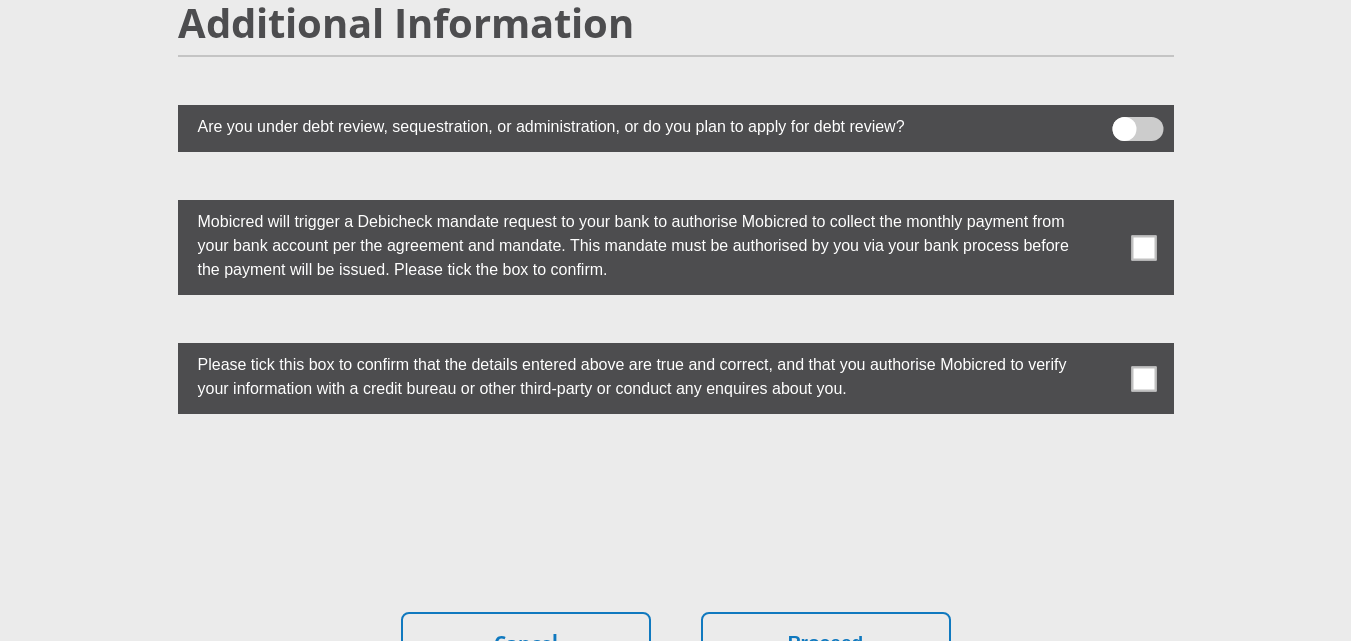 scroll, scrollTop: 5725, scrollLeft: 0, axis: vertical 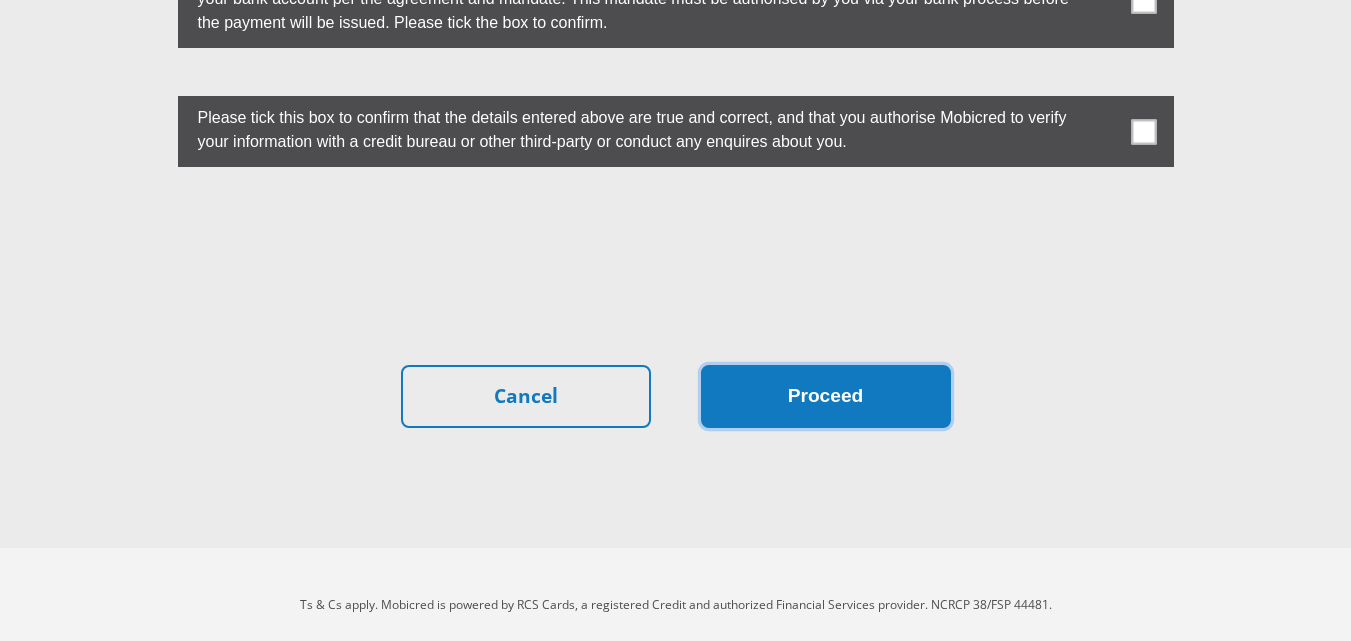 click on "Proceed" at bounding box center [826, 396] 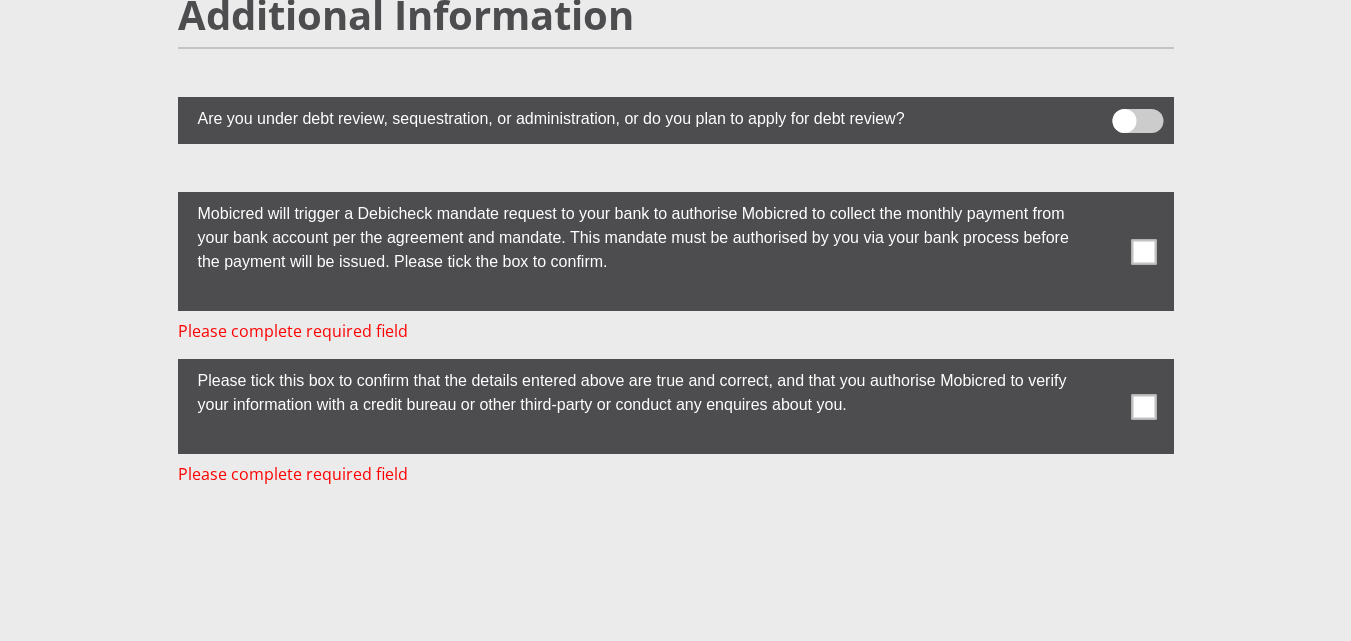 scroll, scrollTop: 5484, scrollLeft: 0, axis: vertical 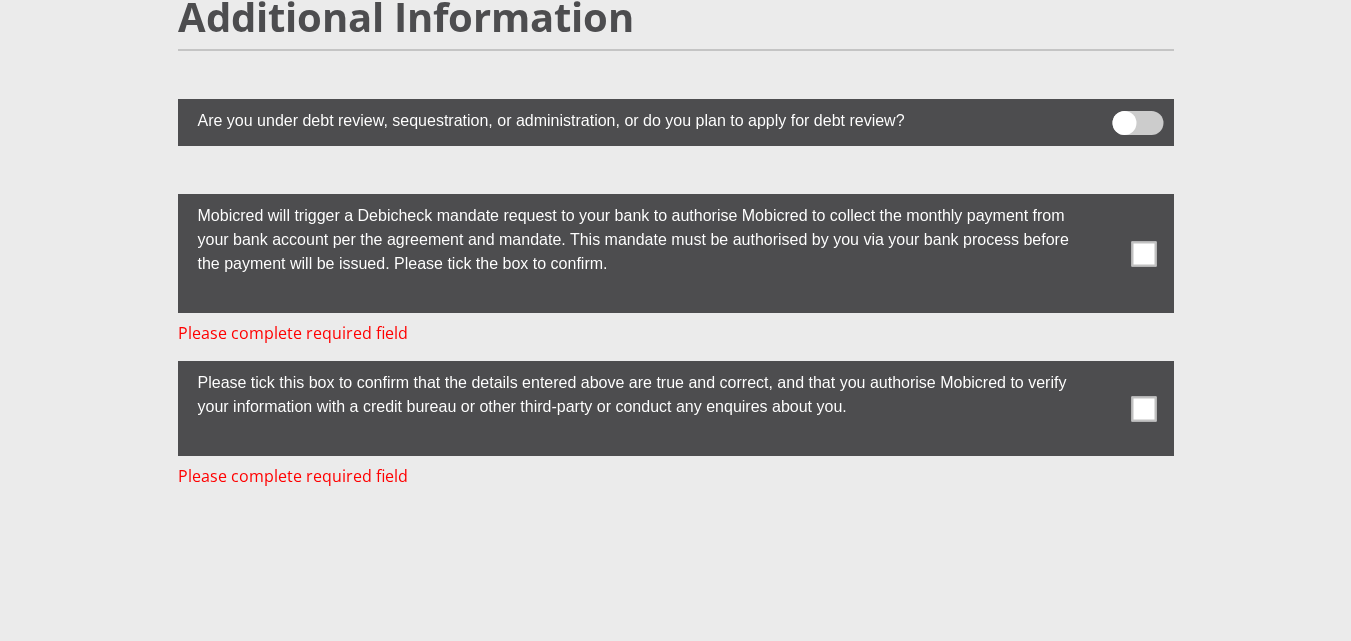 click at bounding box center (1143, 253) 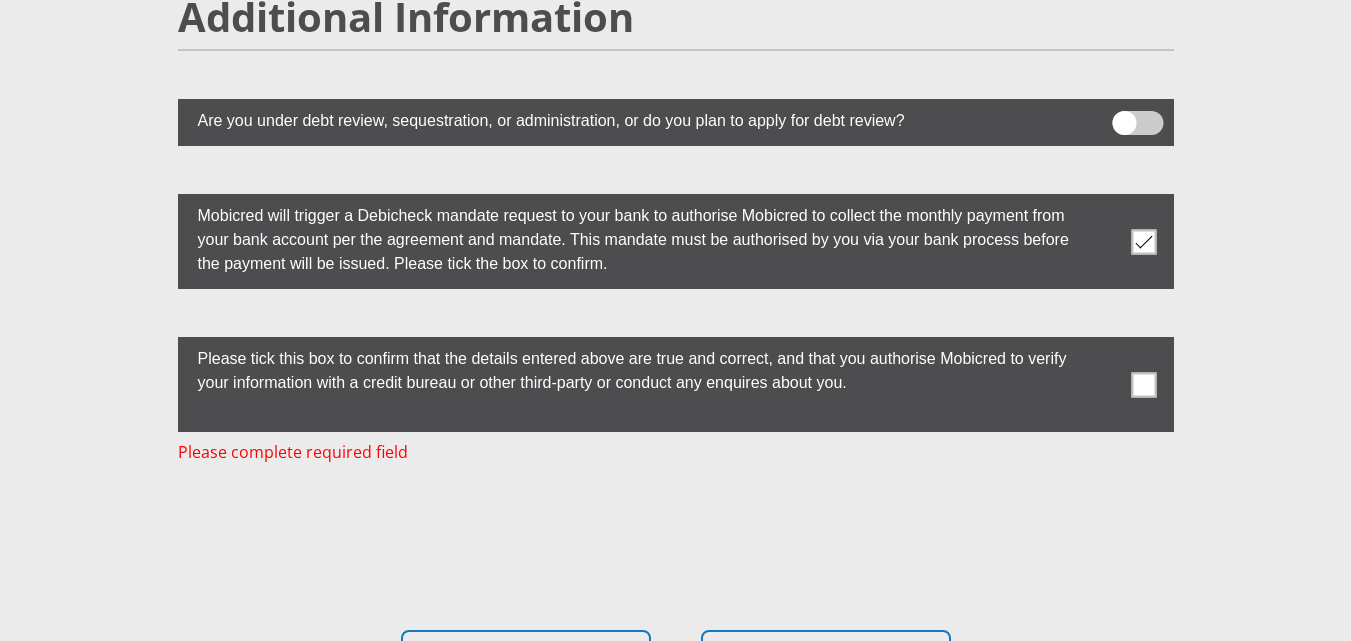 click at bounding box center (1143, 384) 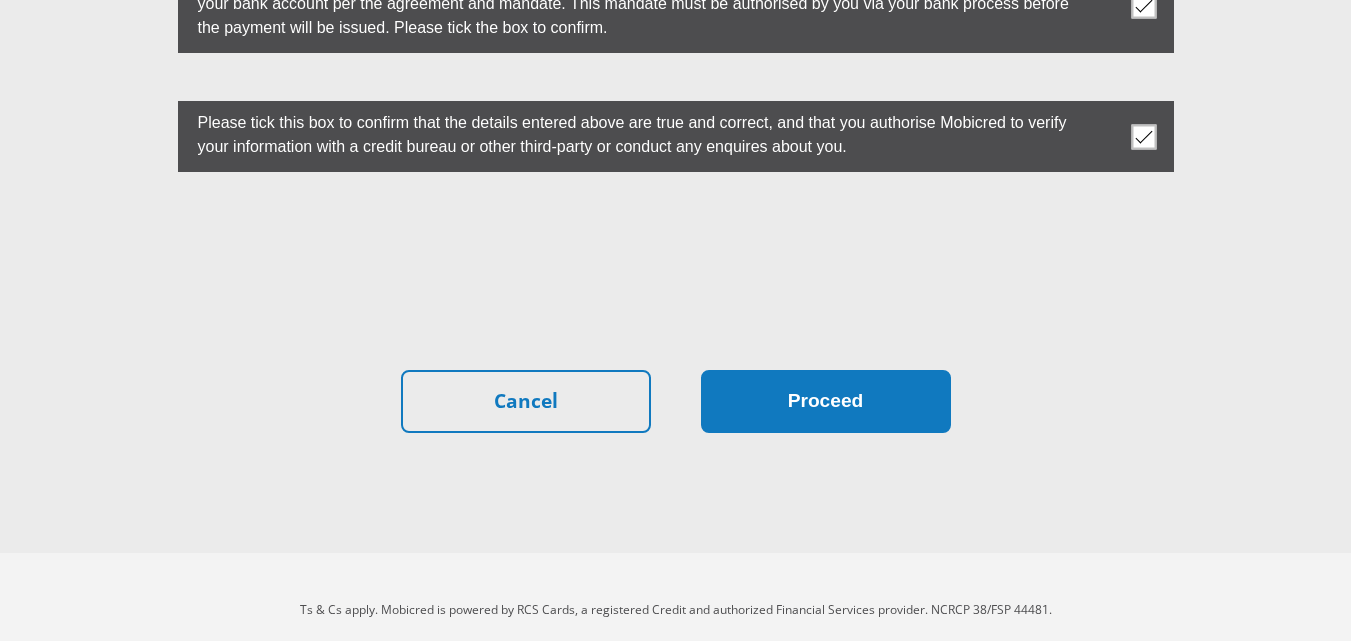 scroll, scrollTop: 5725, scrollLeft: 0, axis: vertical 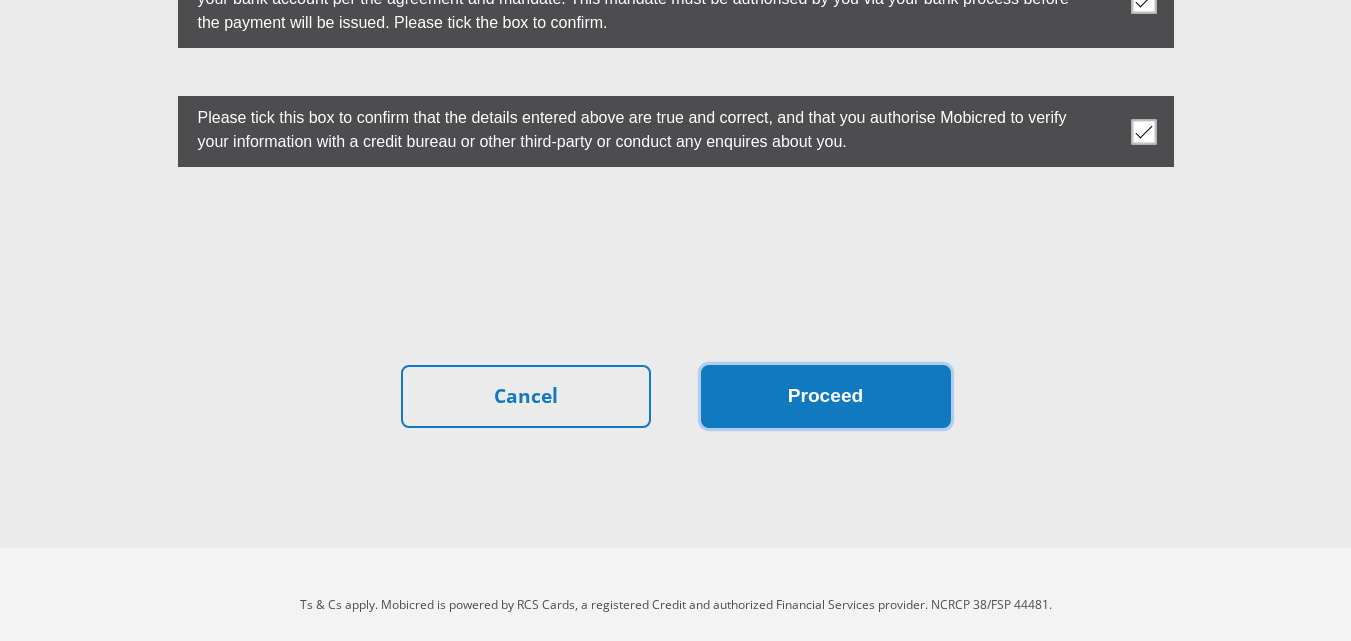 click on "Proceed" at bounding box center [826, 396] 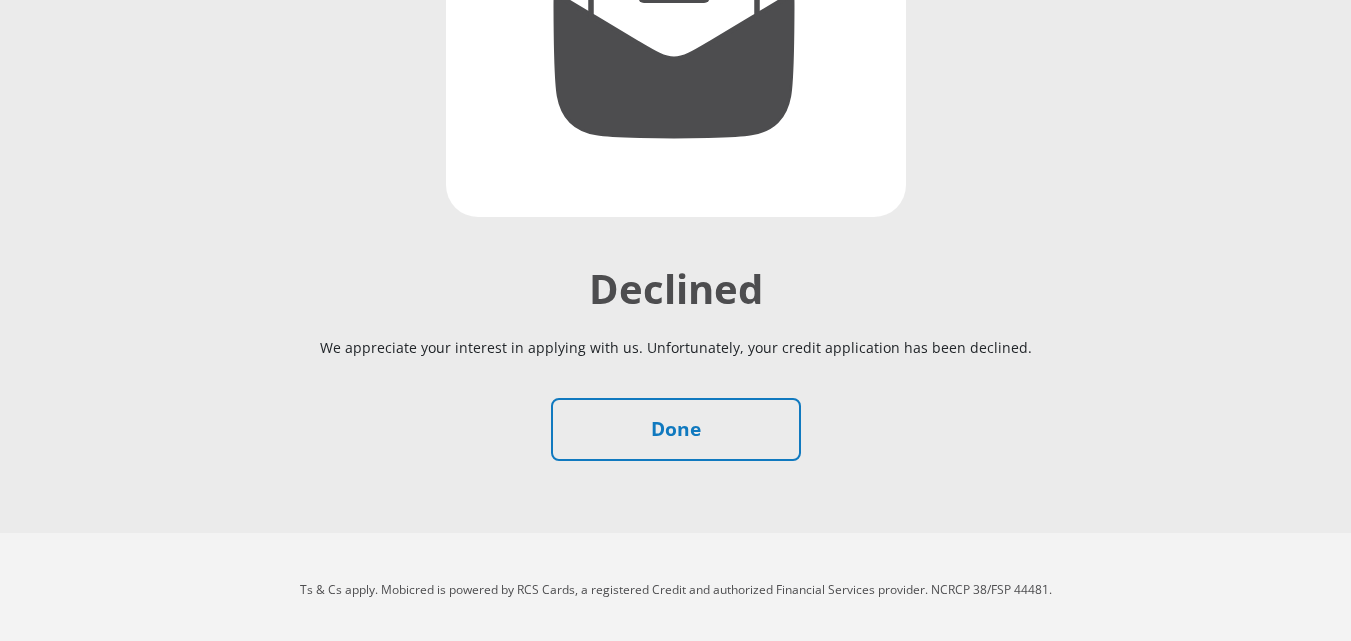 scroll, scrollTop: 432, scrollLeft: 0, axis: vertical 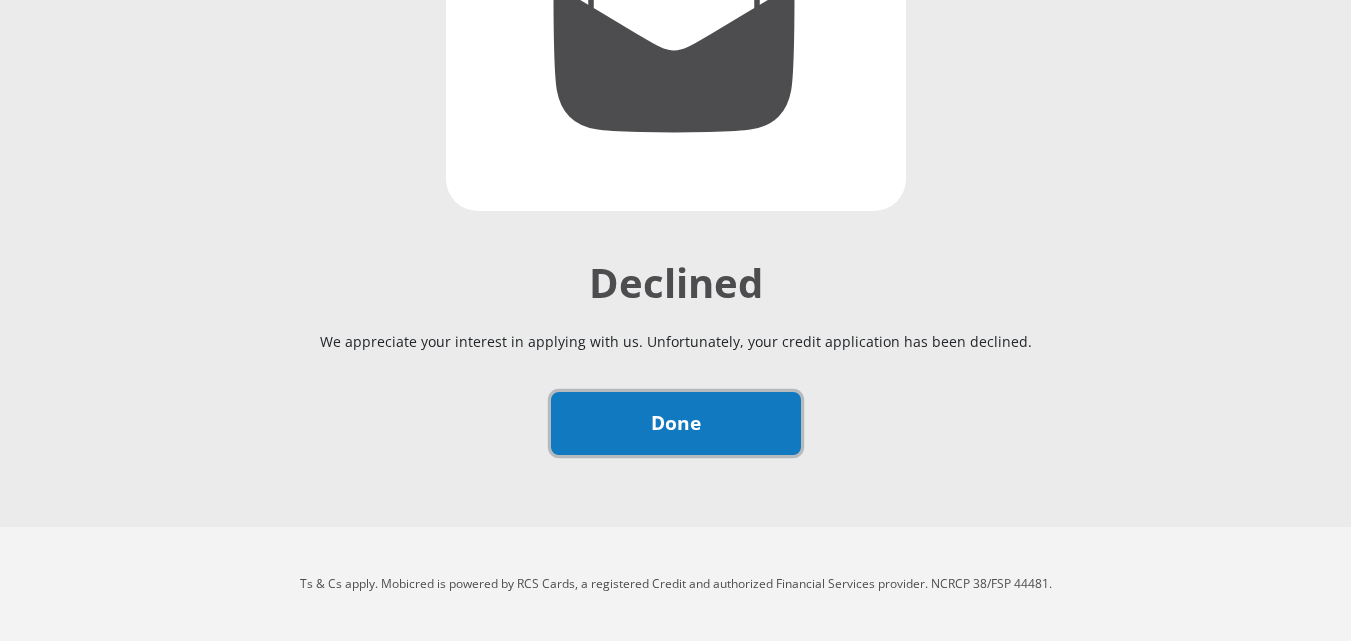 click on "Done" at bounding box center [676, 423] 